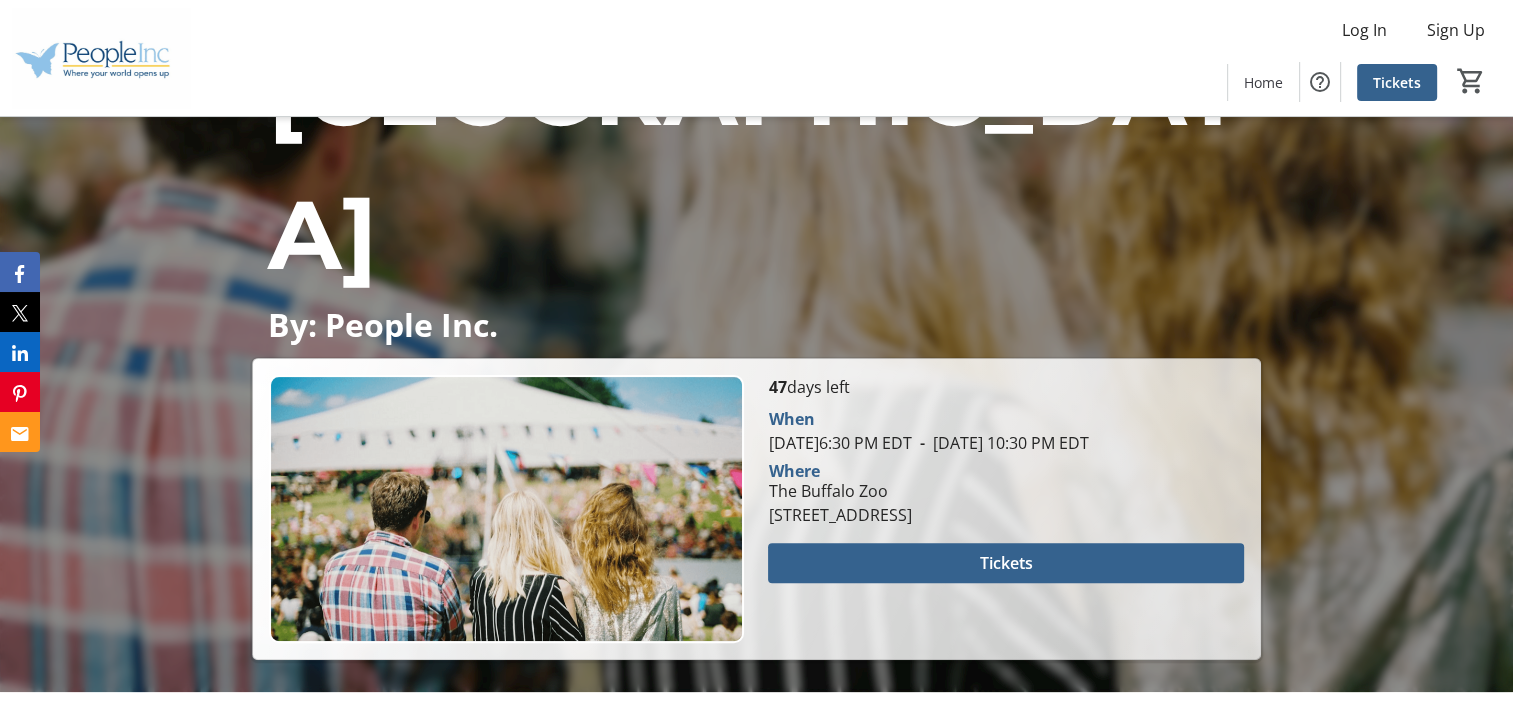 scroll, scrollTop: 487, scrollLeft: 0, axis: vertical 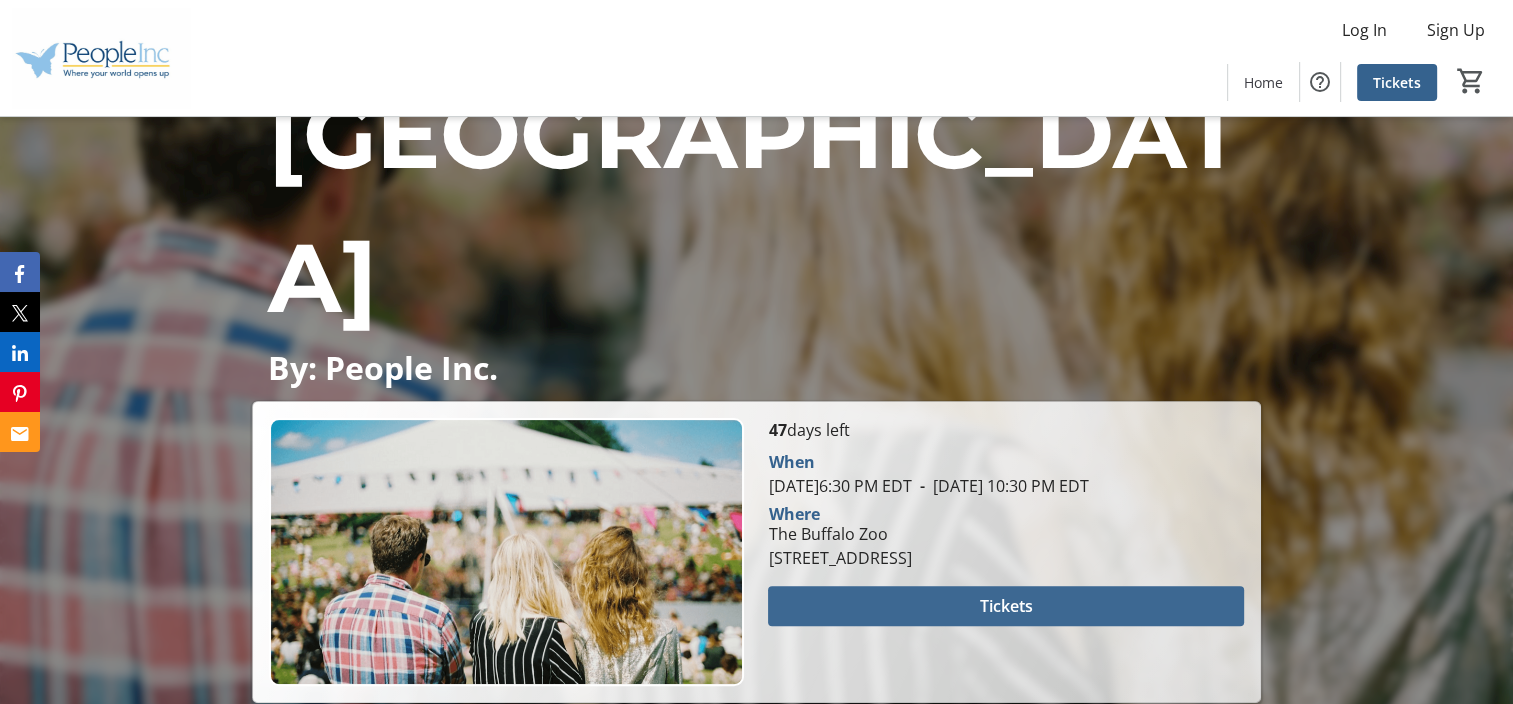 click at bounding box center (1005, 606) 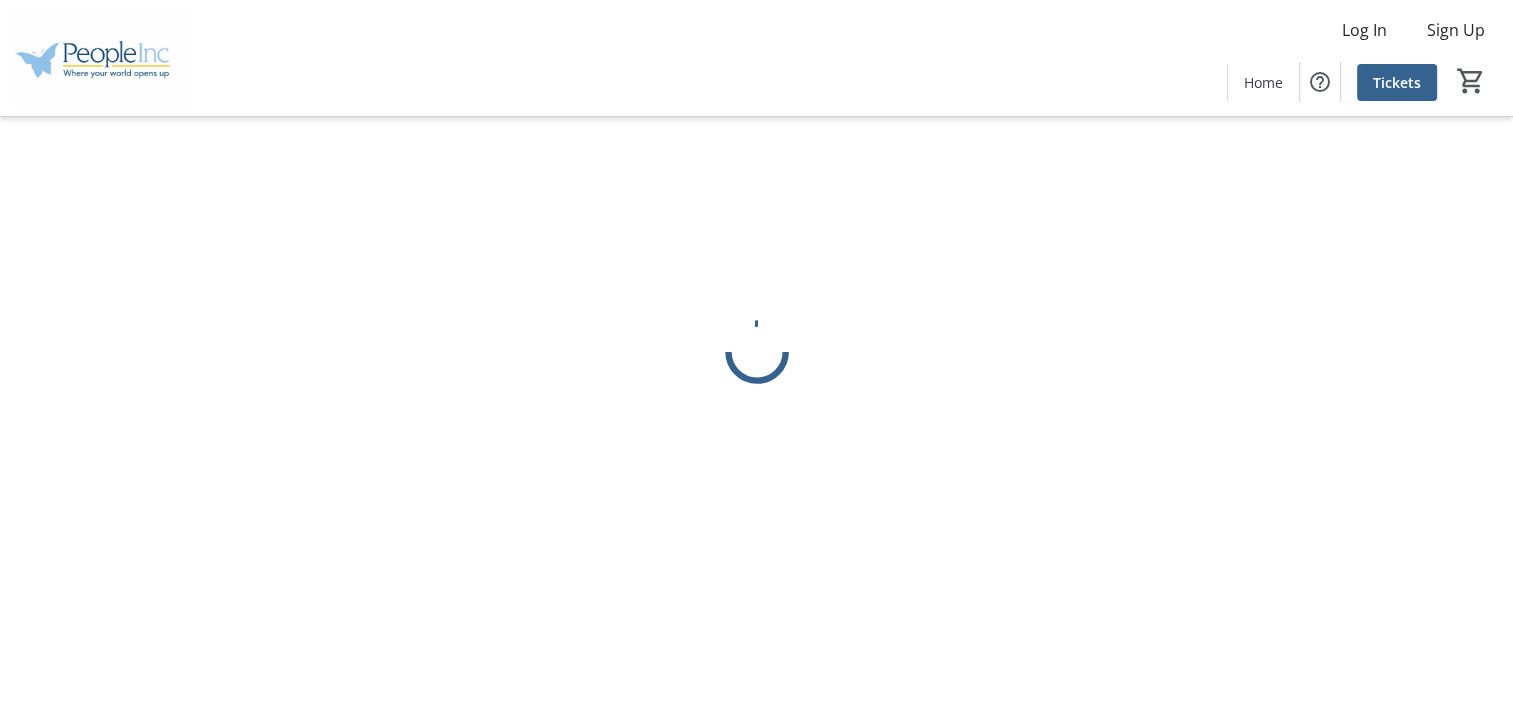 scroll, scrollTop: 0, scrollLeft: 0, axis: both 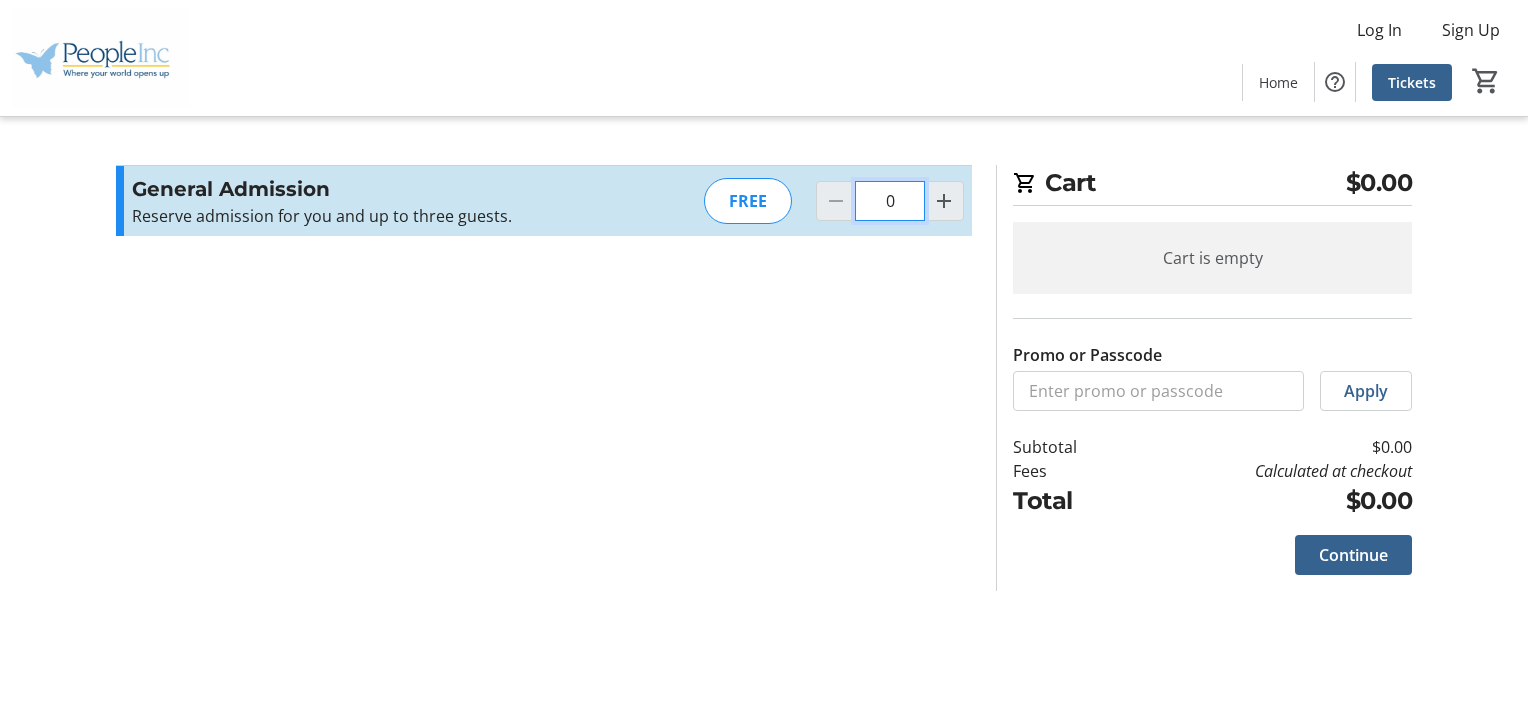click on "0" at bounding box center (890, 201) 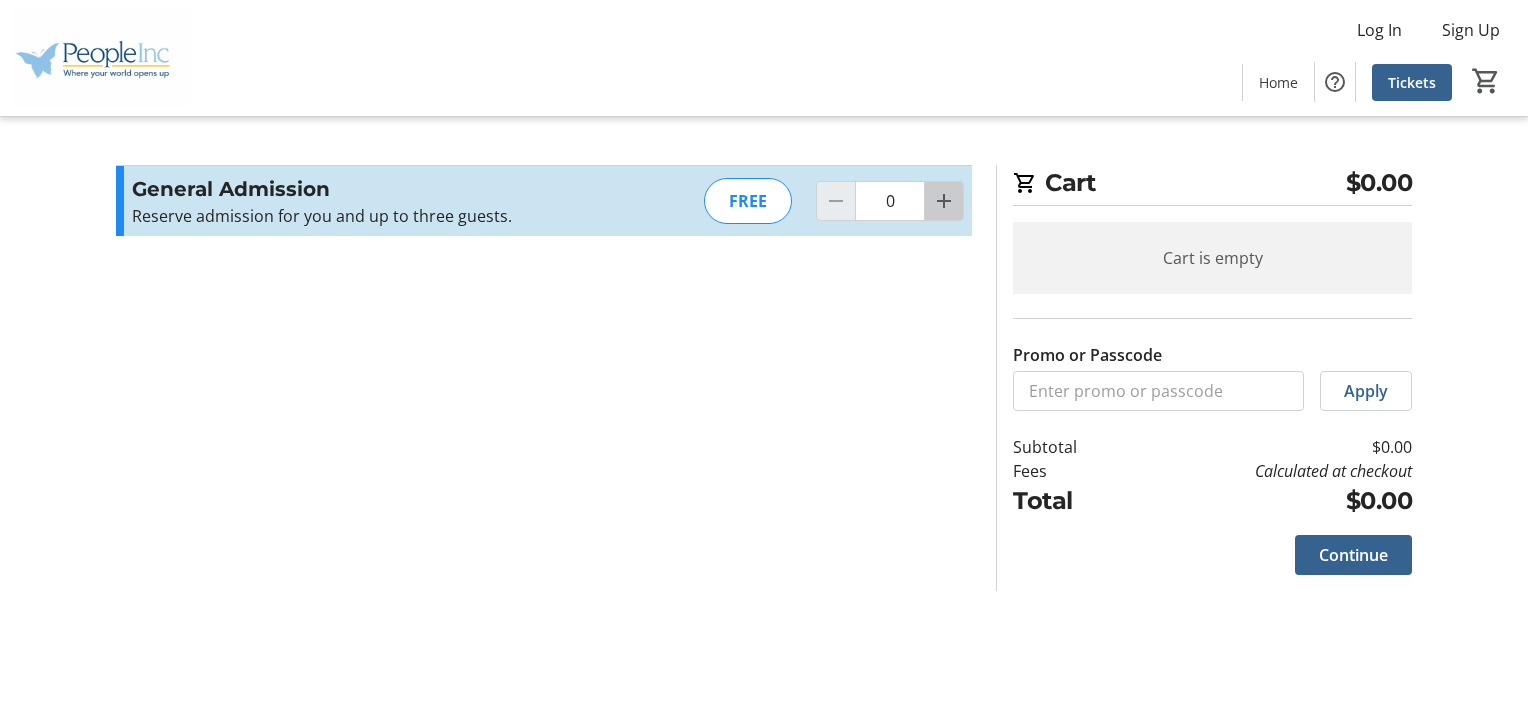 click 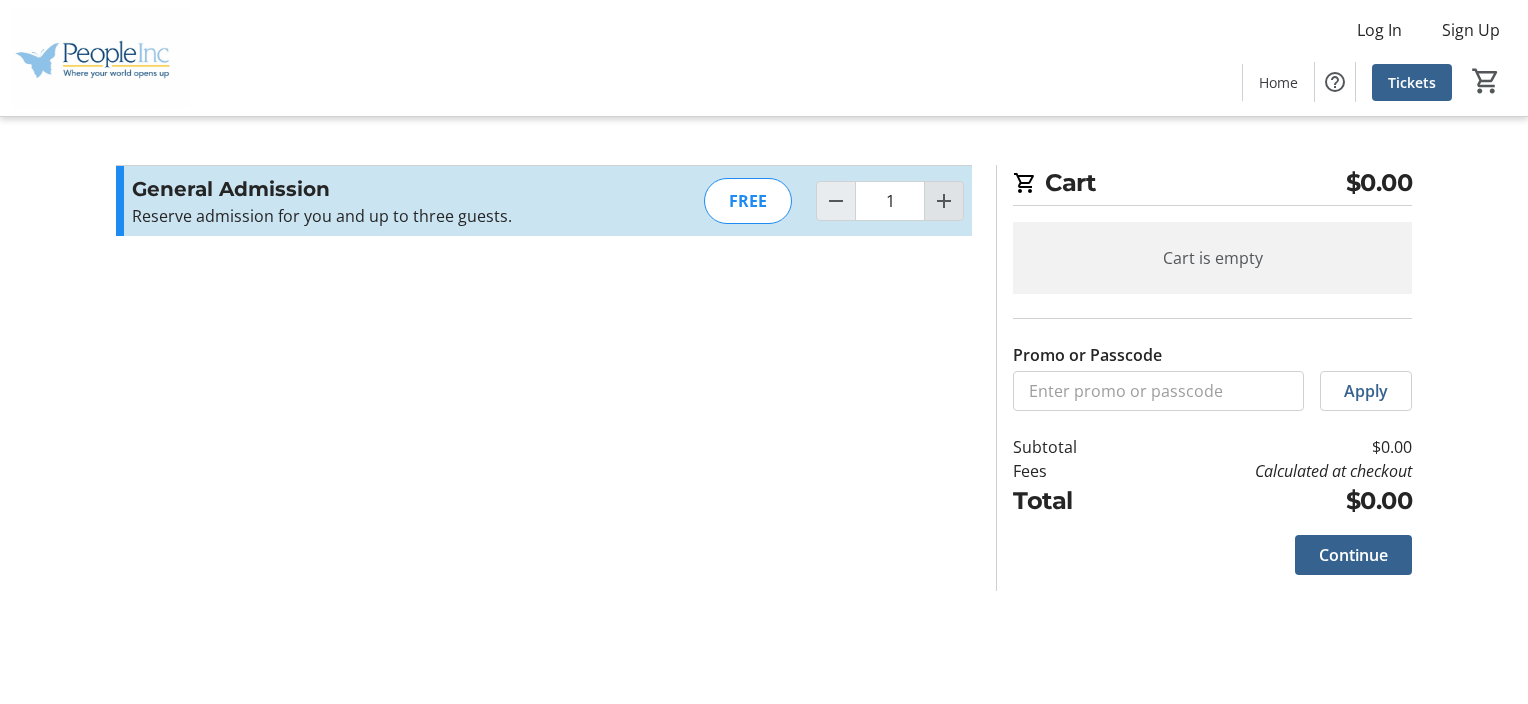 click 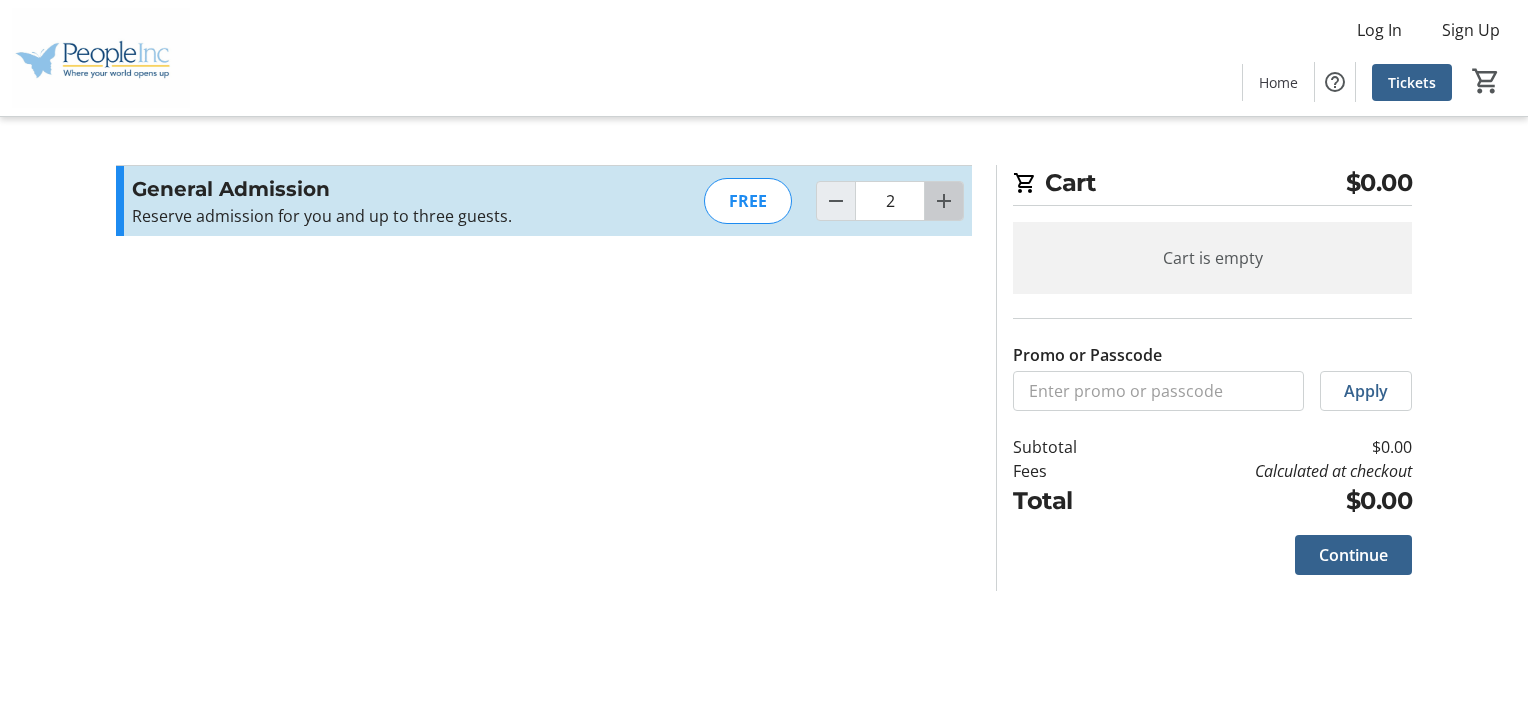 click 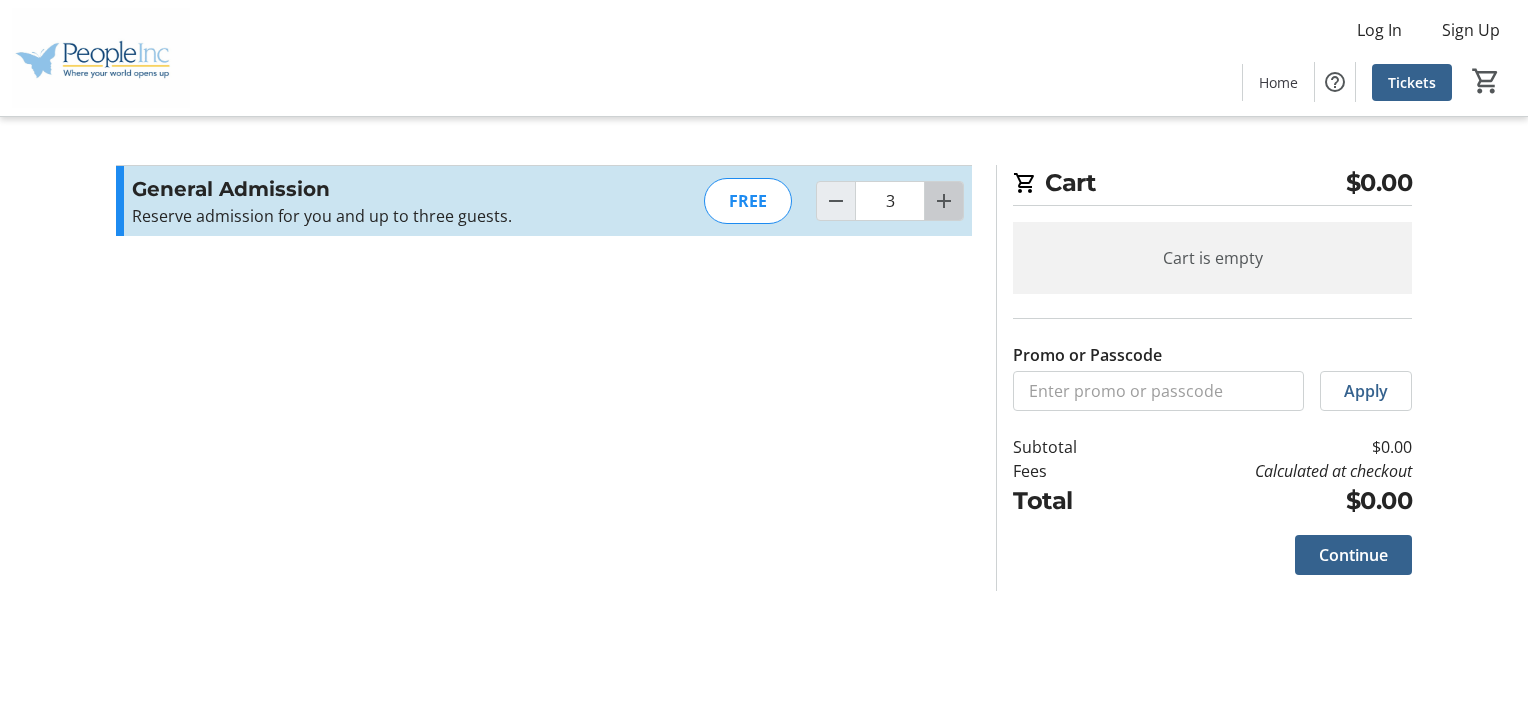 click 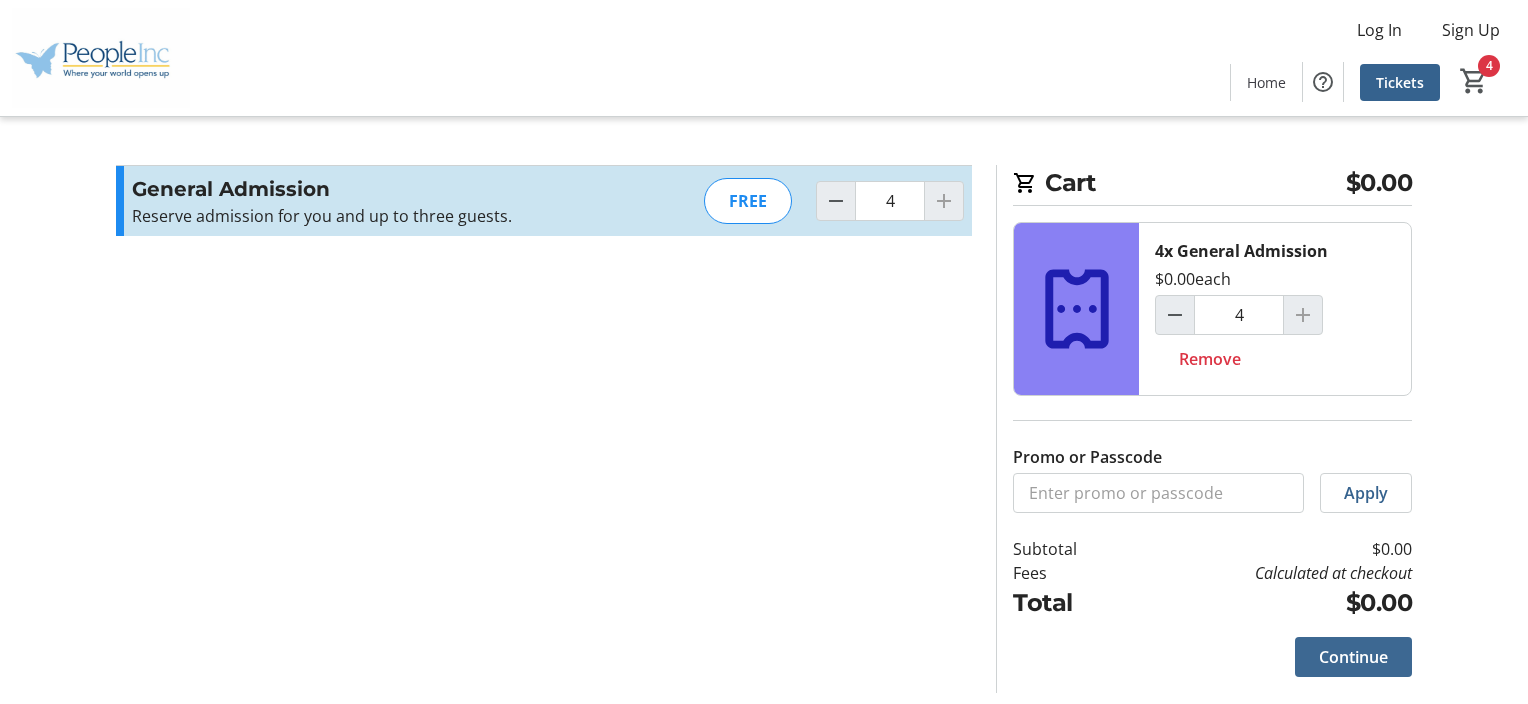click on "Continue" 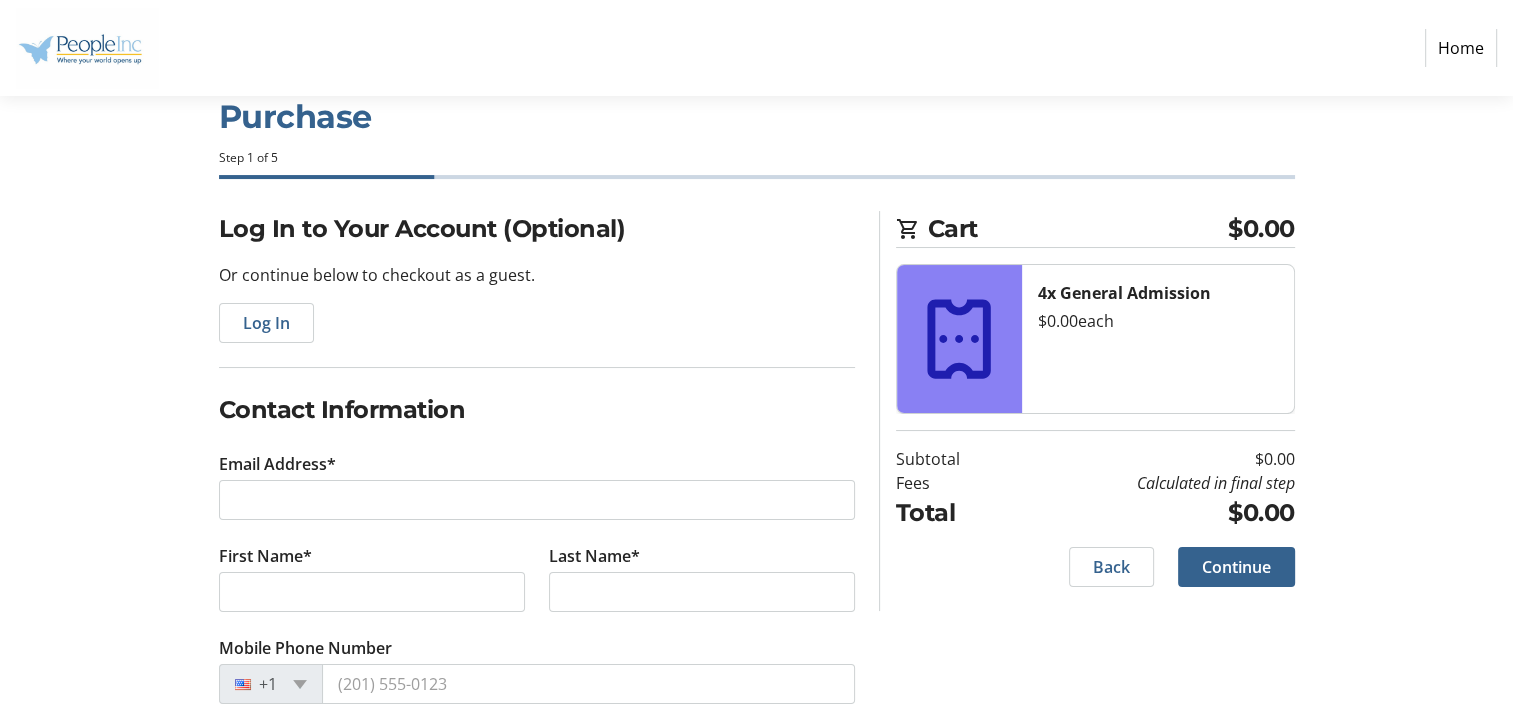 scroll, scrollTop: 97, scrollLeft: 0, axis: vertical 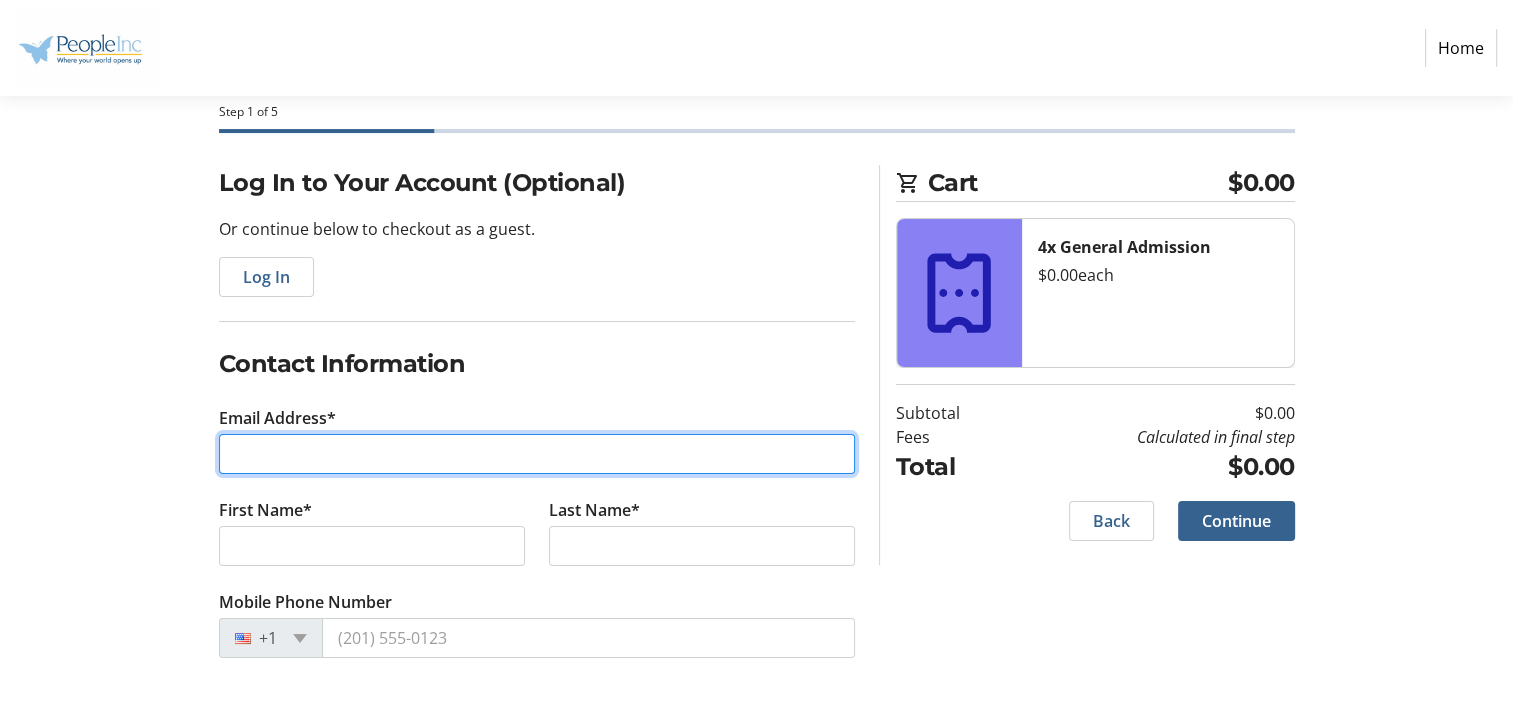click on "Email Address*" at bounding box center [537, 454] 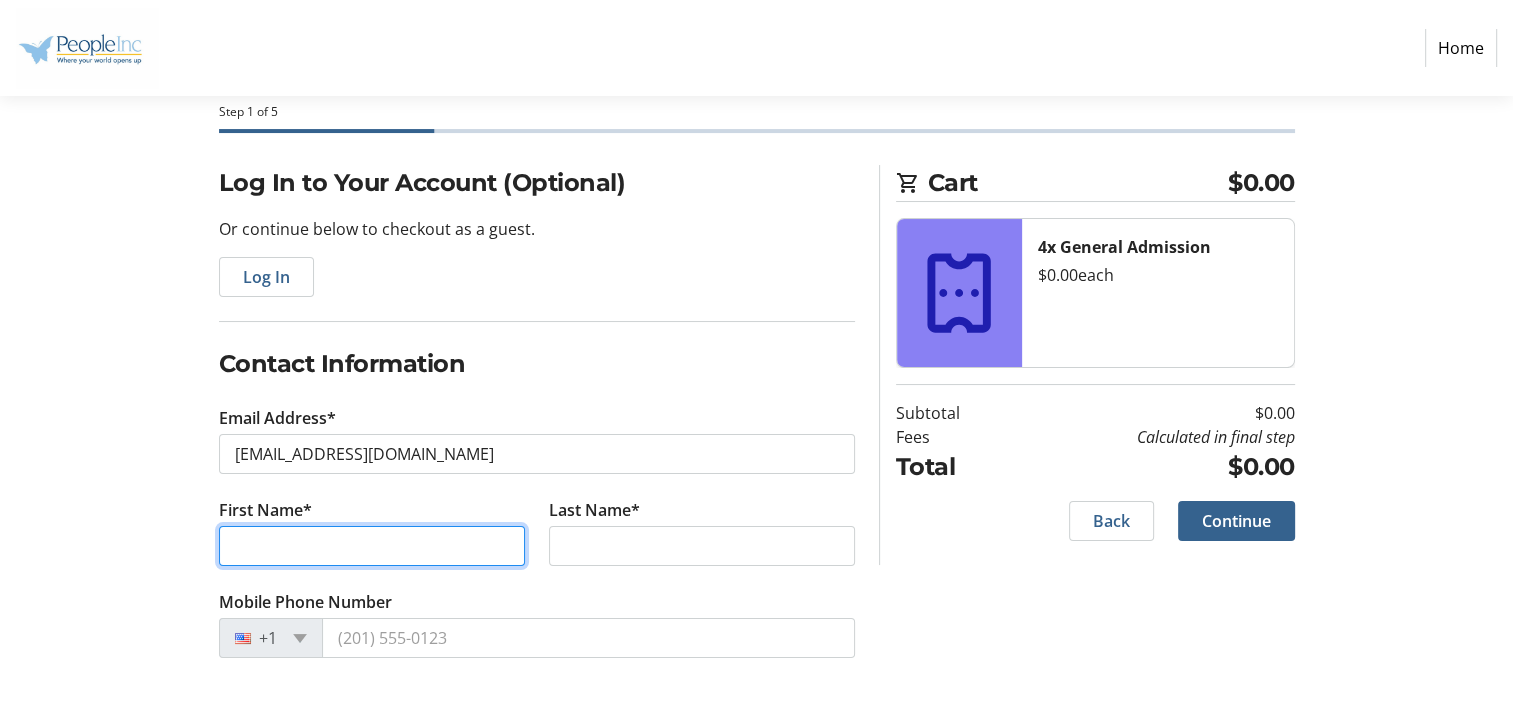 type on "Amber" 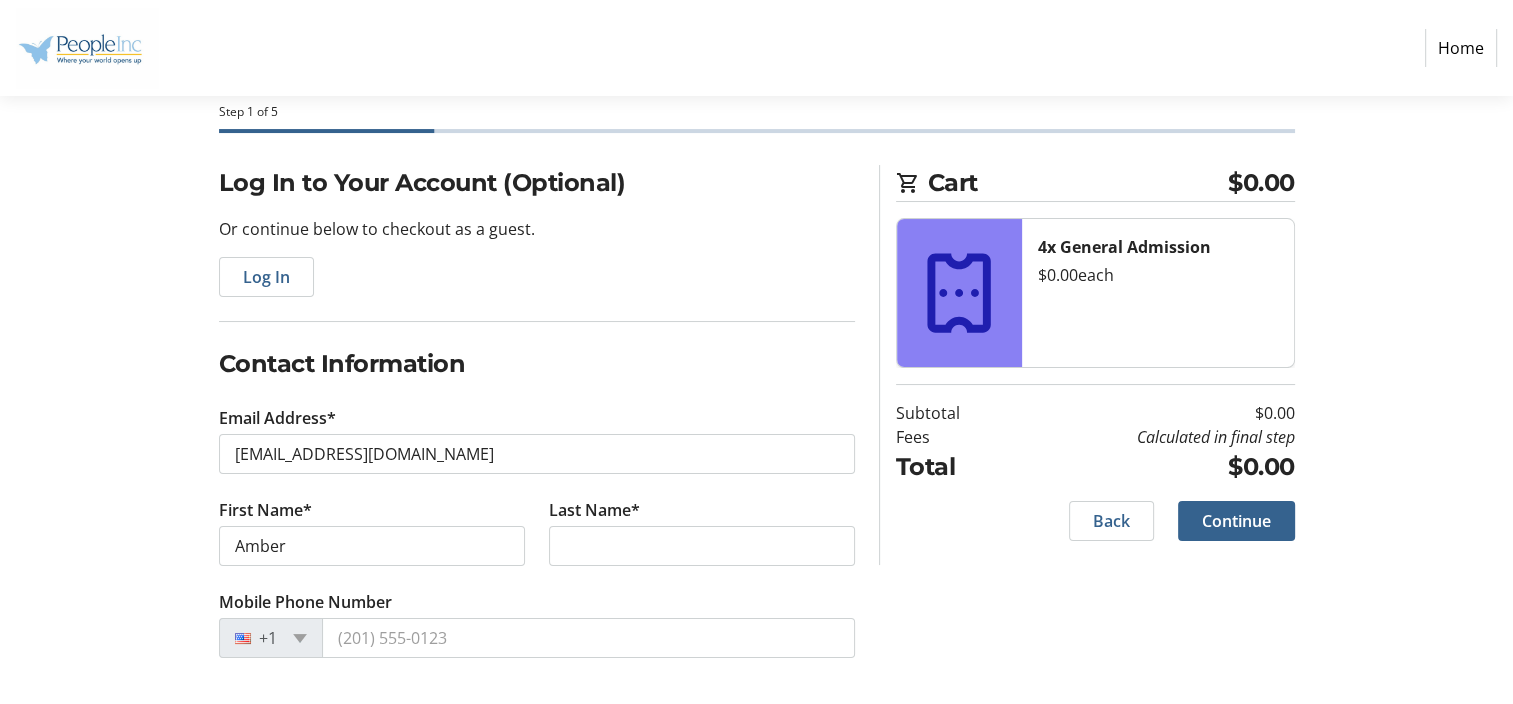type on "Ziolkowski" 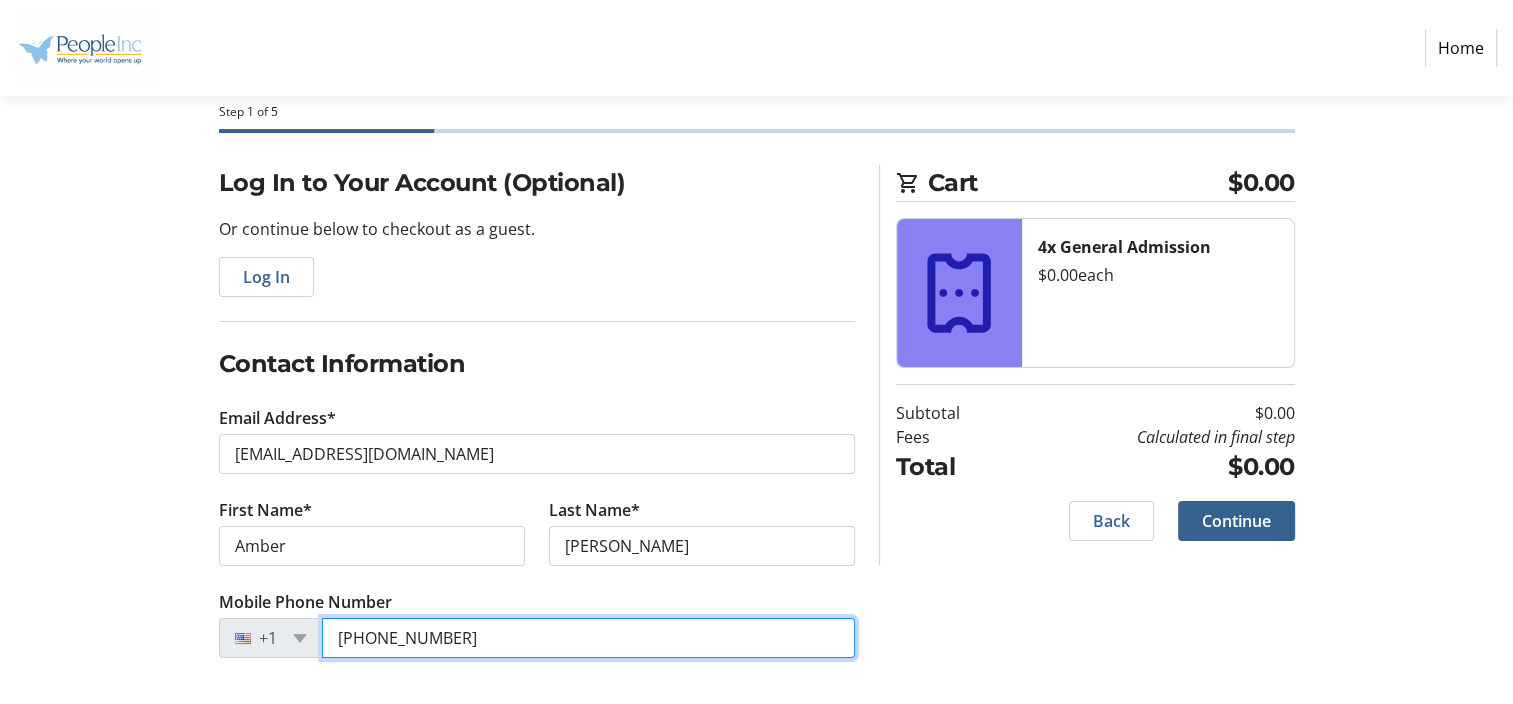 drag, startPoint x: 454, startPoint y: 631, endPoint x: 380, endPoint y: 638, distance: 74.330345 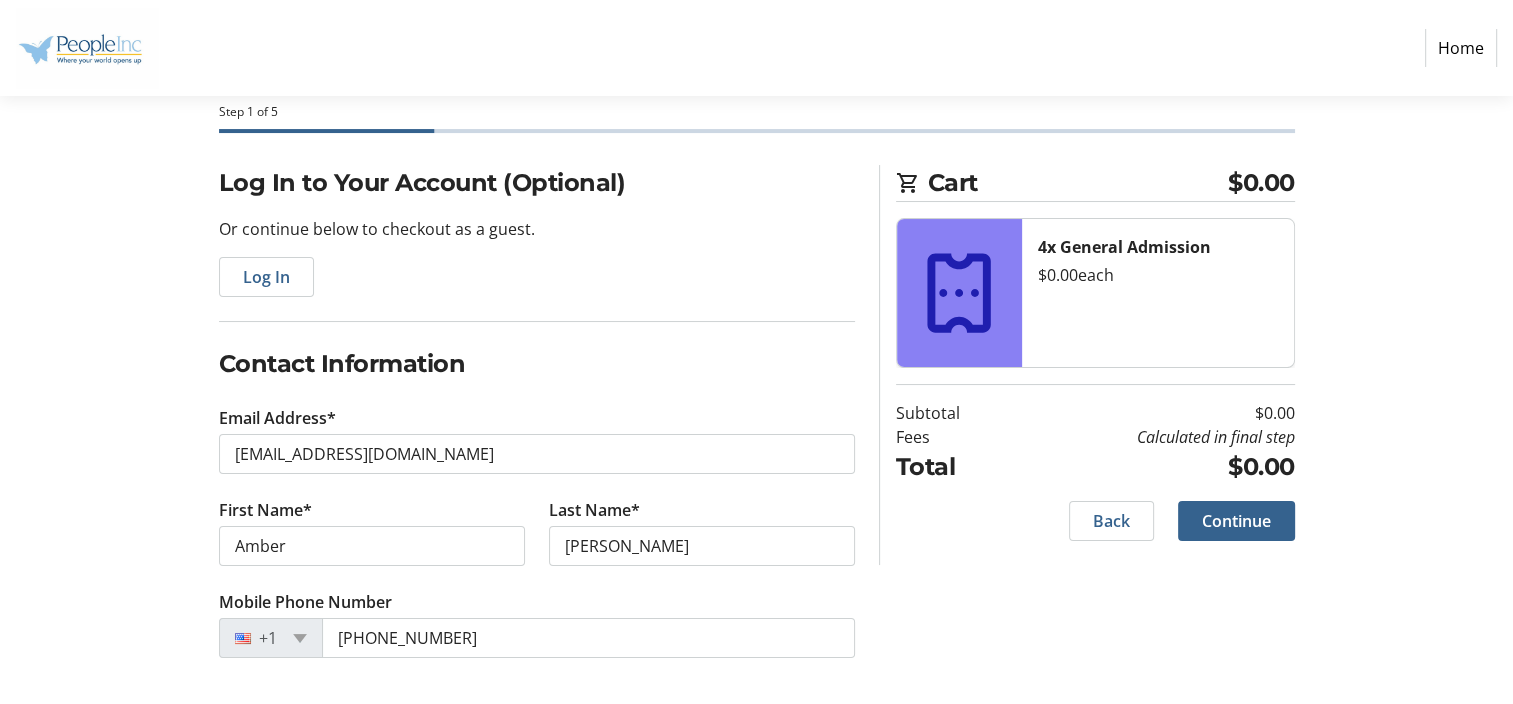 click on "Email Address* AZIOLKOWSKI@PEOPLE-INC.ORG" 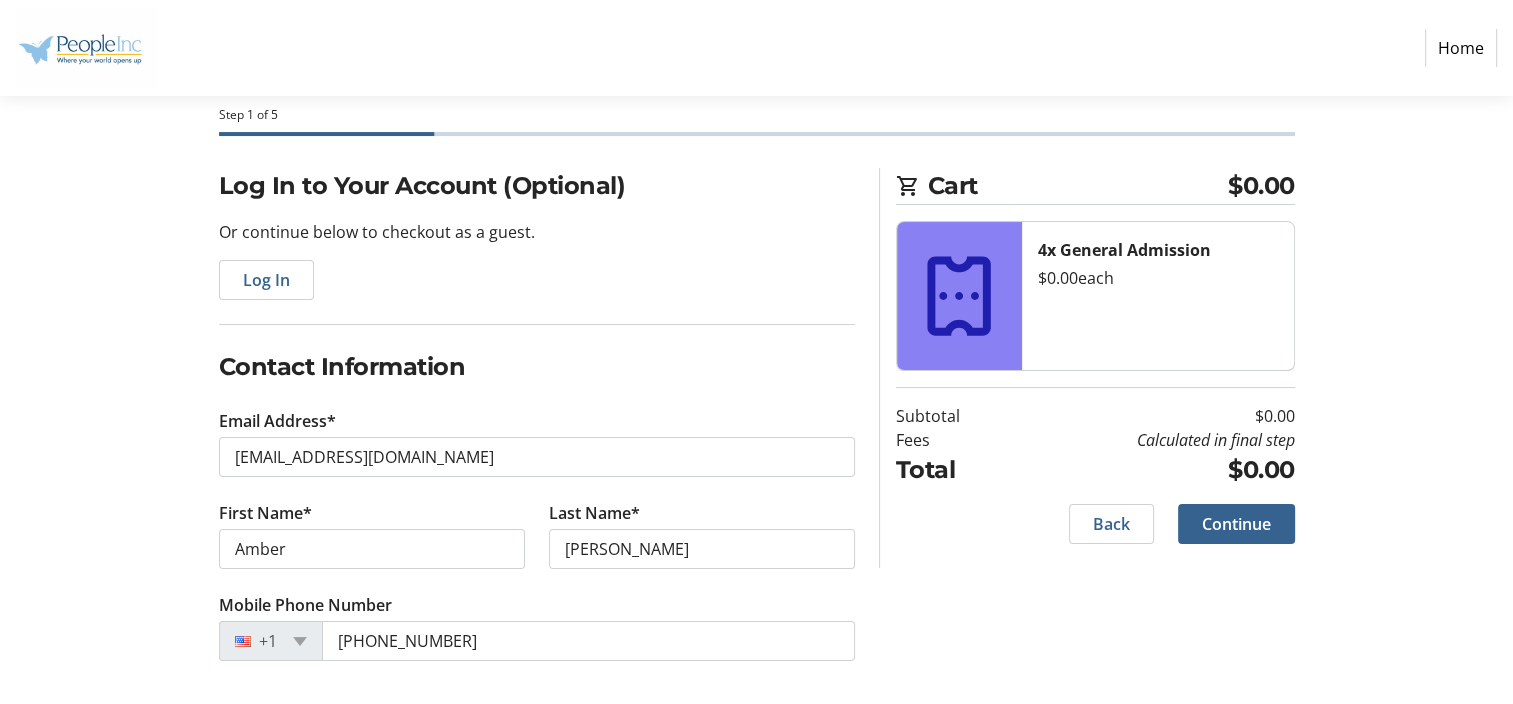 scroll, scrollTop: 97, scrollLeft: 0, axis: vertical 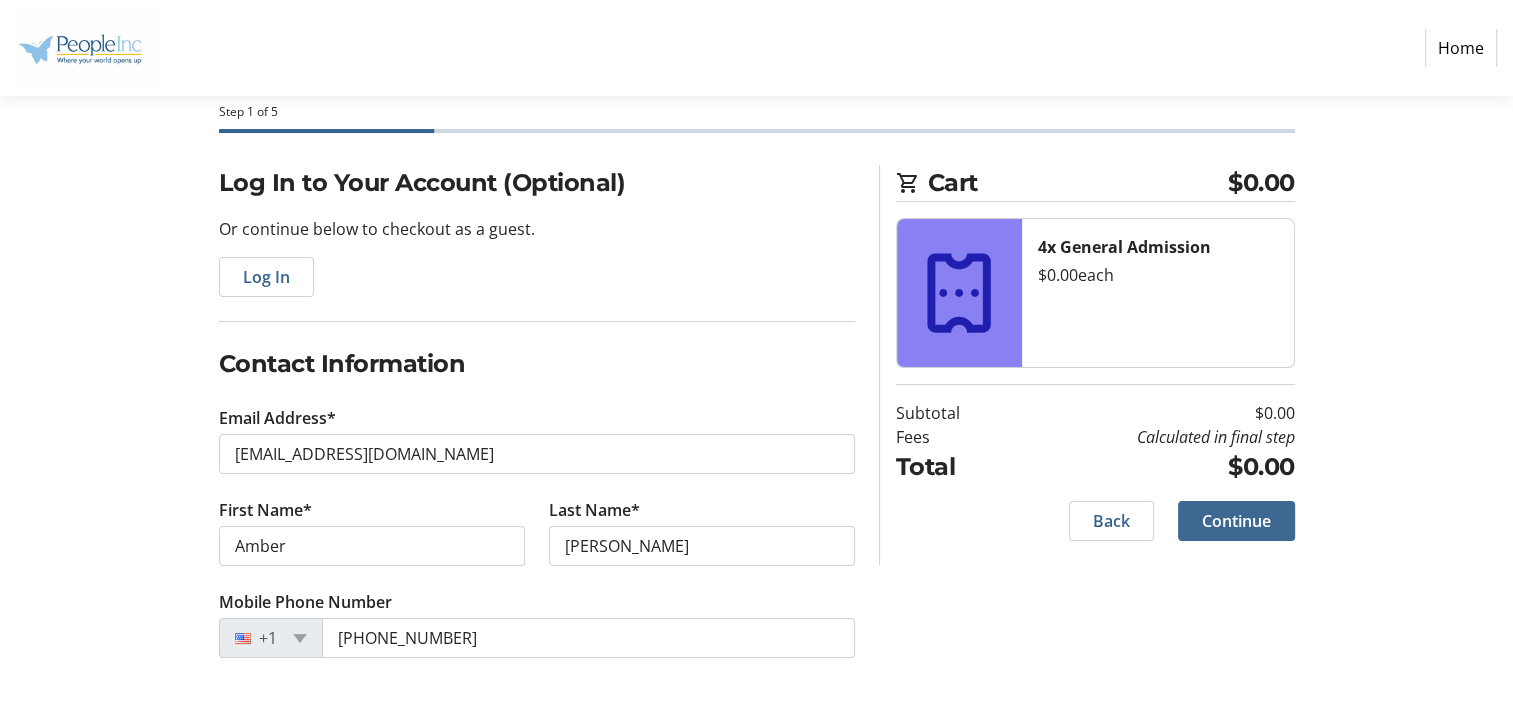 click on "Continue" 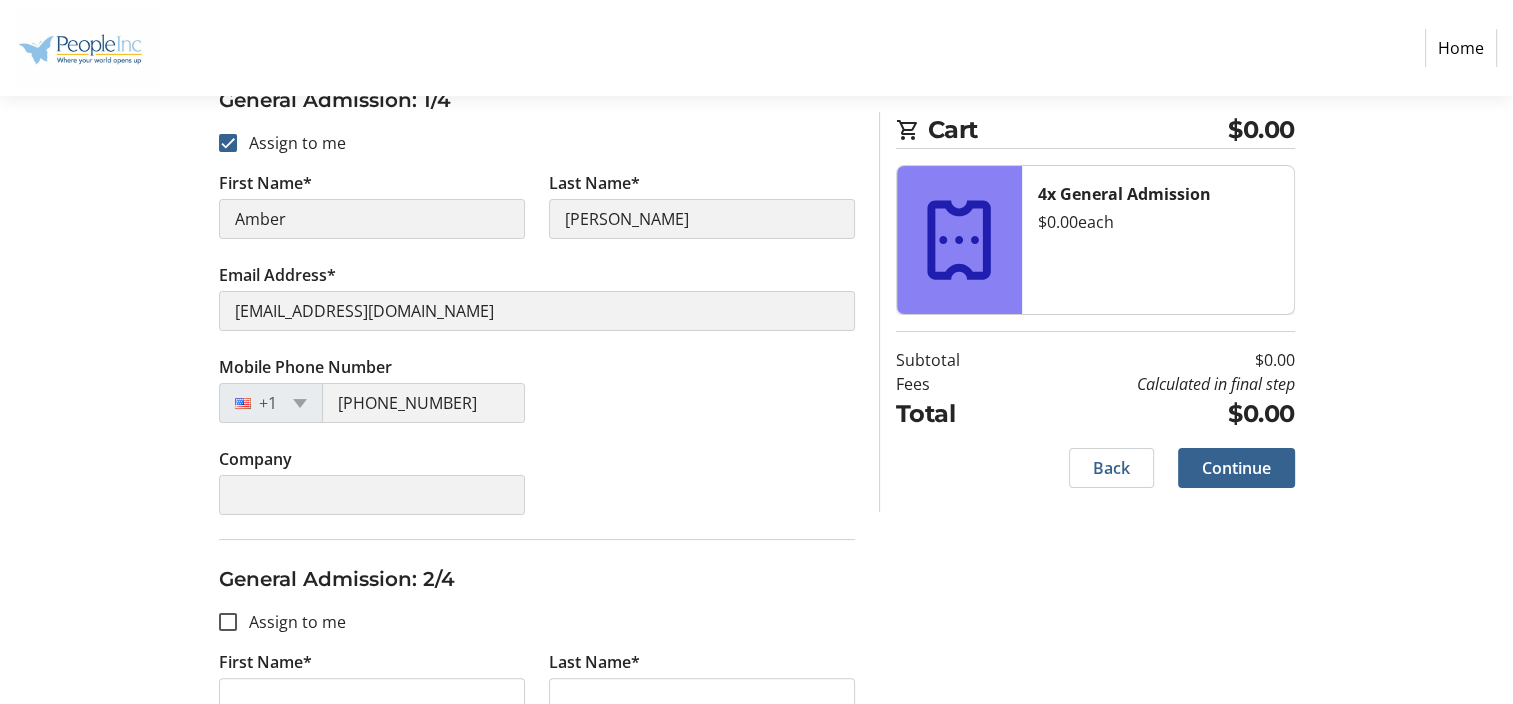 scroll, scrollTop: 300, scrollLeft: 0, axis: vertical 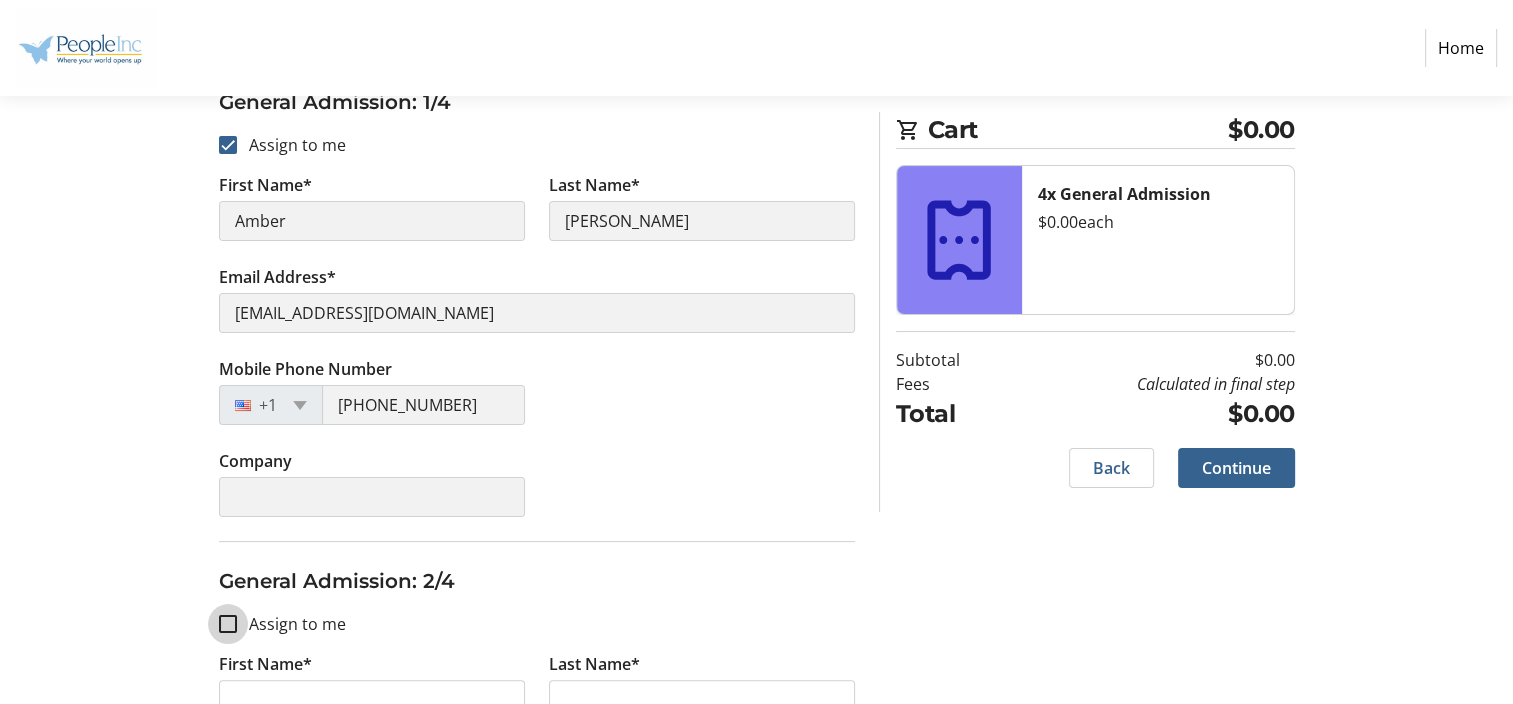 click on "Assign to me" at bounding box center [228, 624] 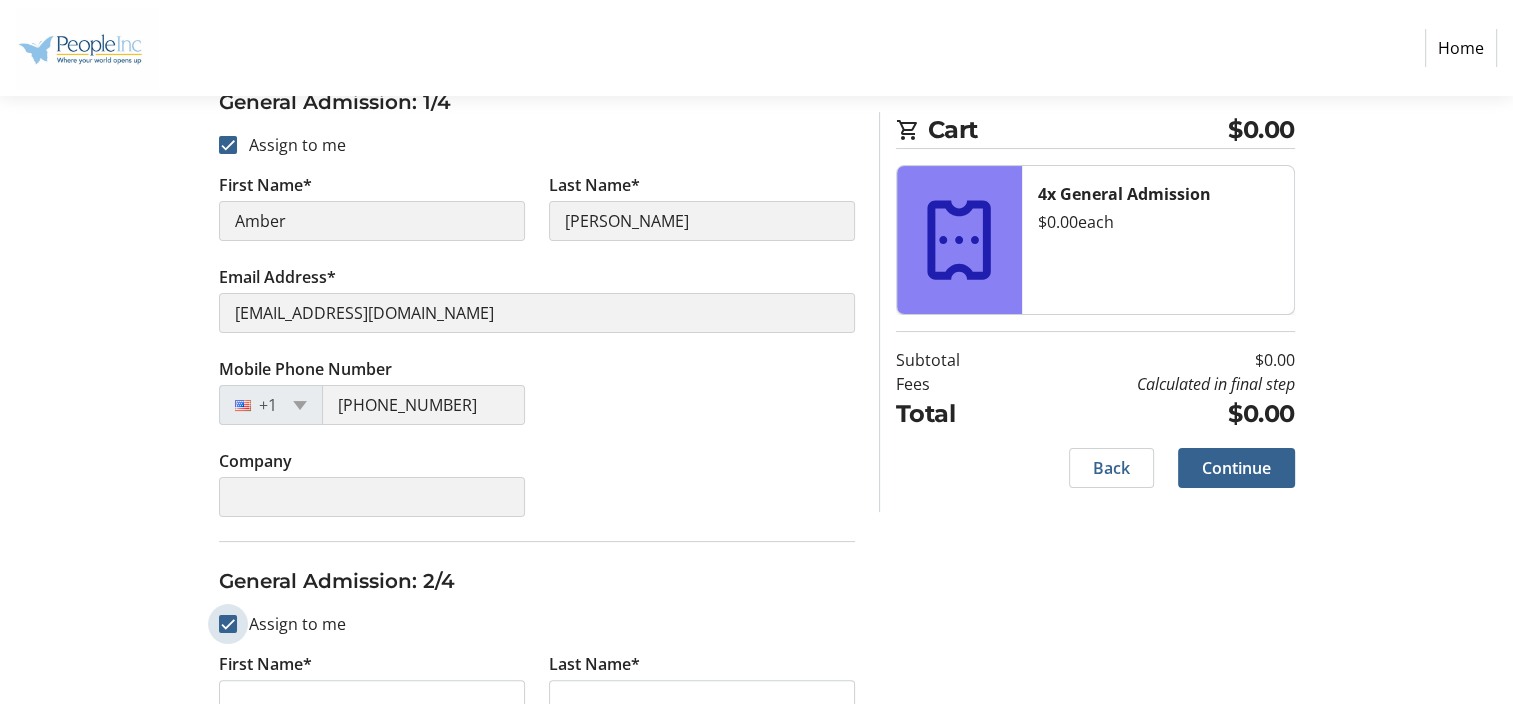 checkbox on "true" 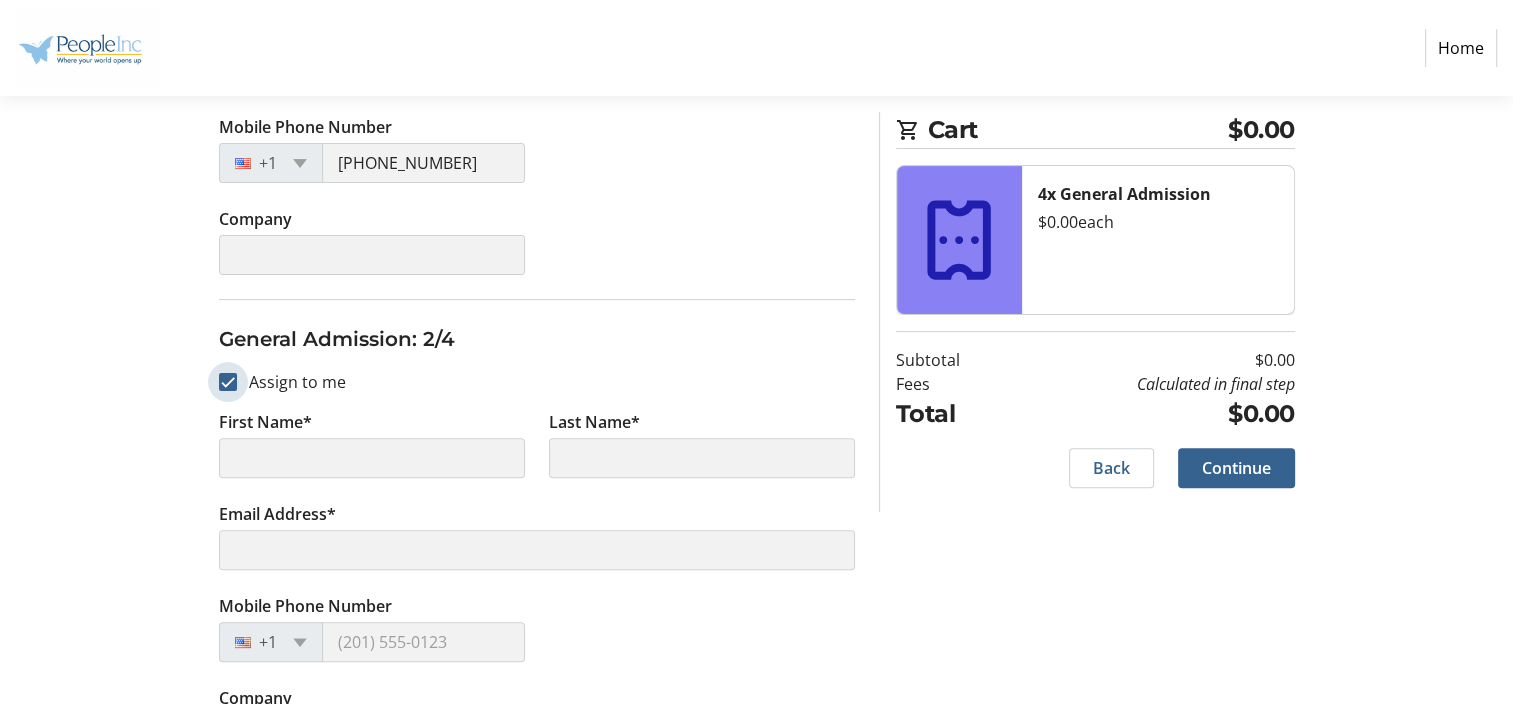 scroll, scrollTop: 600, scrollLeft: 0, axis: vertical 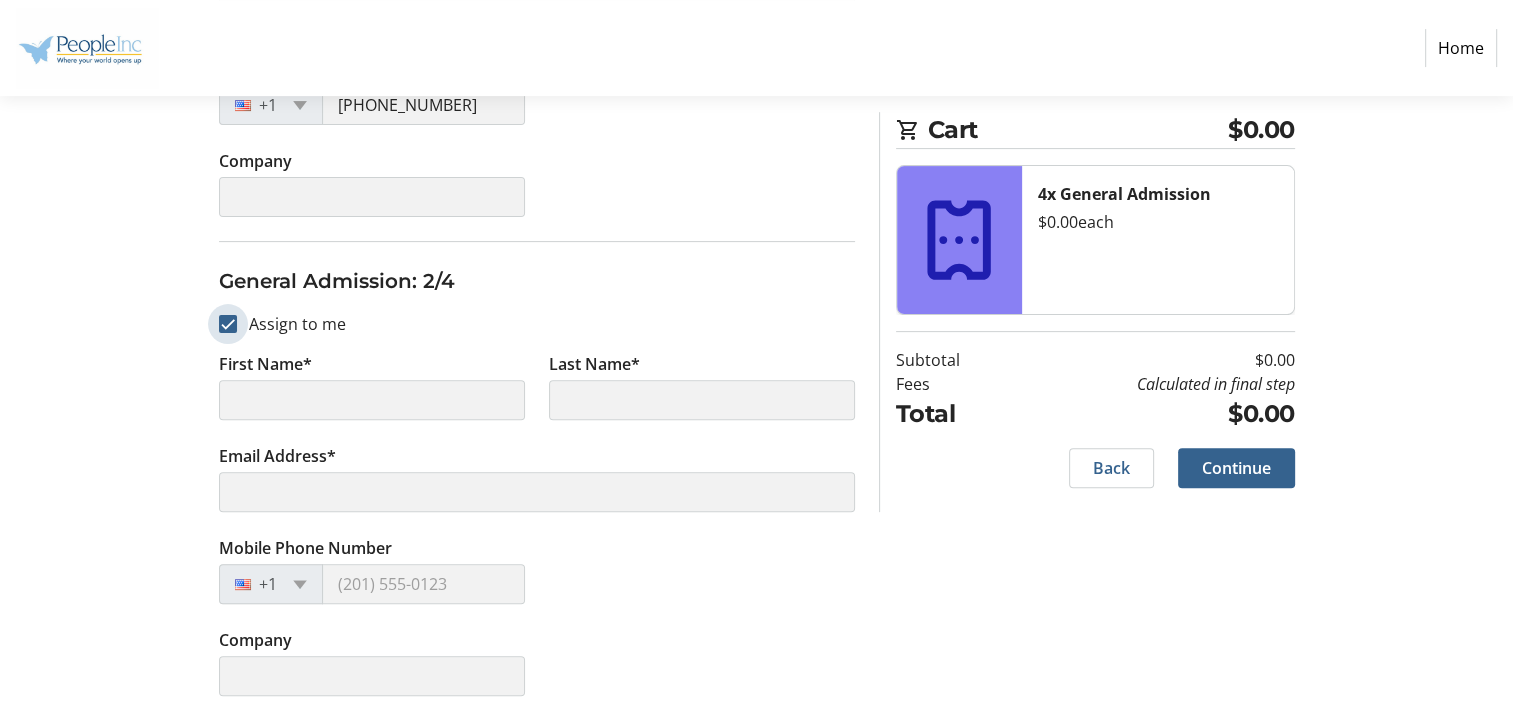 type on "Amber" 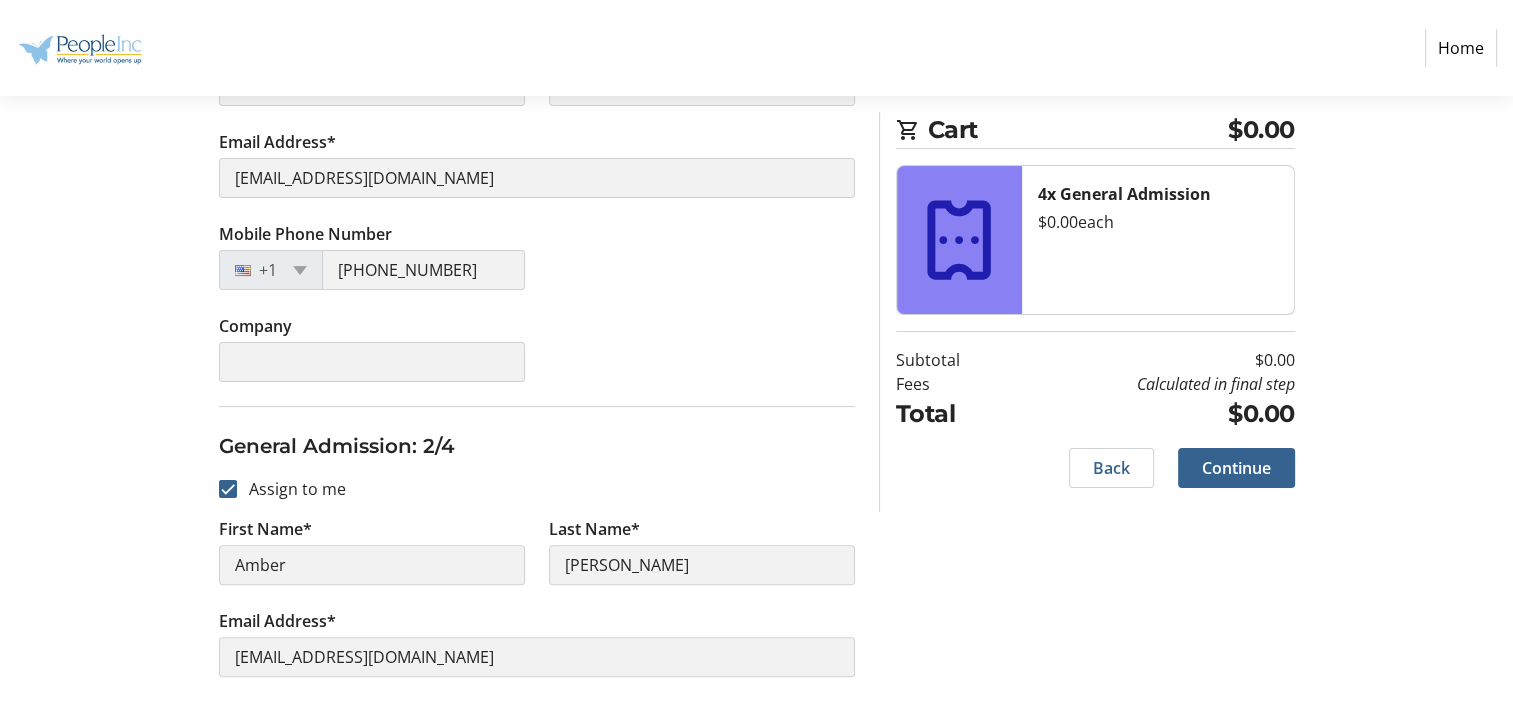 scroll, scrollTop: 400, scrollLeft: 0, axis: vertical 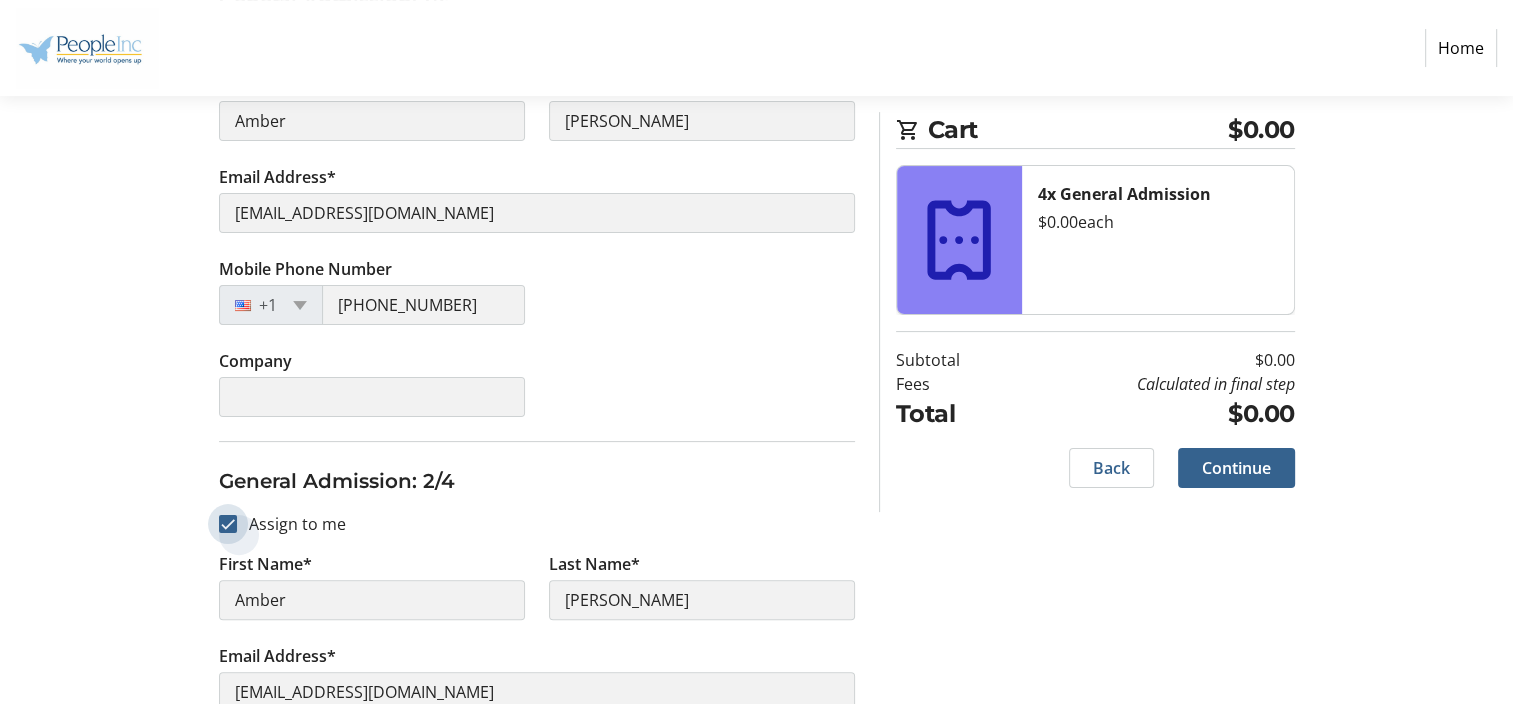 click on "Assign to me" at bounding box center [228, 524] 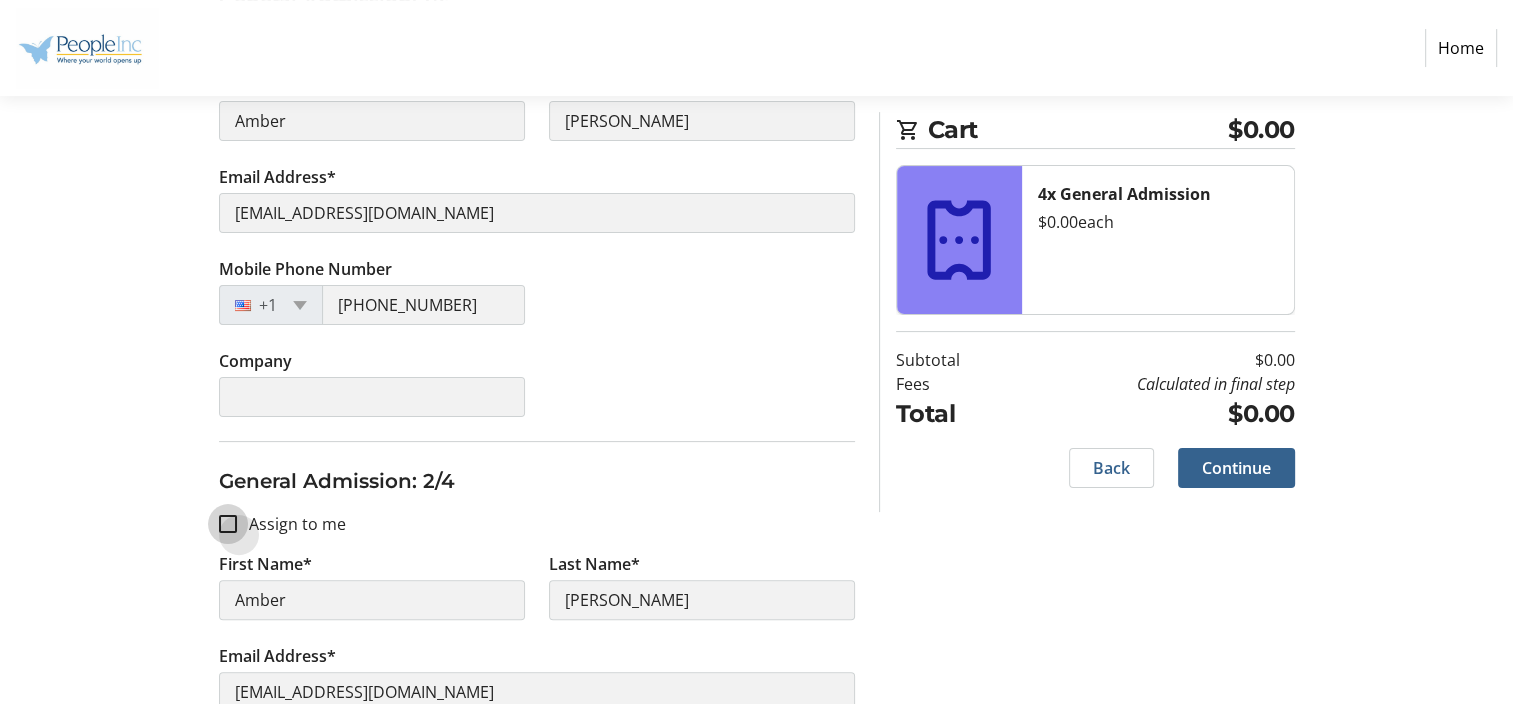 checkbox on "false" 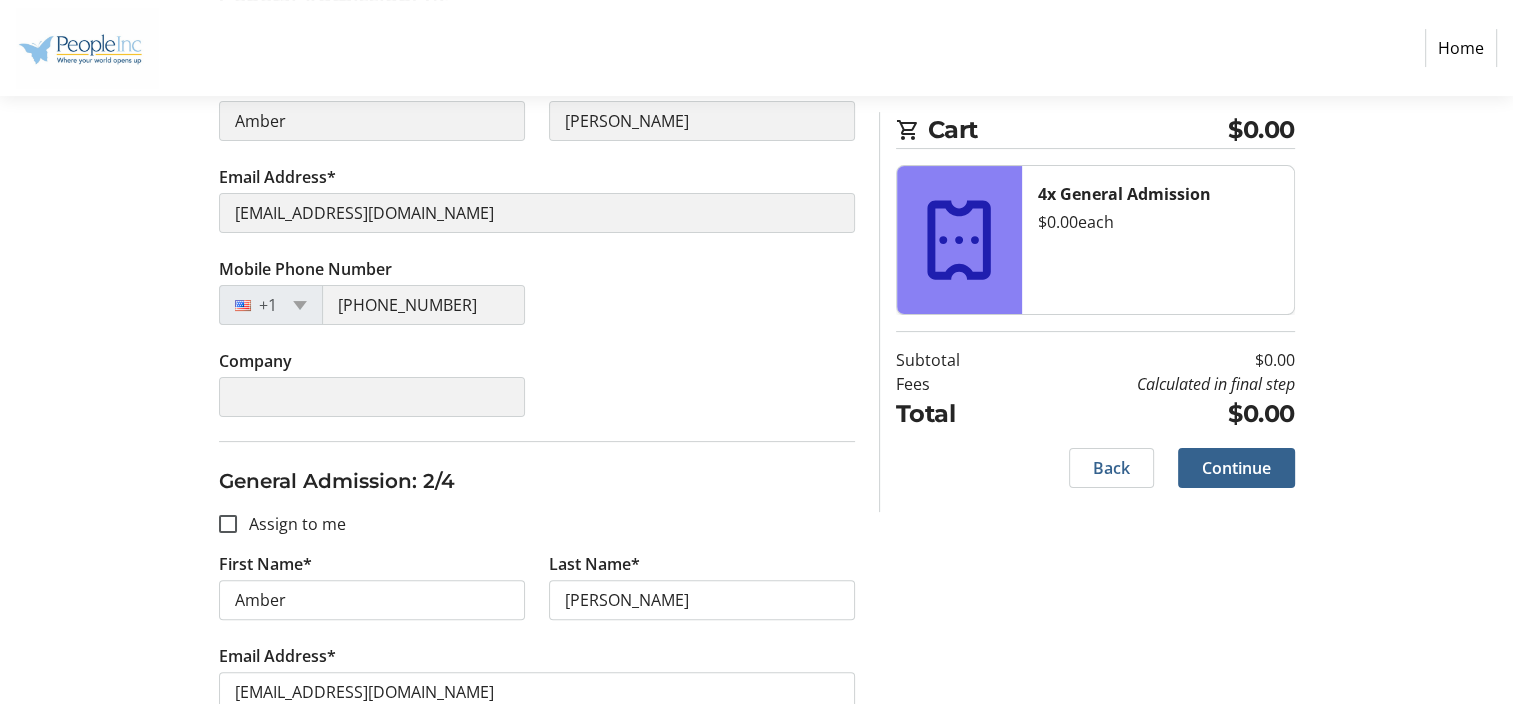 type 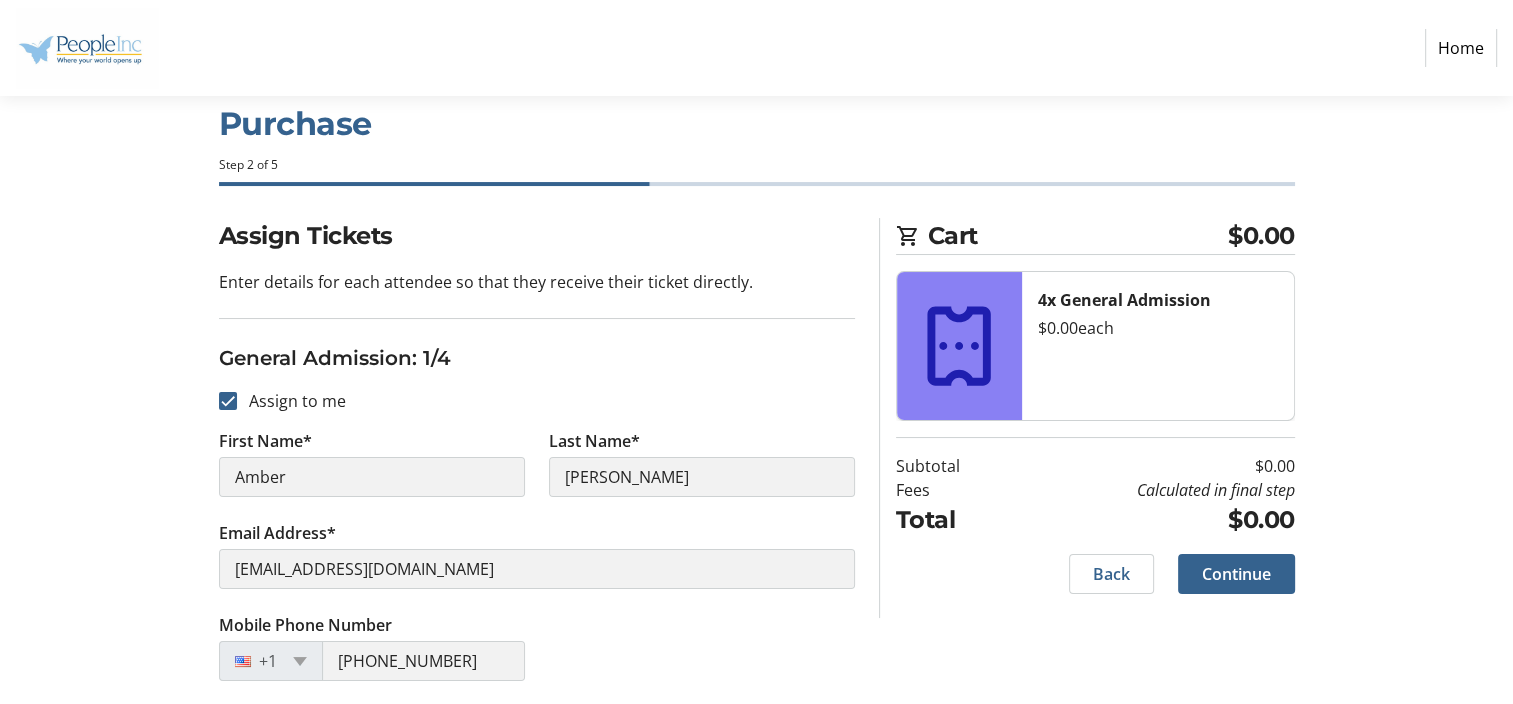 scroll, scrollTop: 0, scrollLeft: 0, axis: both 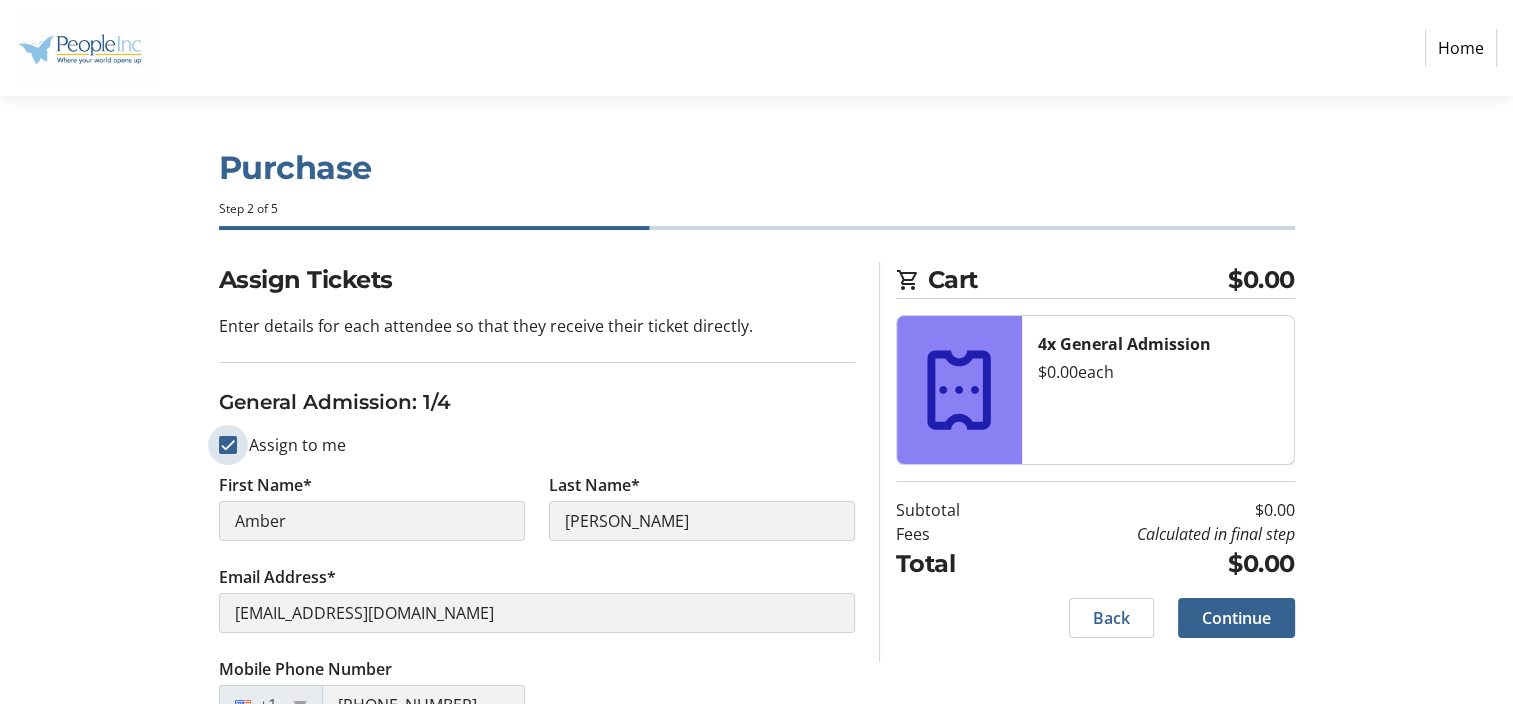 click on "Assign to me" at bounding box center (228, 445) 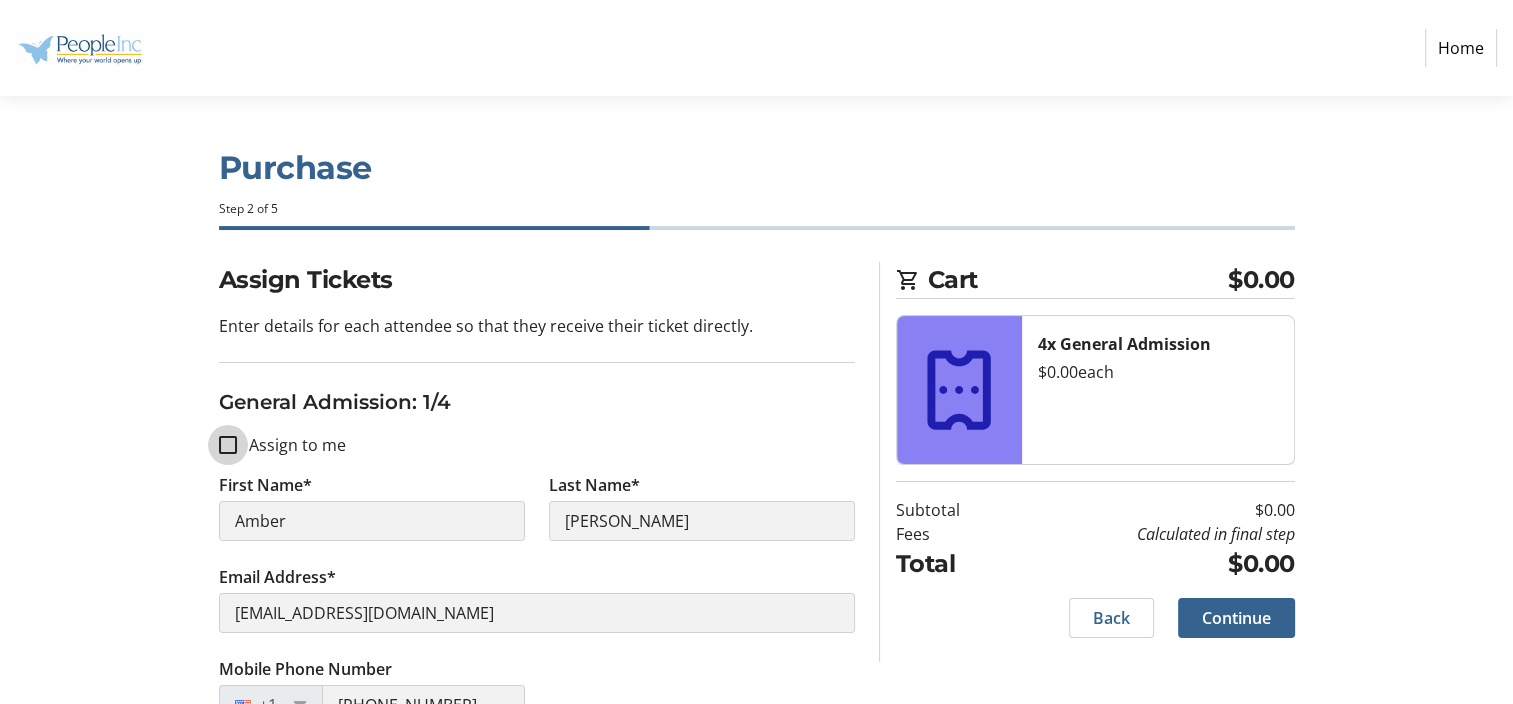 checkbox on "false" 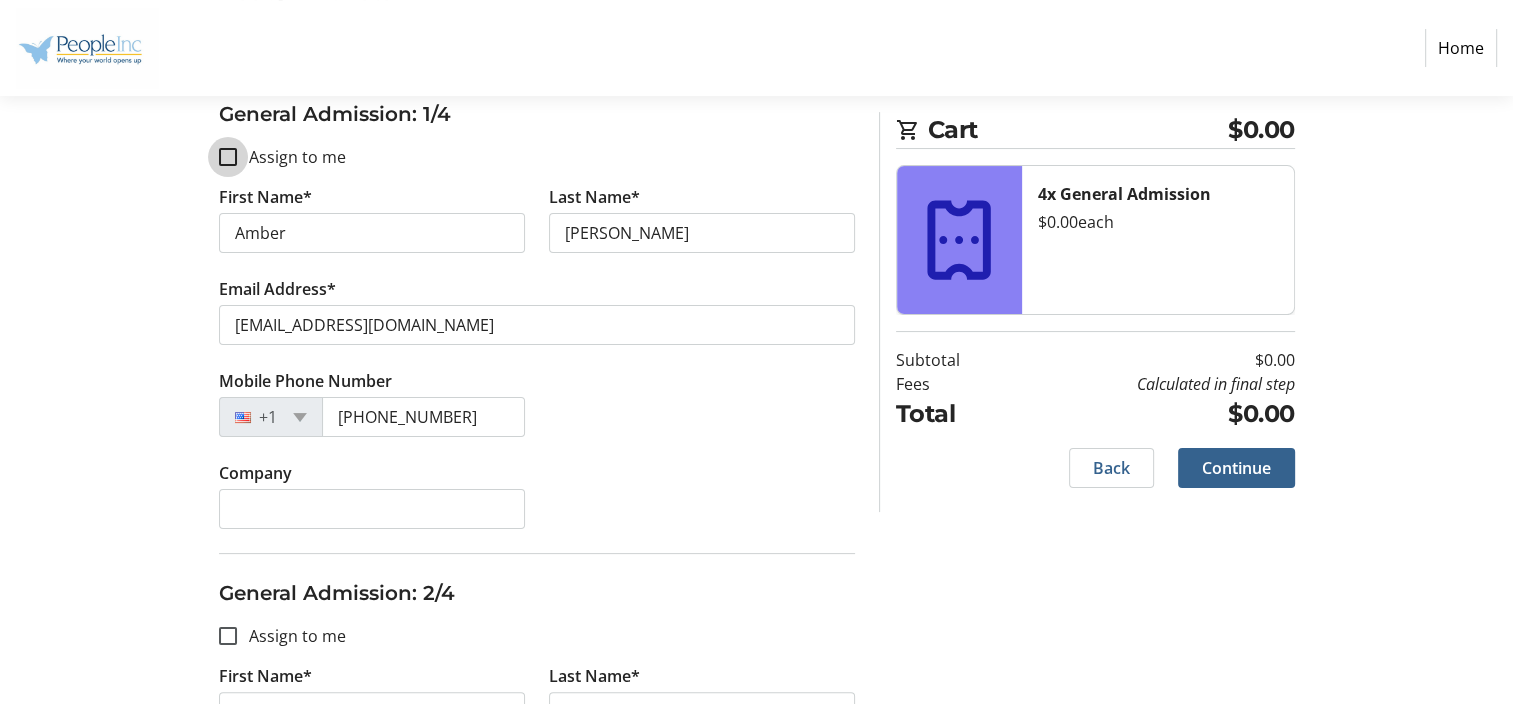 scroll, scrollTop: 400, scrollLeft: 0, axis: vertical 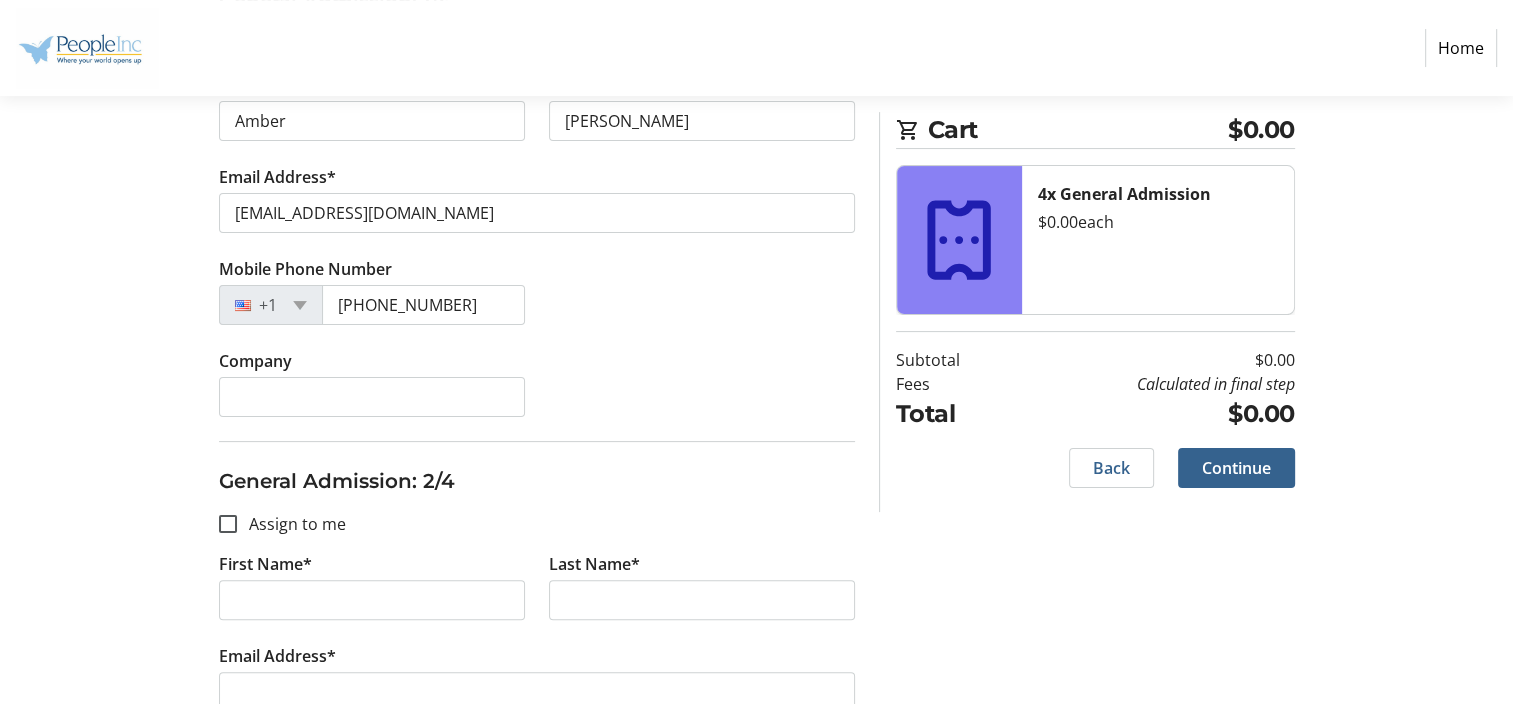 type 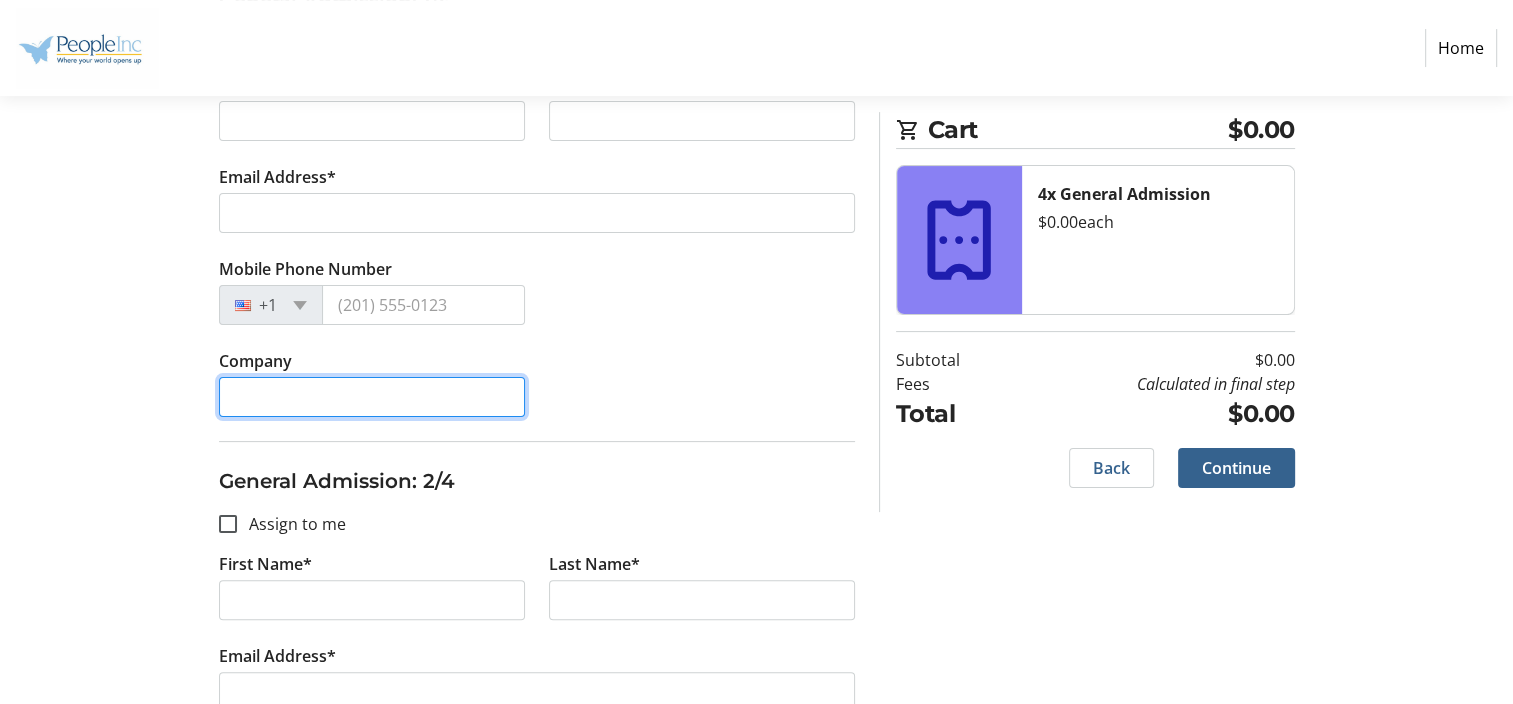 click on "Company" at bounding box center (372, 397) 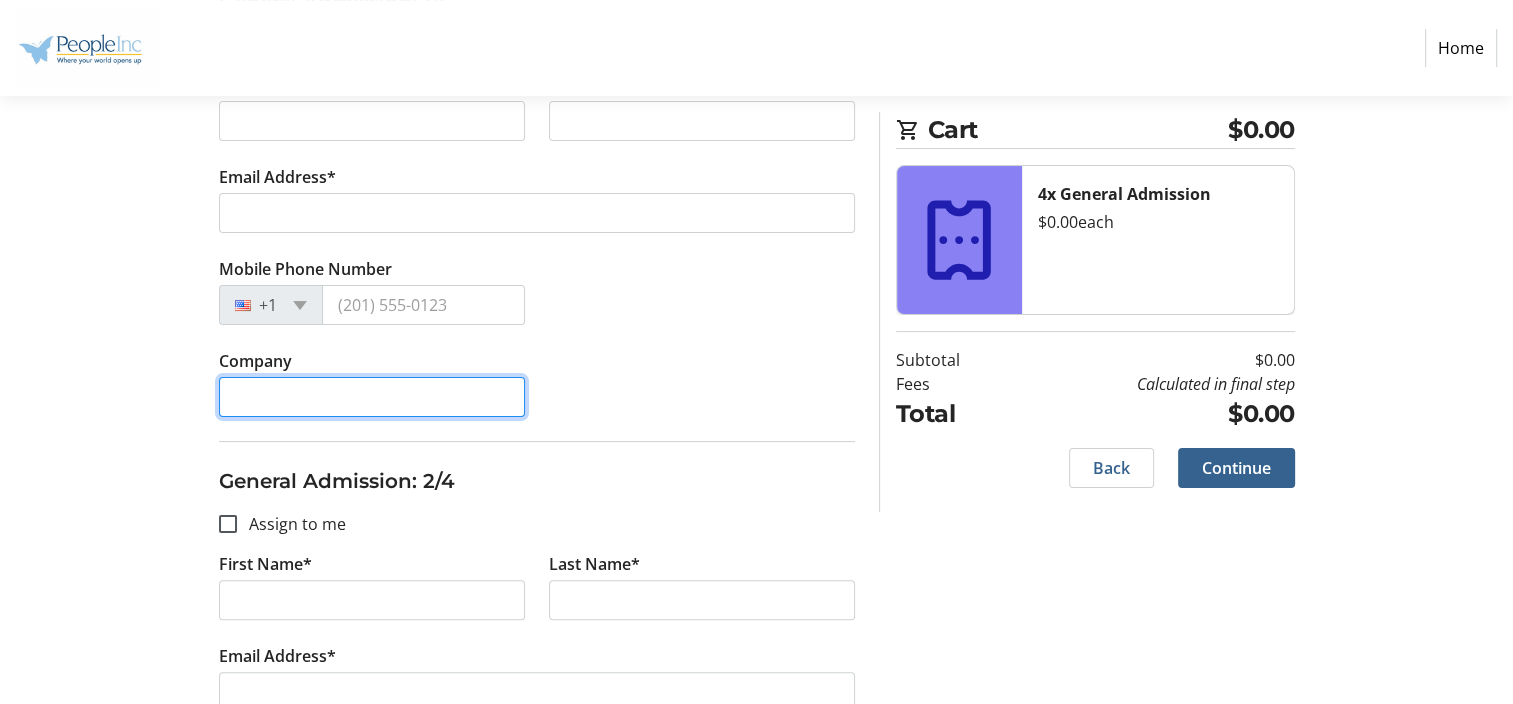 type on "People Inc" 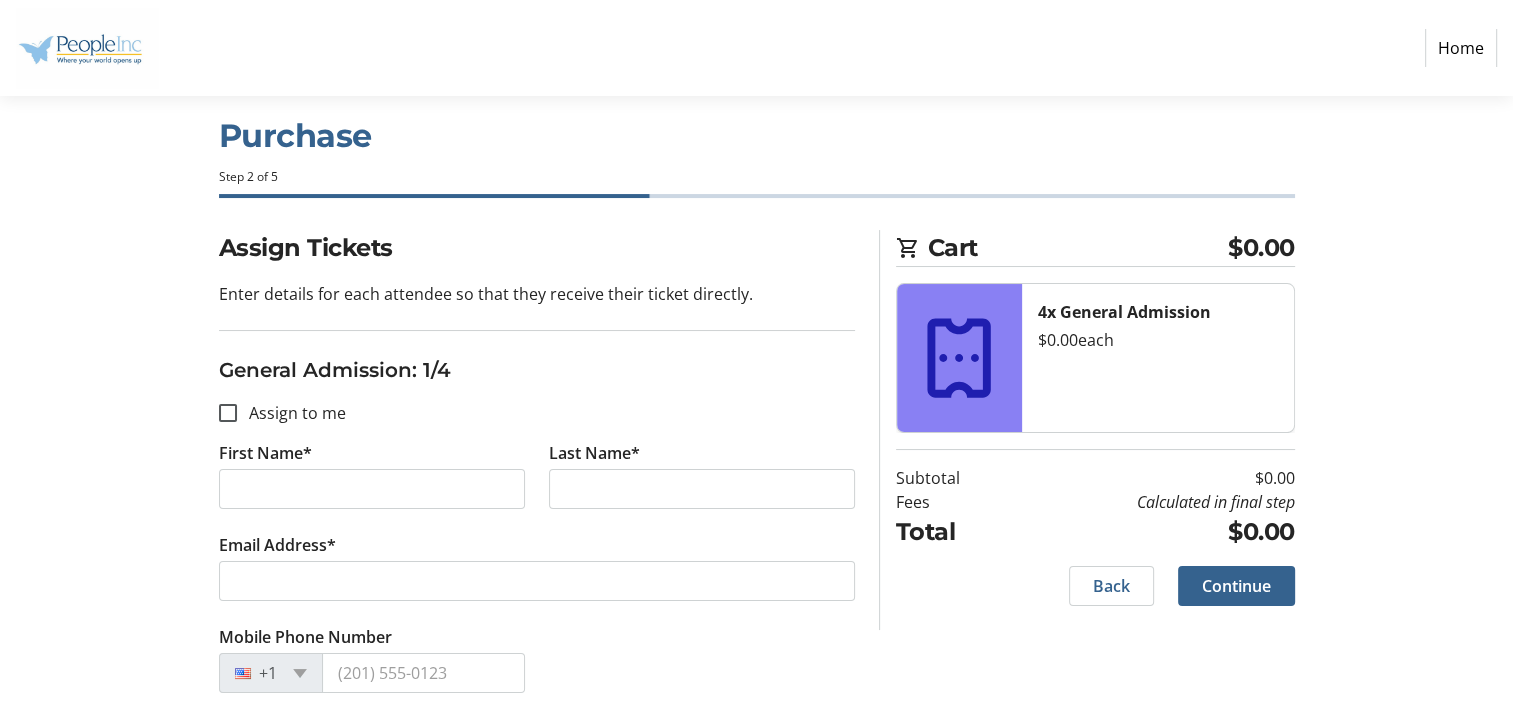 scroll, scrollTop: 0, scrollLeft: 0, axis: both 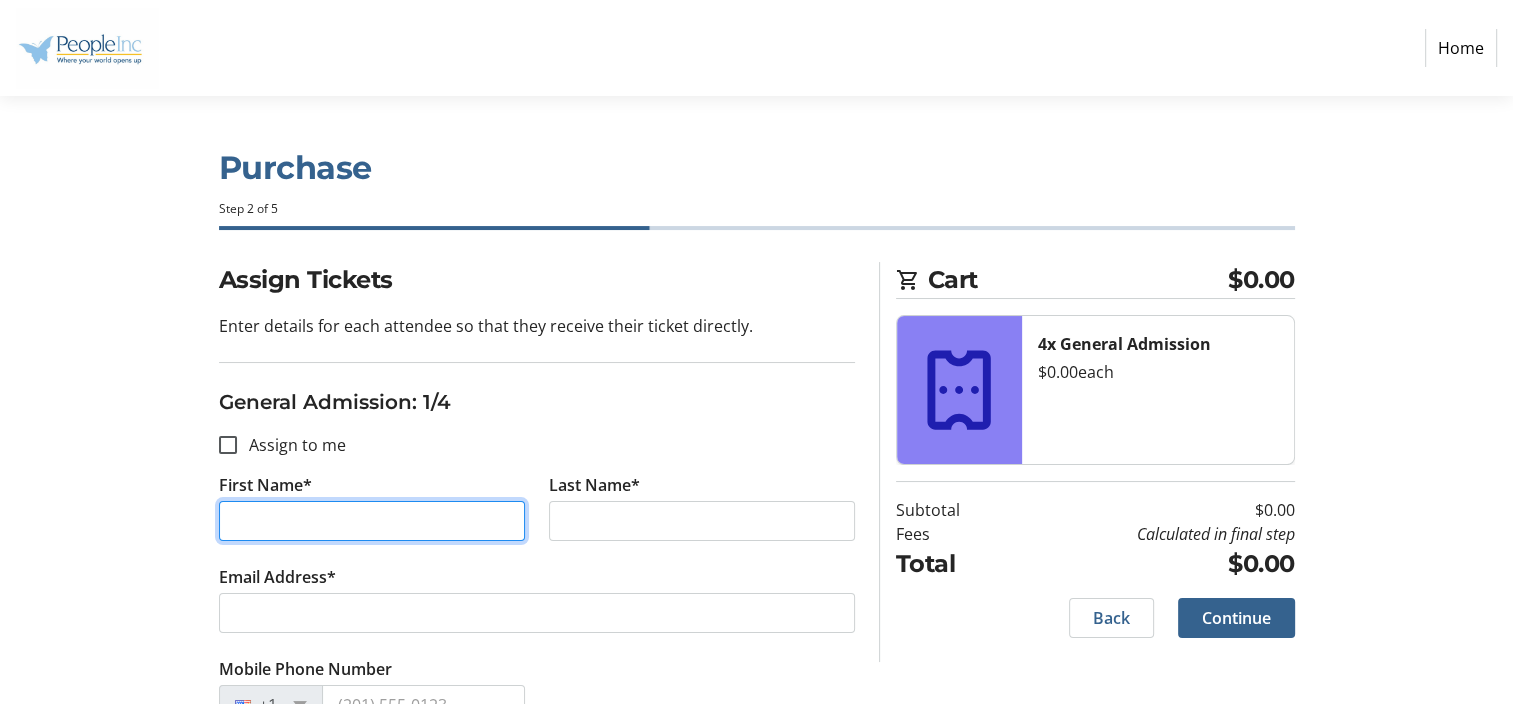 click on "First Name*" at bounding box center [372, 521] 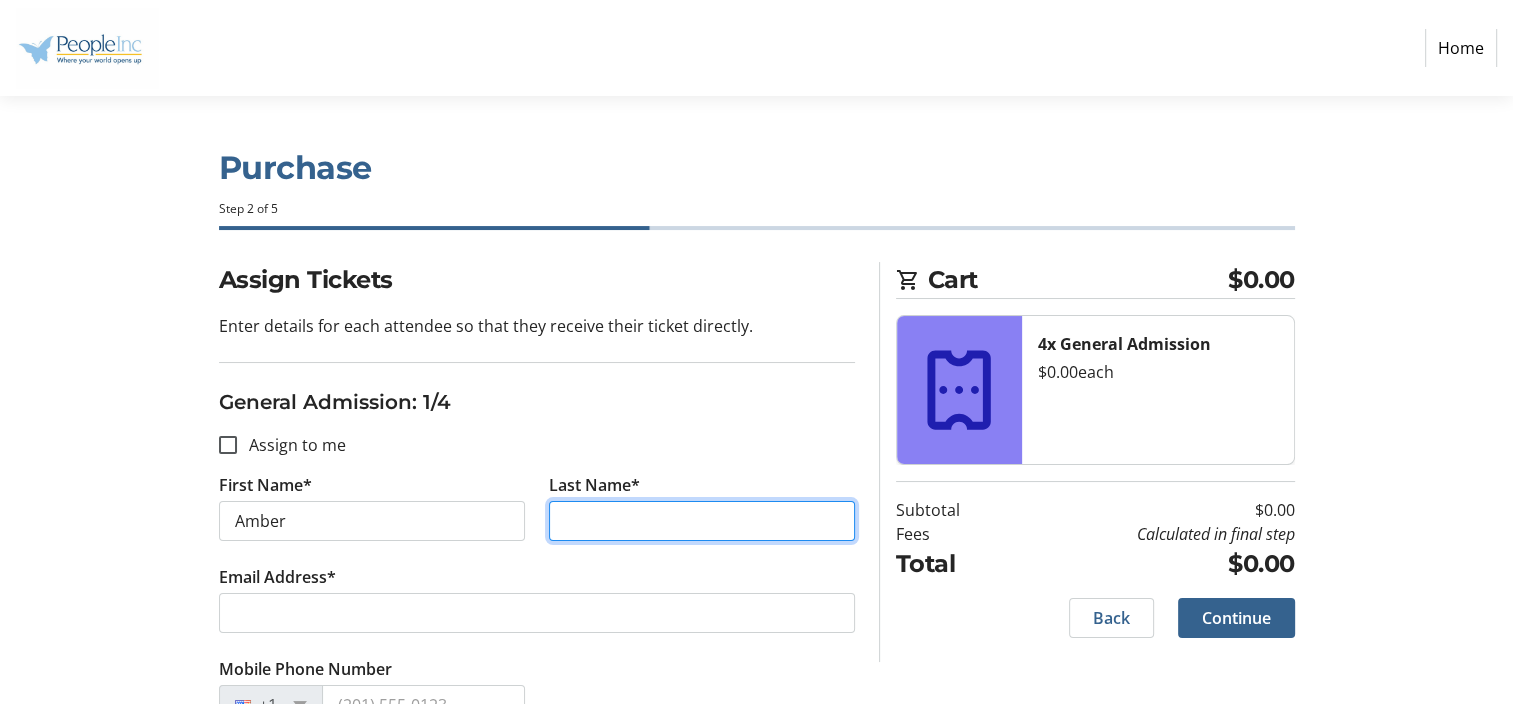 click on "Last Name*" at bounding box center [702, 521] 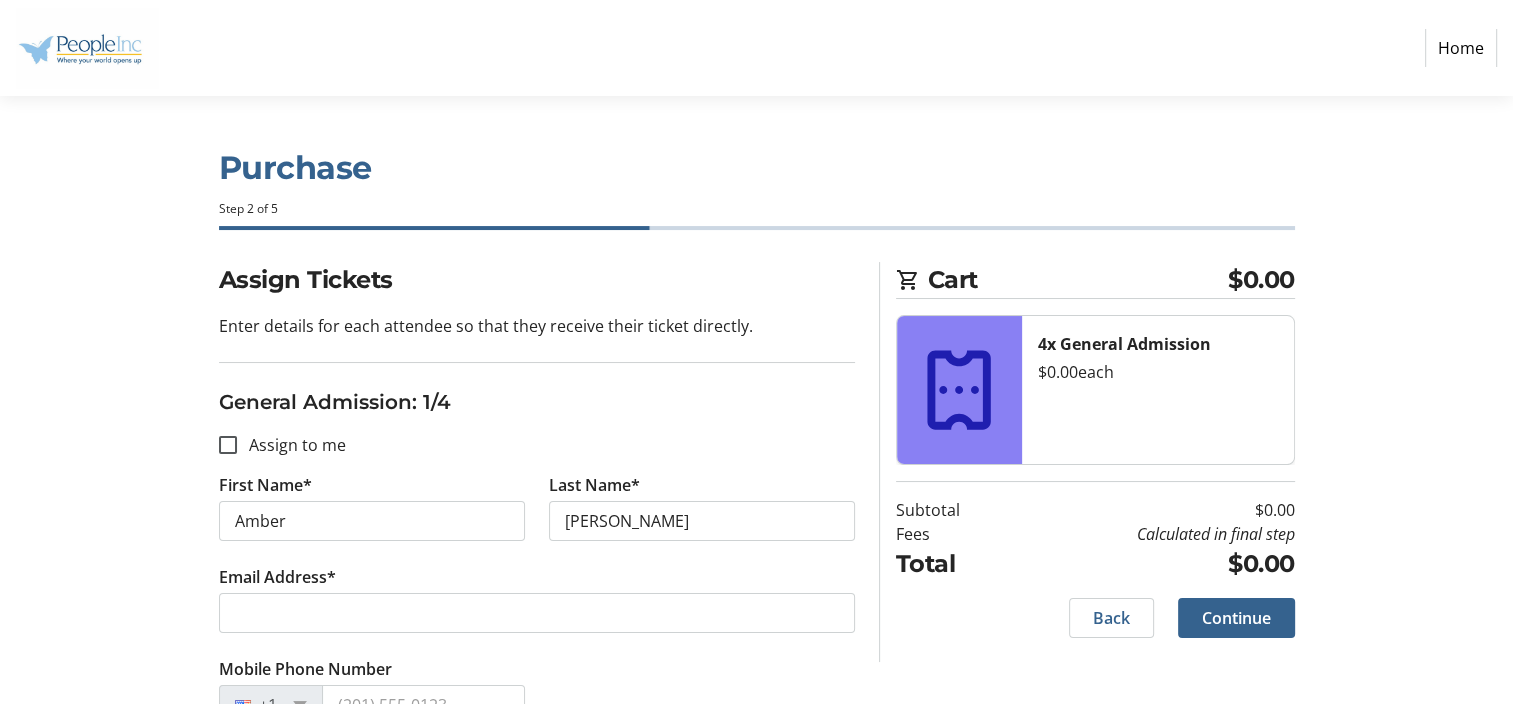 type on "Amber" 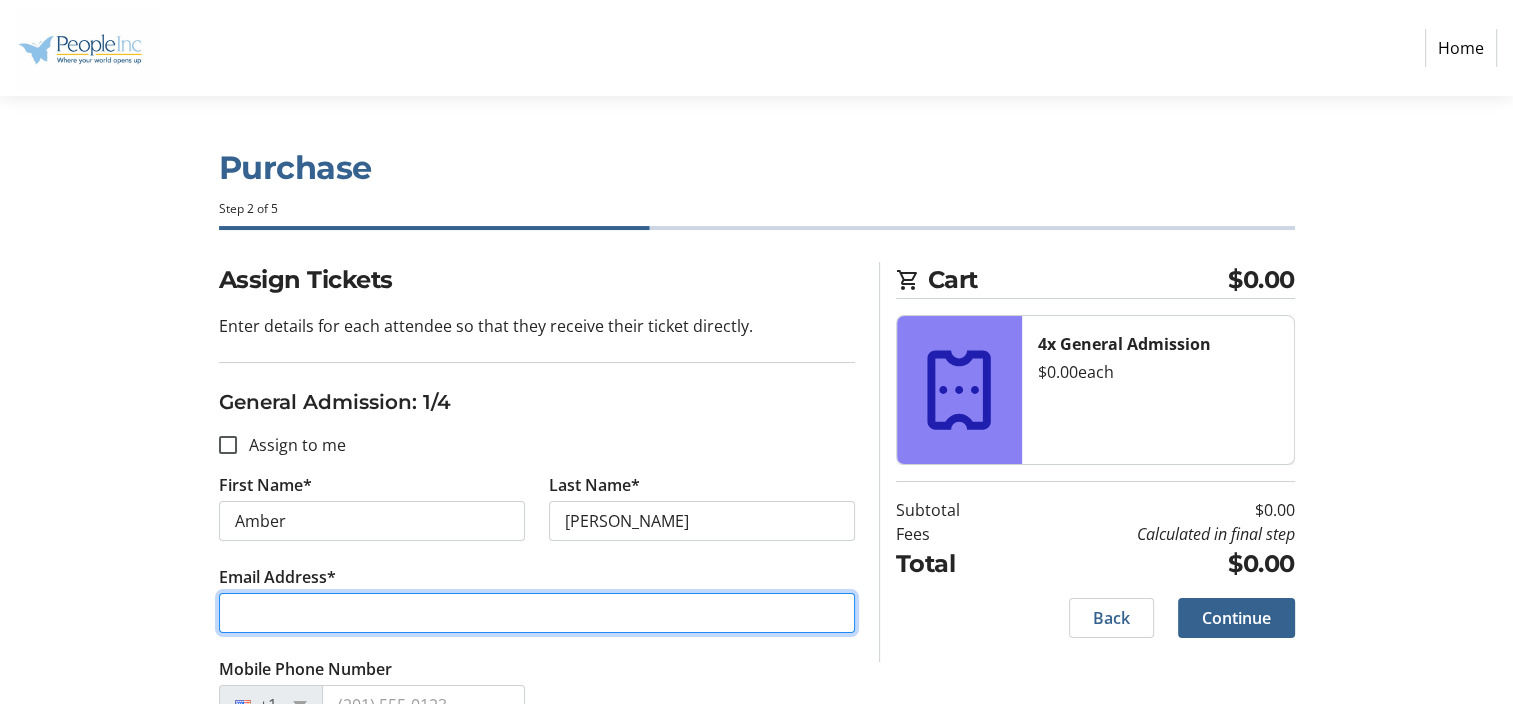 click on "Email Address*" at bounding box center [537, 613] 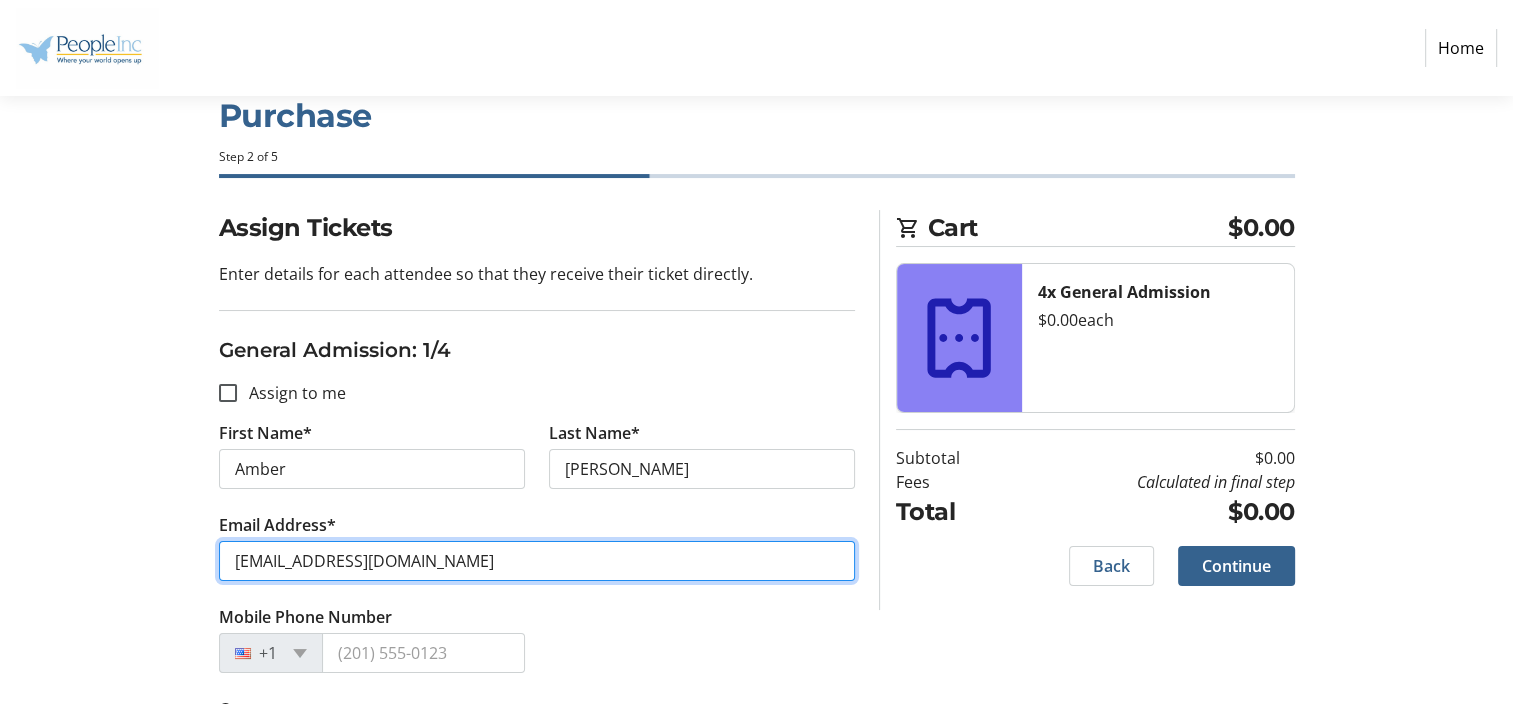 scroll, scrollTop: 200, scrollLeft: 0, axis: vertical 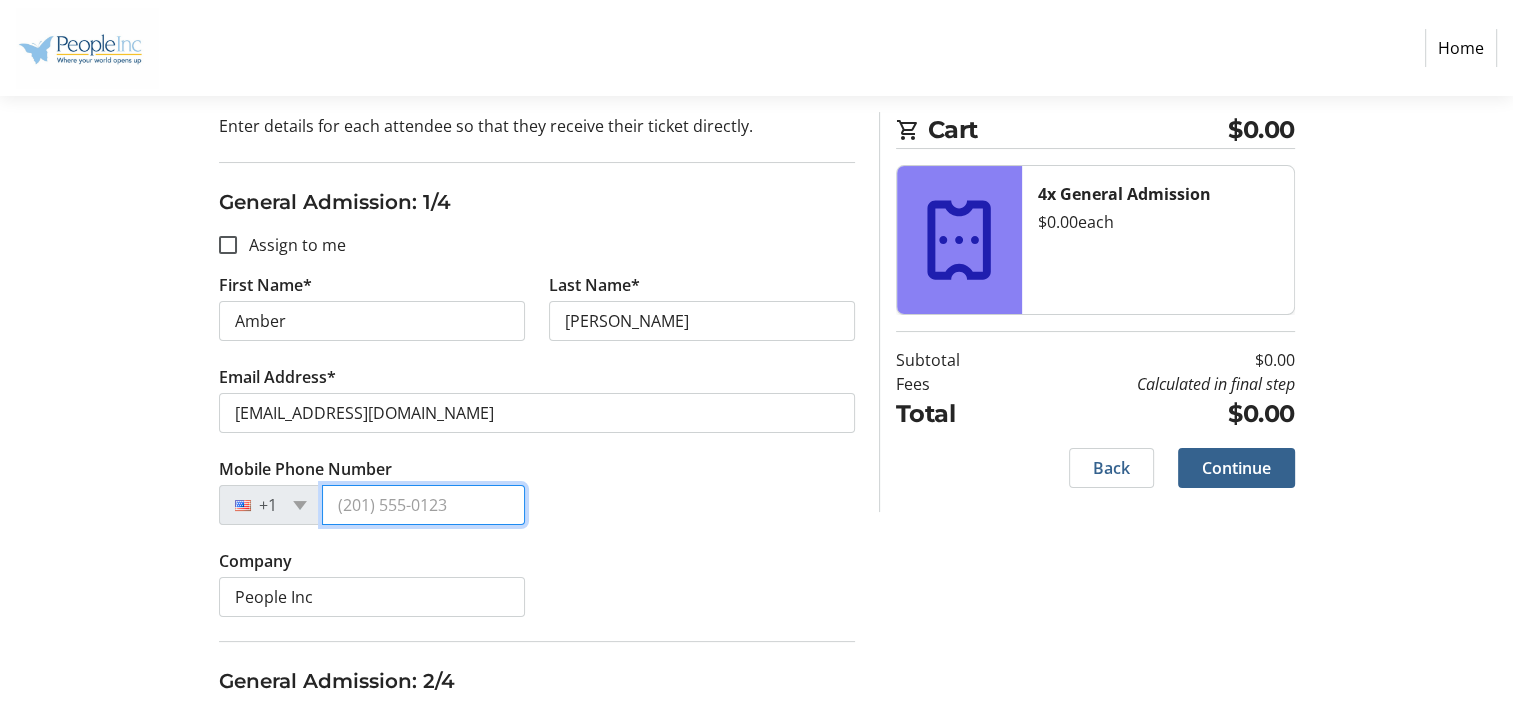 click on "Mobile Phone Number" at bounding box center [423, 505] 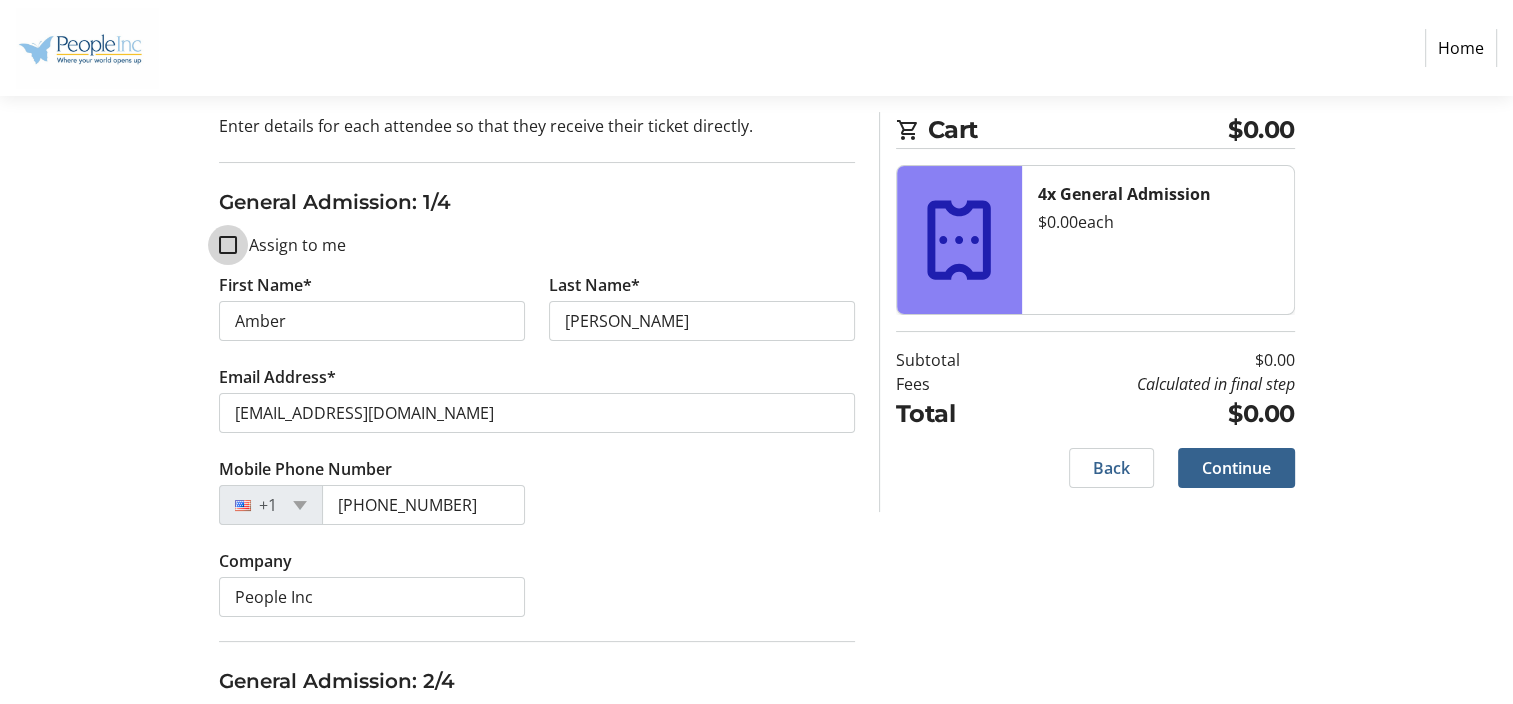 click on "Assign to me" at bounding box center (228, 245) 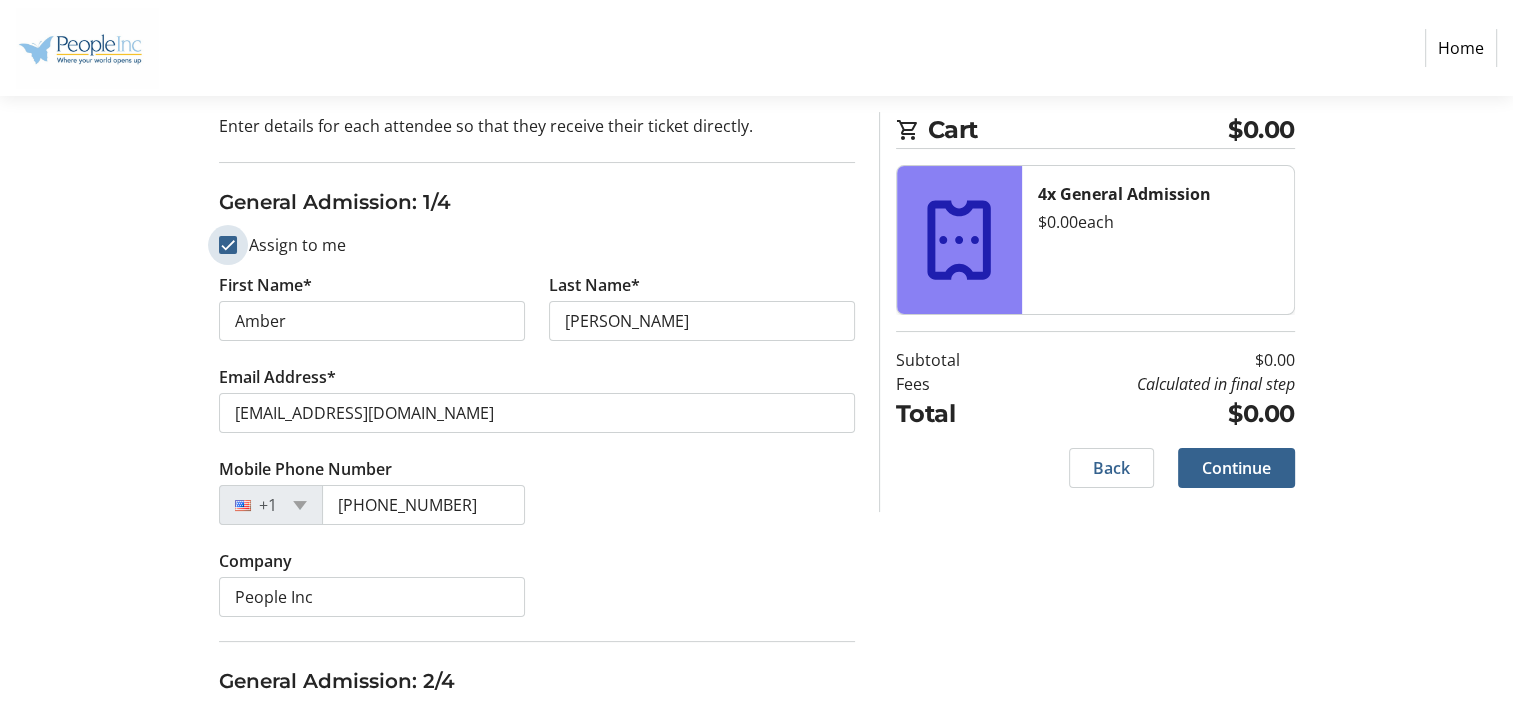 checkbox on "true" 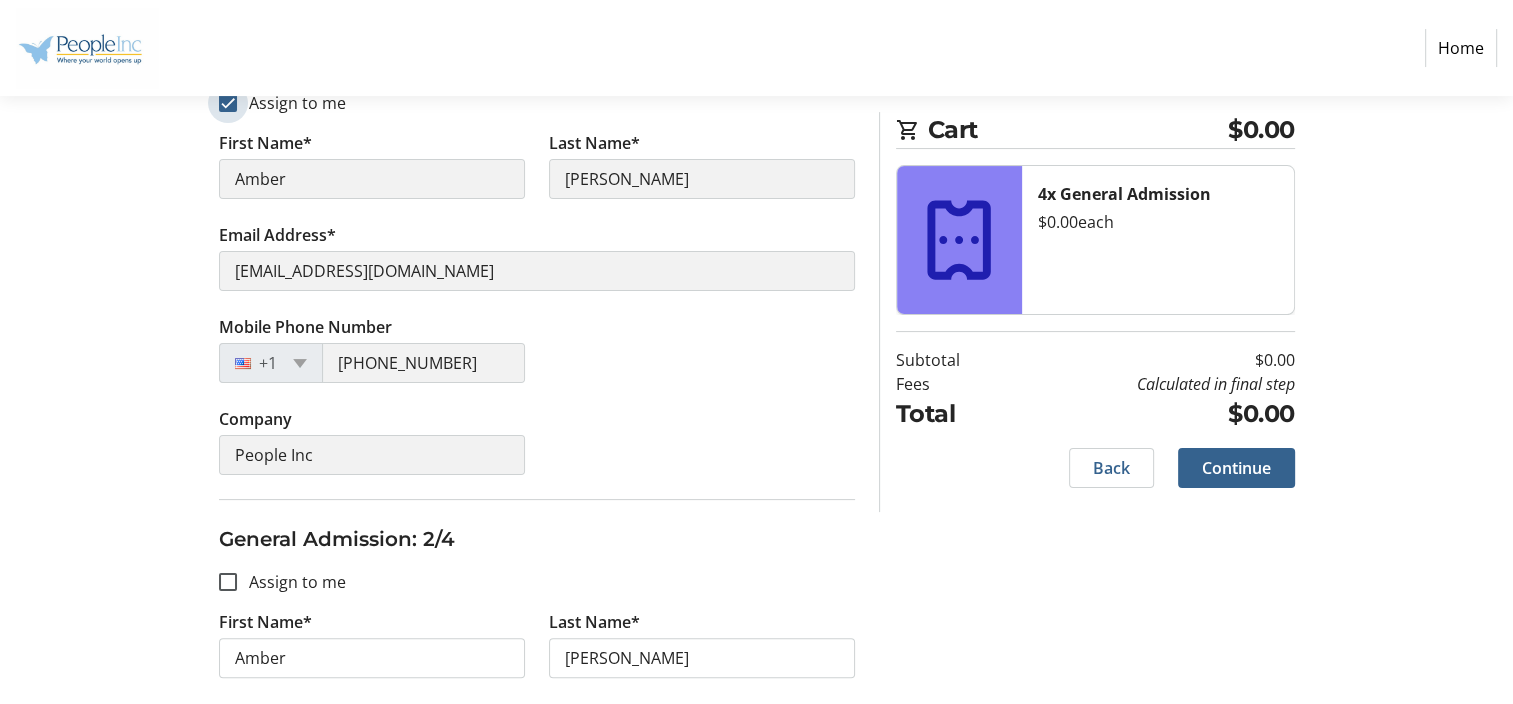 scroll, scrollTop: 400, scrollLeft: 0, axis: vertical 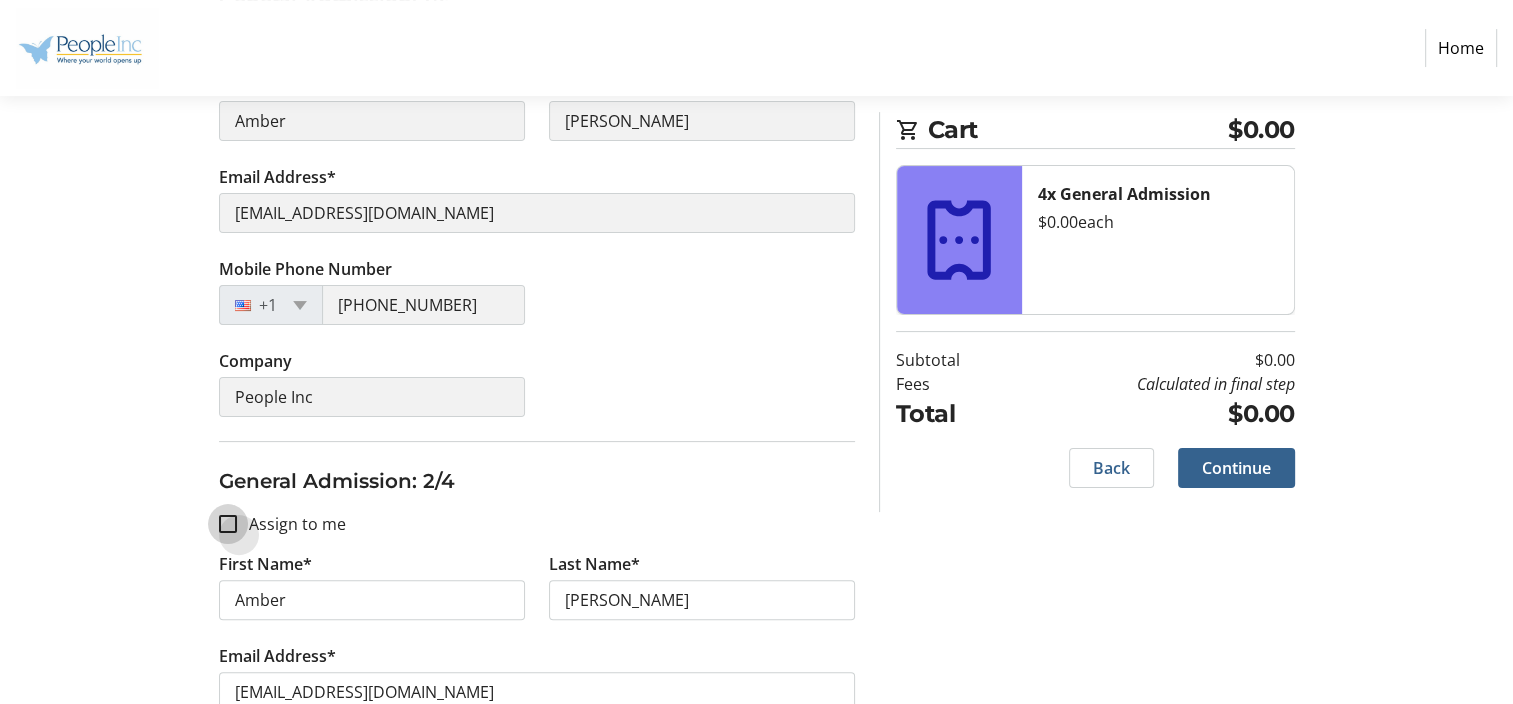 click on "Assign to me" at bounding box center [228, 524] 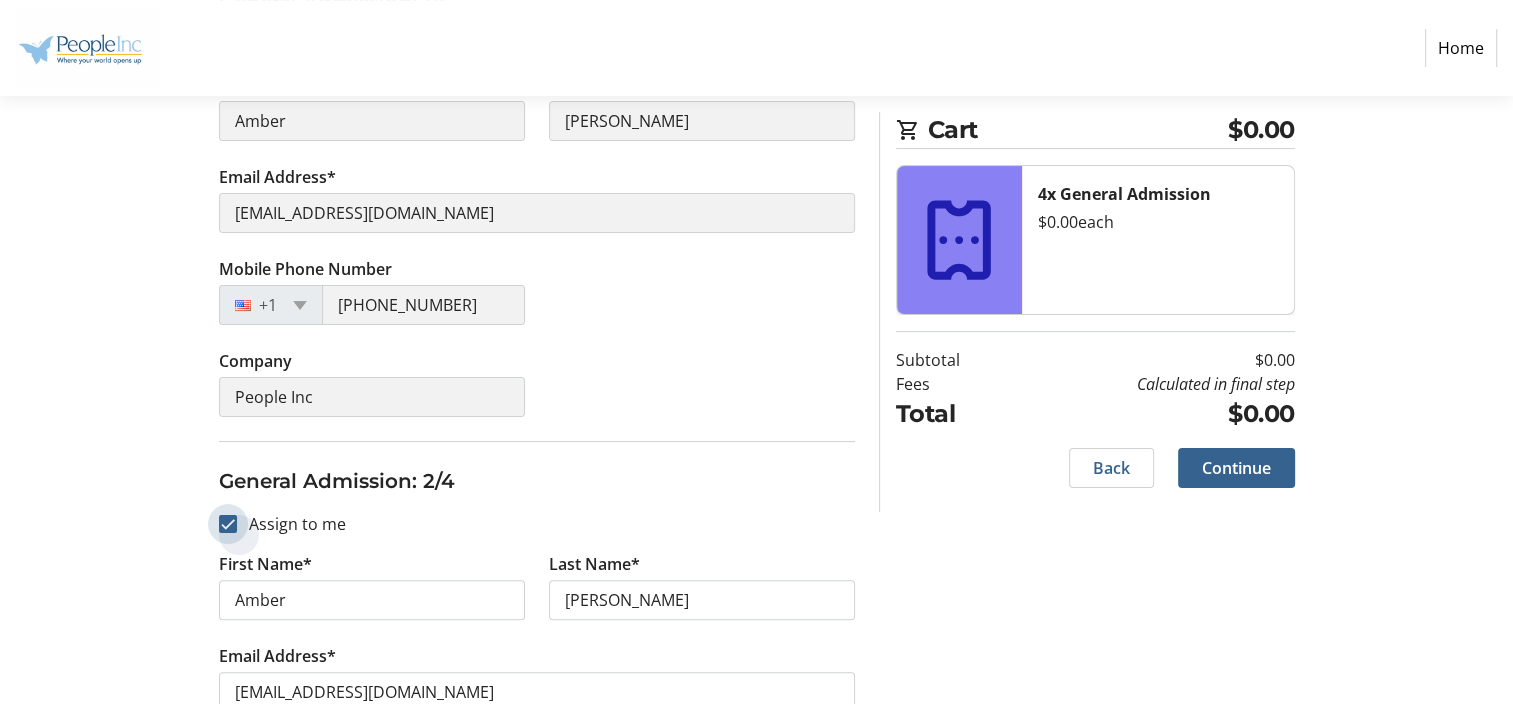 checkbox on "true" 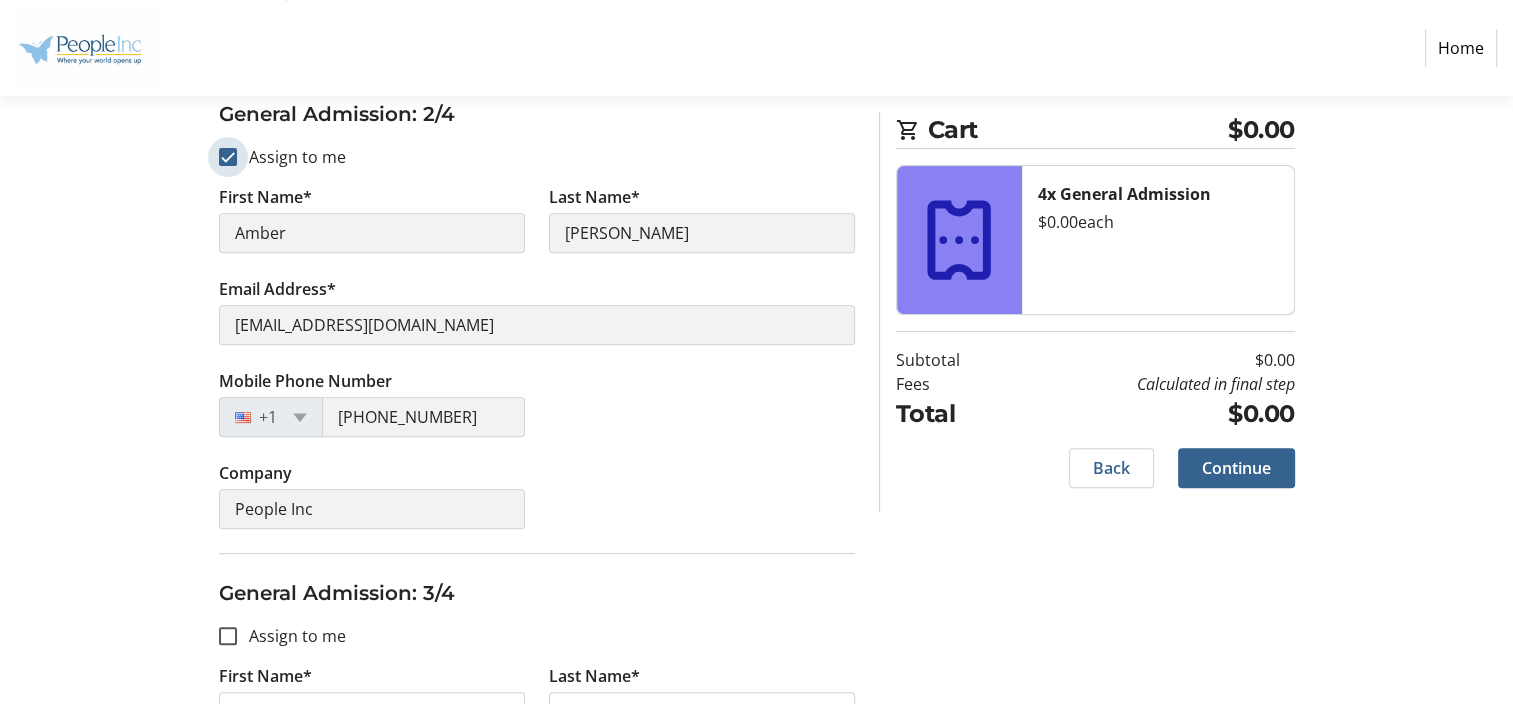 scroll, scrollTop: 800, scrollLeft: 0, axis: vertical 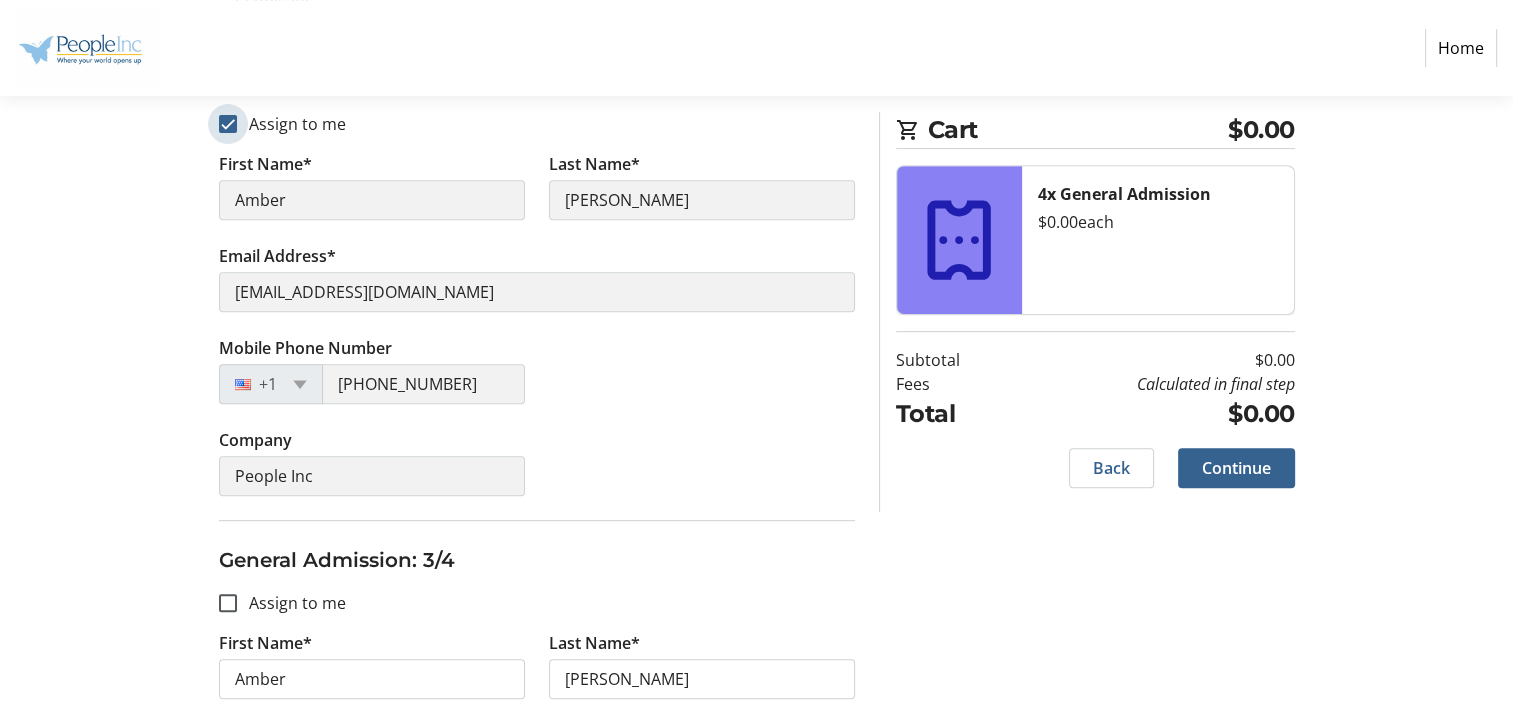 type on "aziolkowski@people-inc.org" 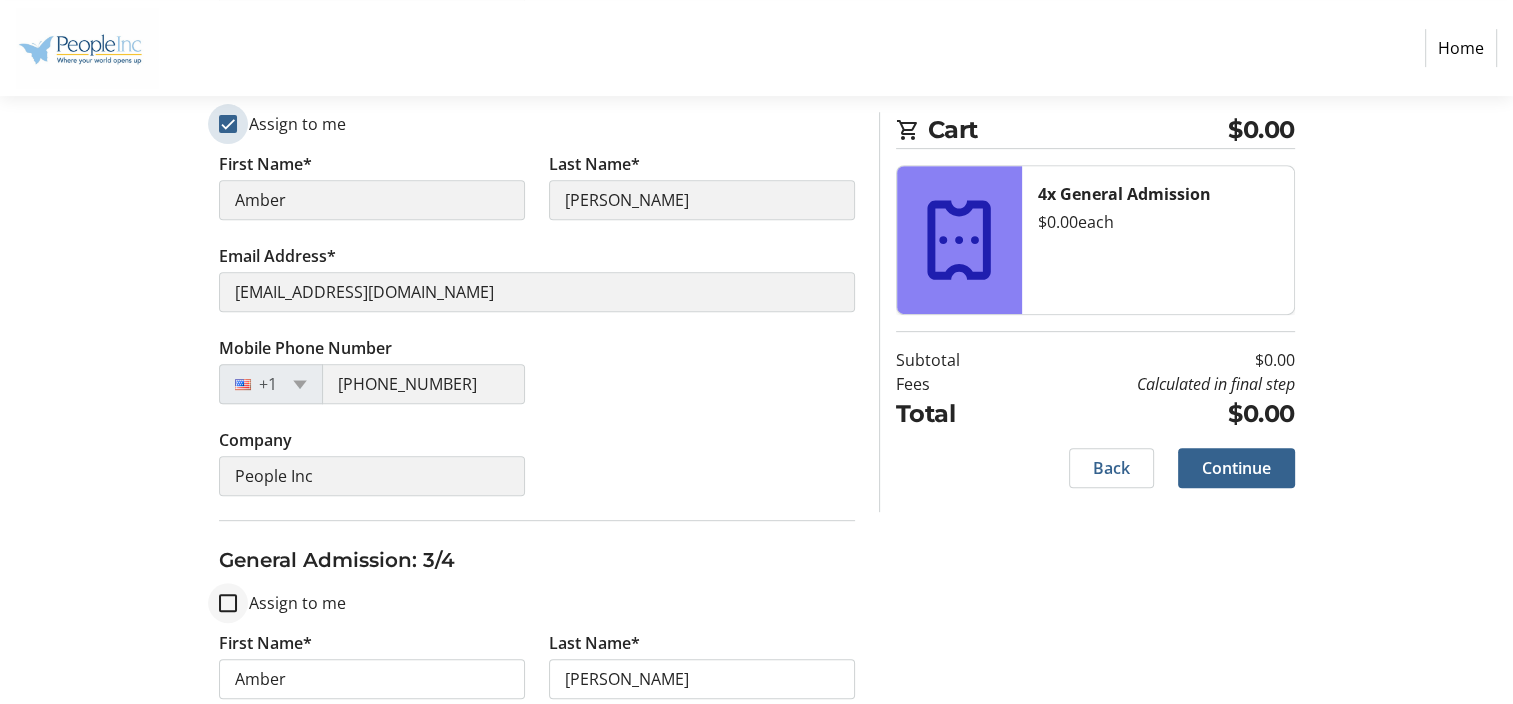 type on "aziolkowski@people-inc.org" 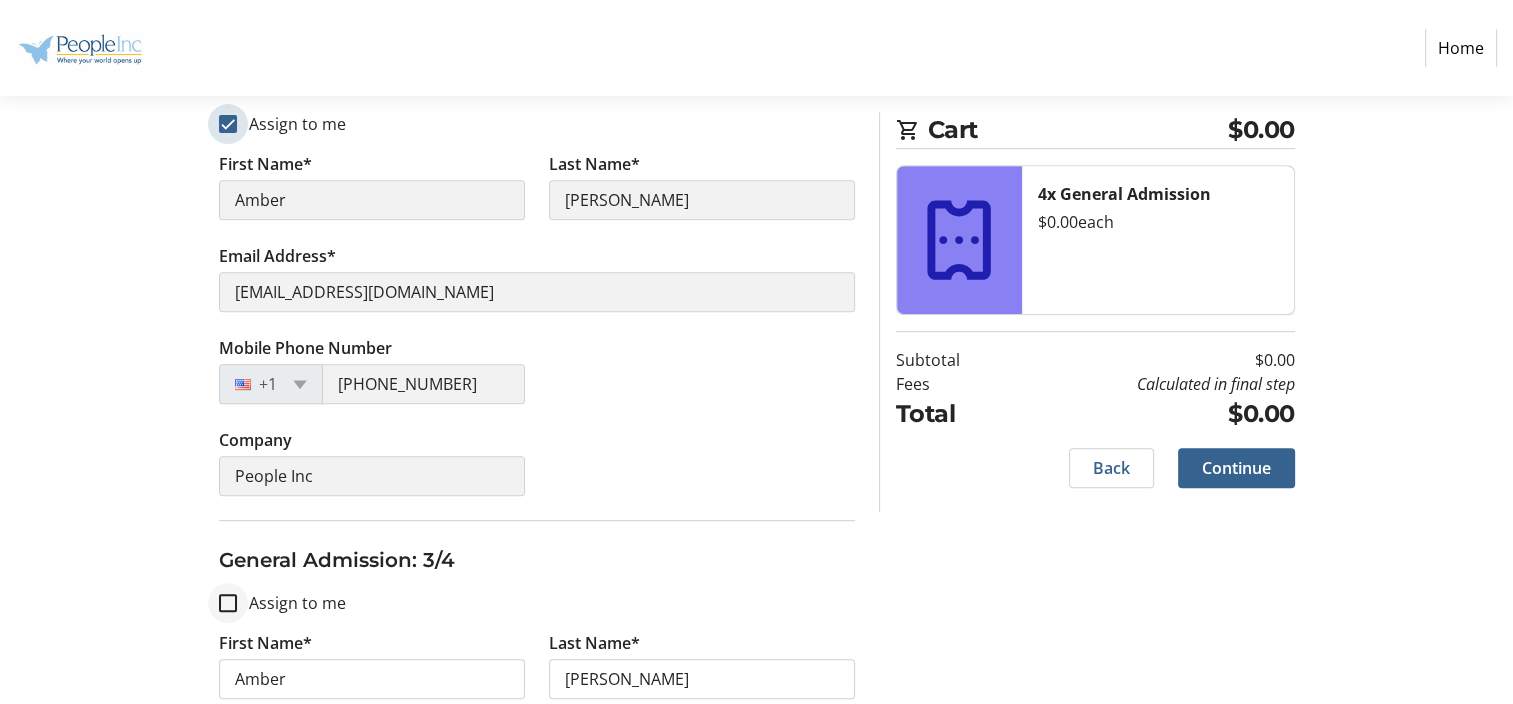 type 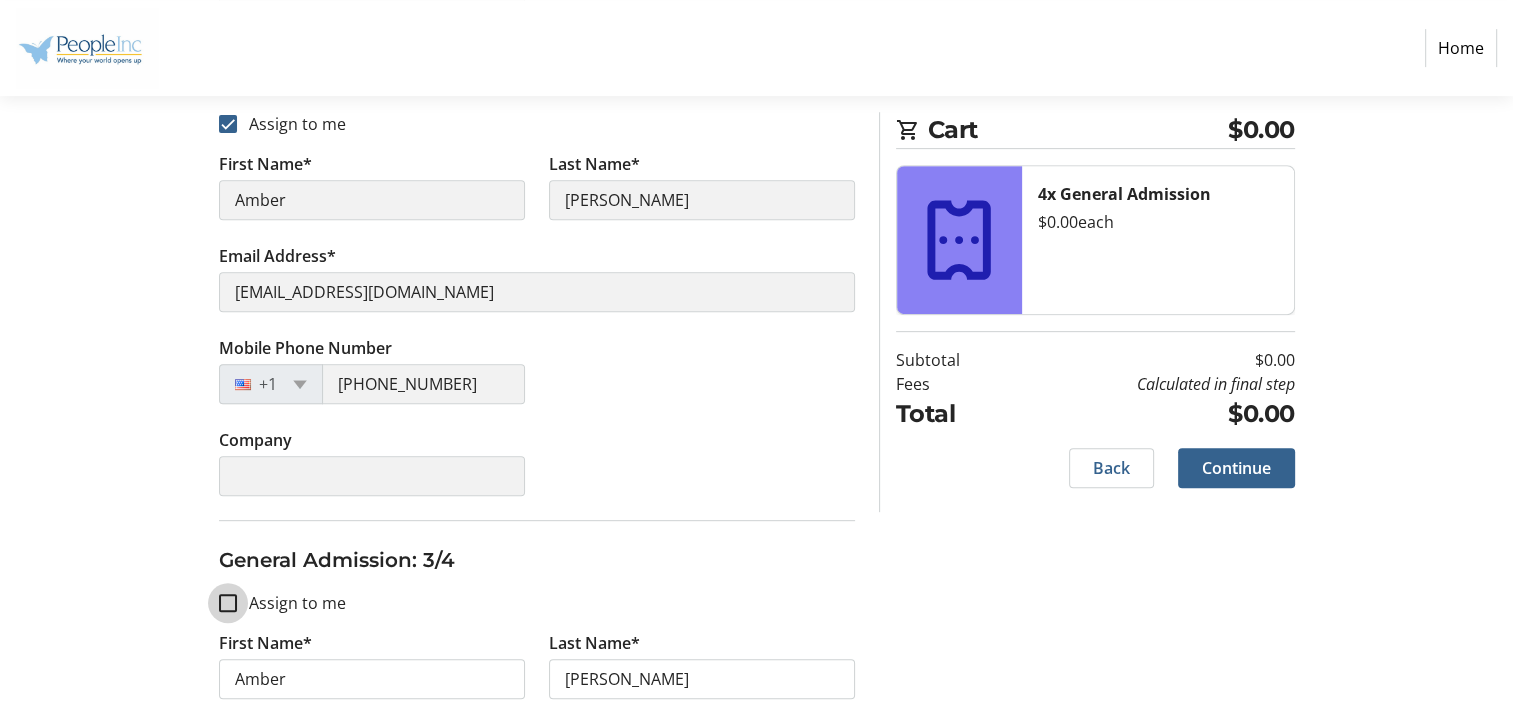 click on "Assign to me" at bounding box center [228, 603] 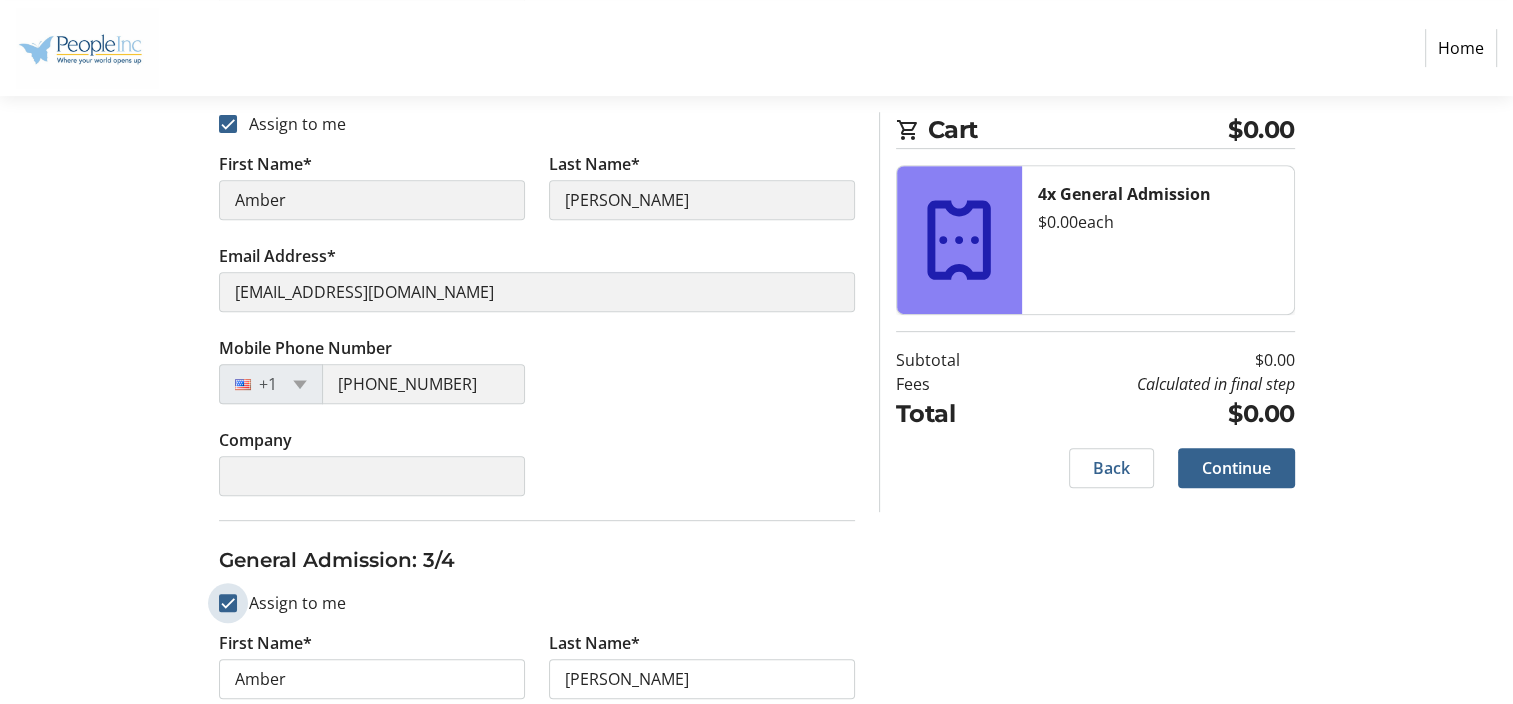 checkbox on "true" 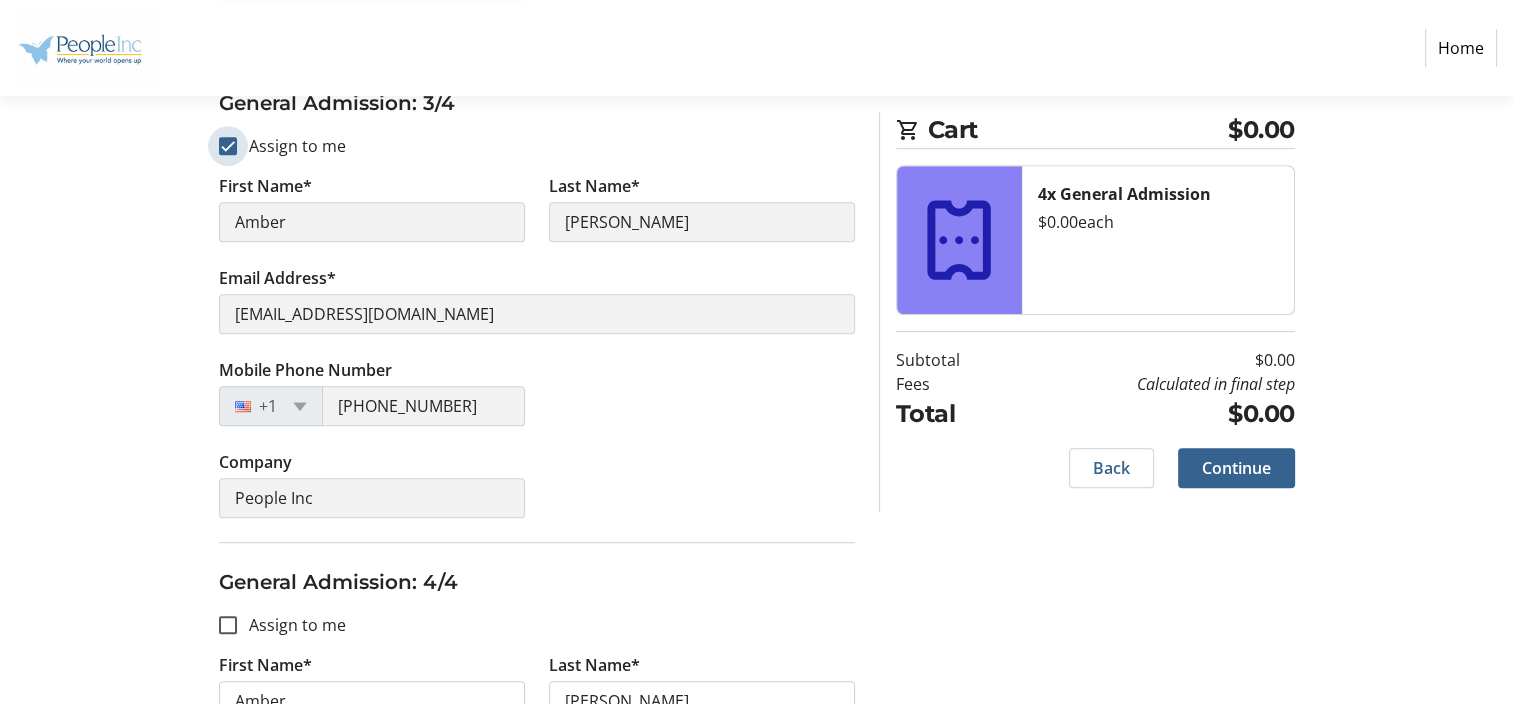 scroll, scrollTop: 1400, scrollLeft: 0, axis: vertical 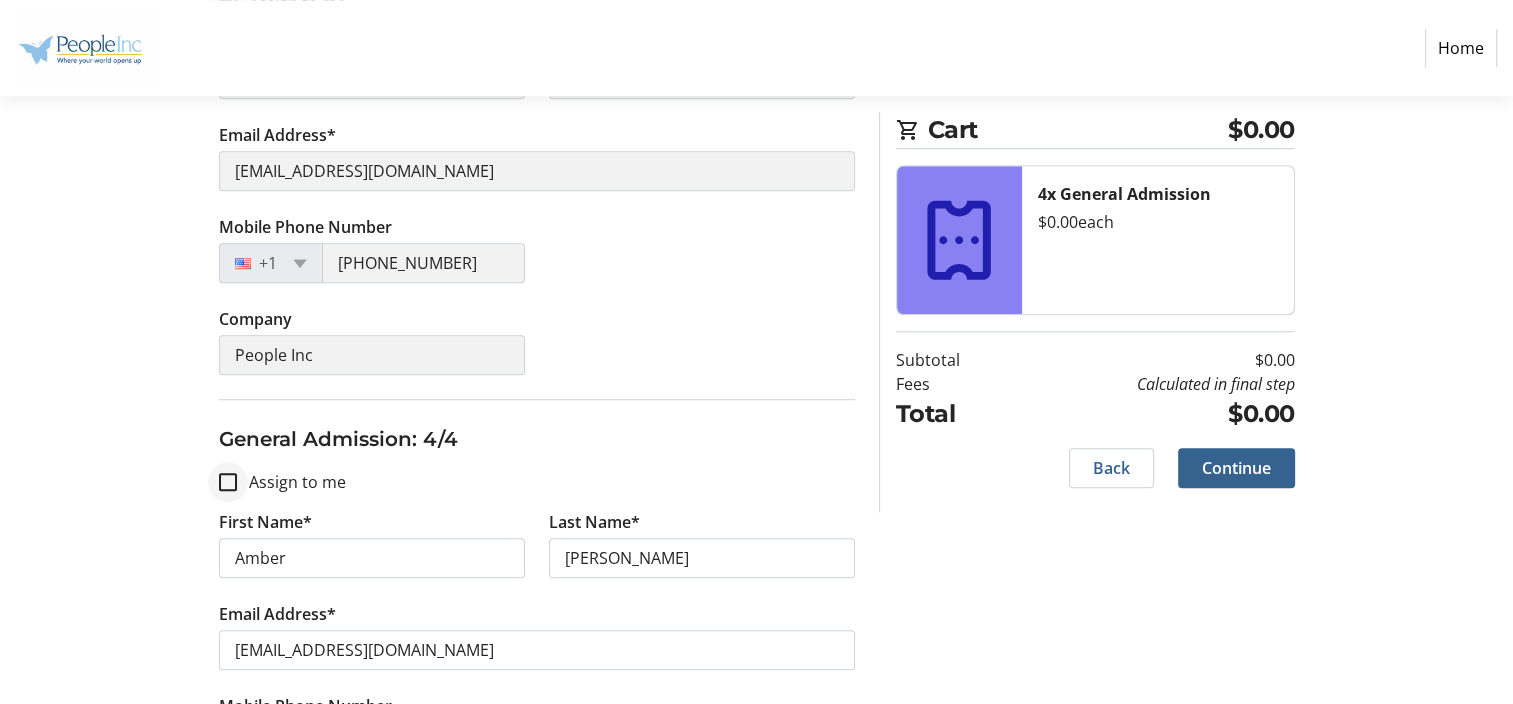 type on "aziolkowski@people-inc.org" 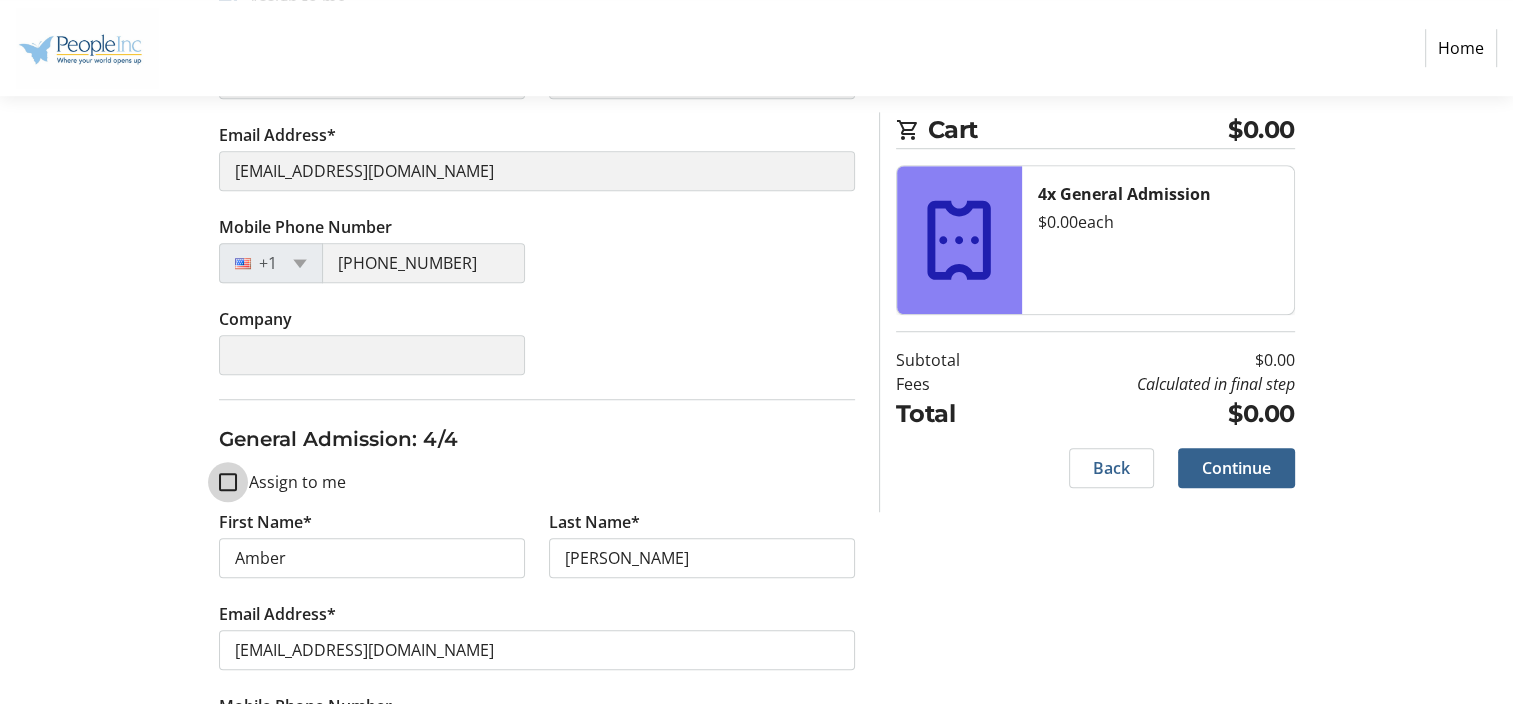 click on "Assign to me" at bounding box center (228, 482) 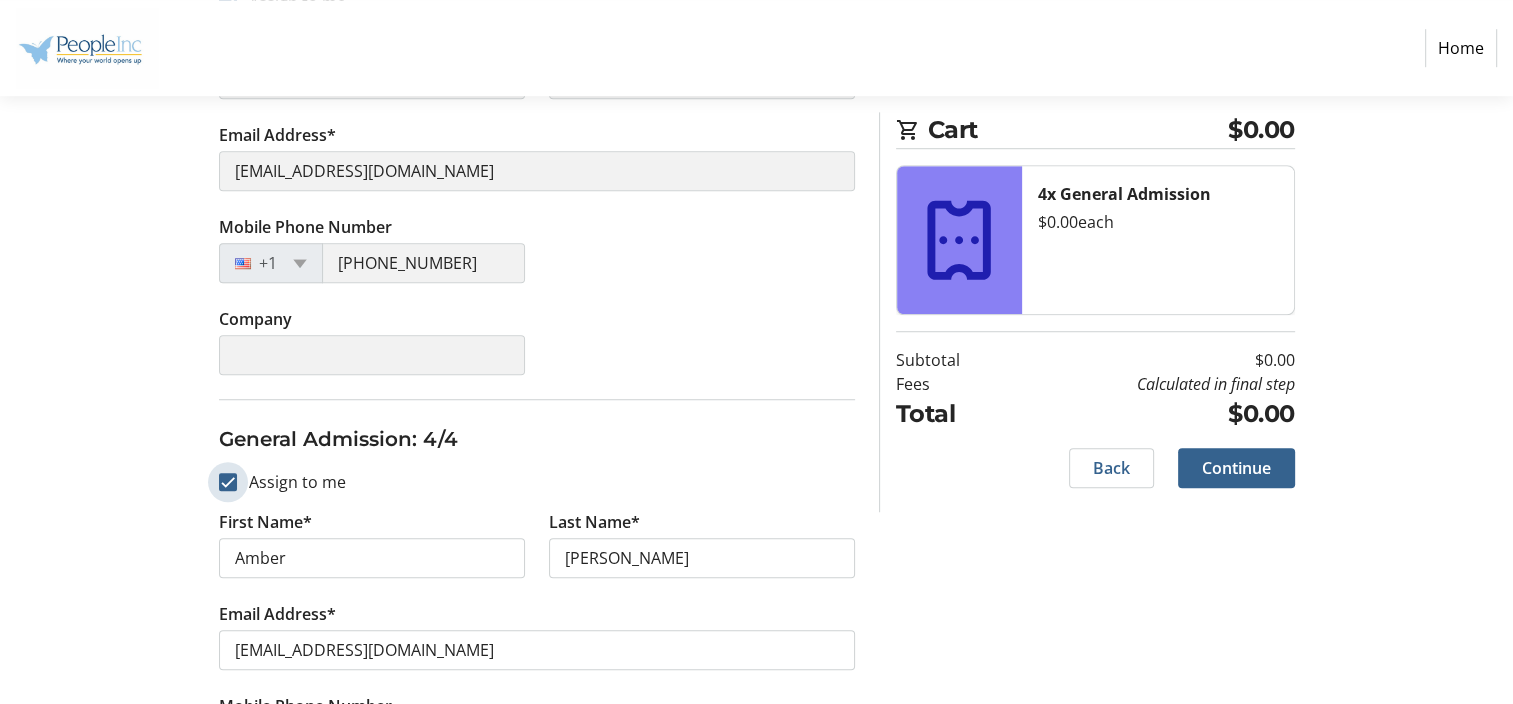 checkbox on "true" 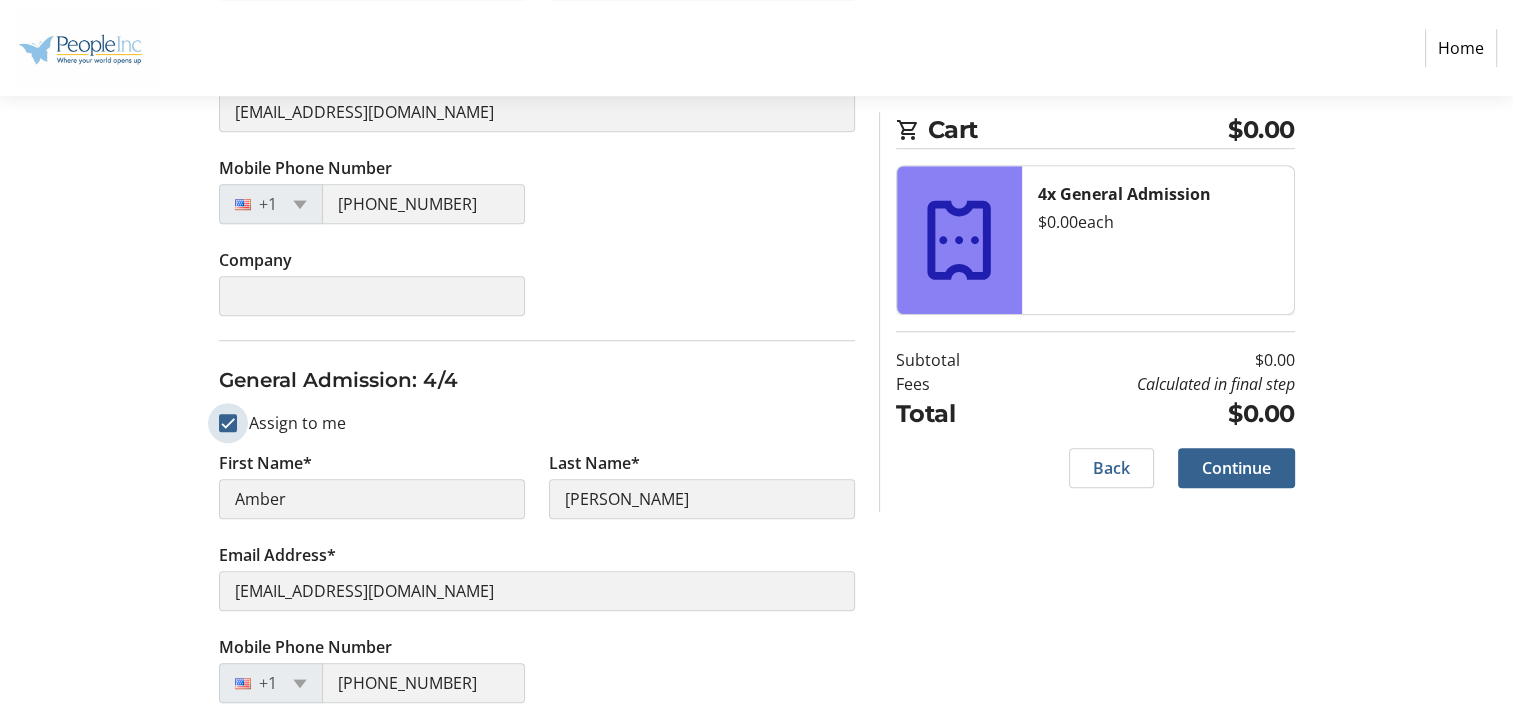 scroll, scrollTop: 1568, scrollLeft: 0, axis: vertical 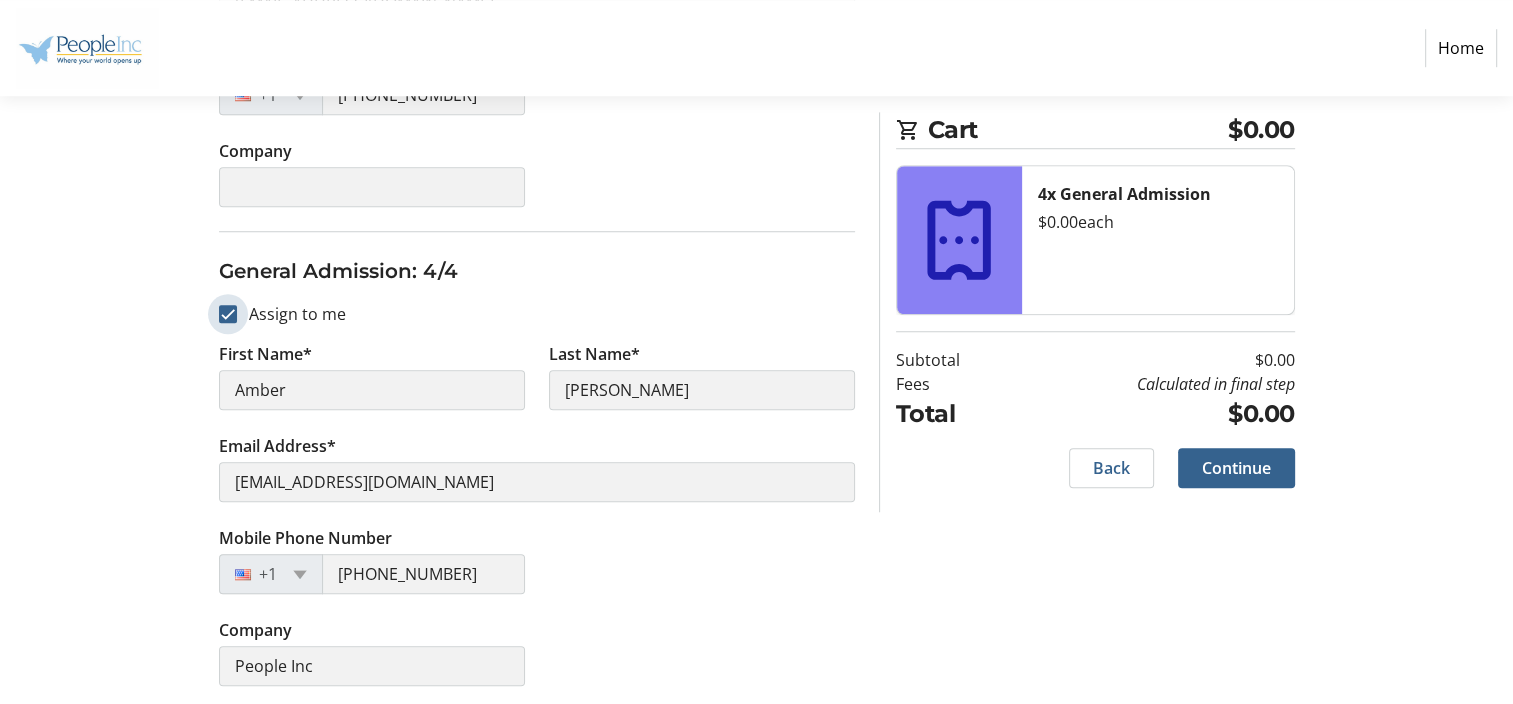 type on "aziolkowski@people-inc.org" 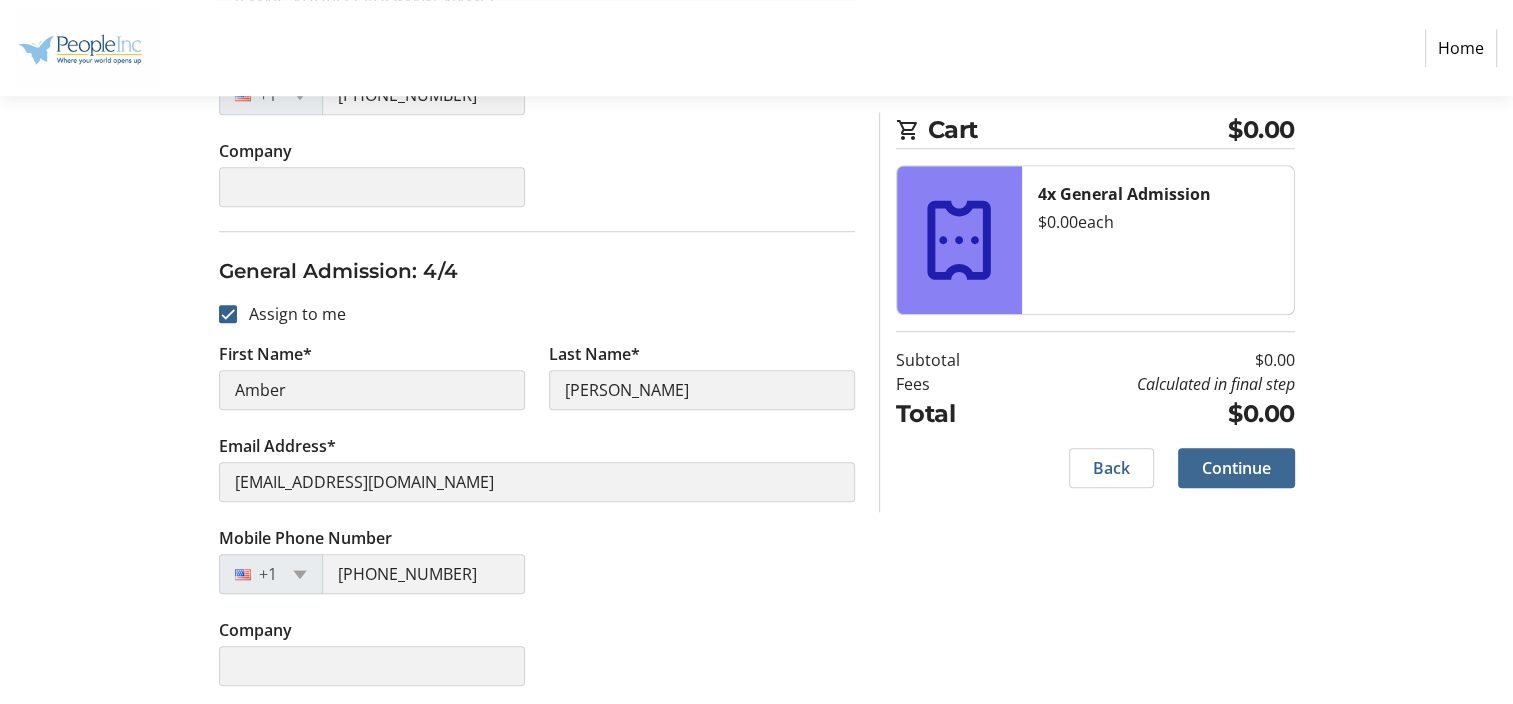 click on "Continue" 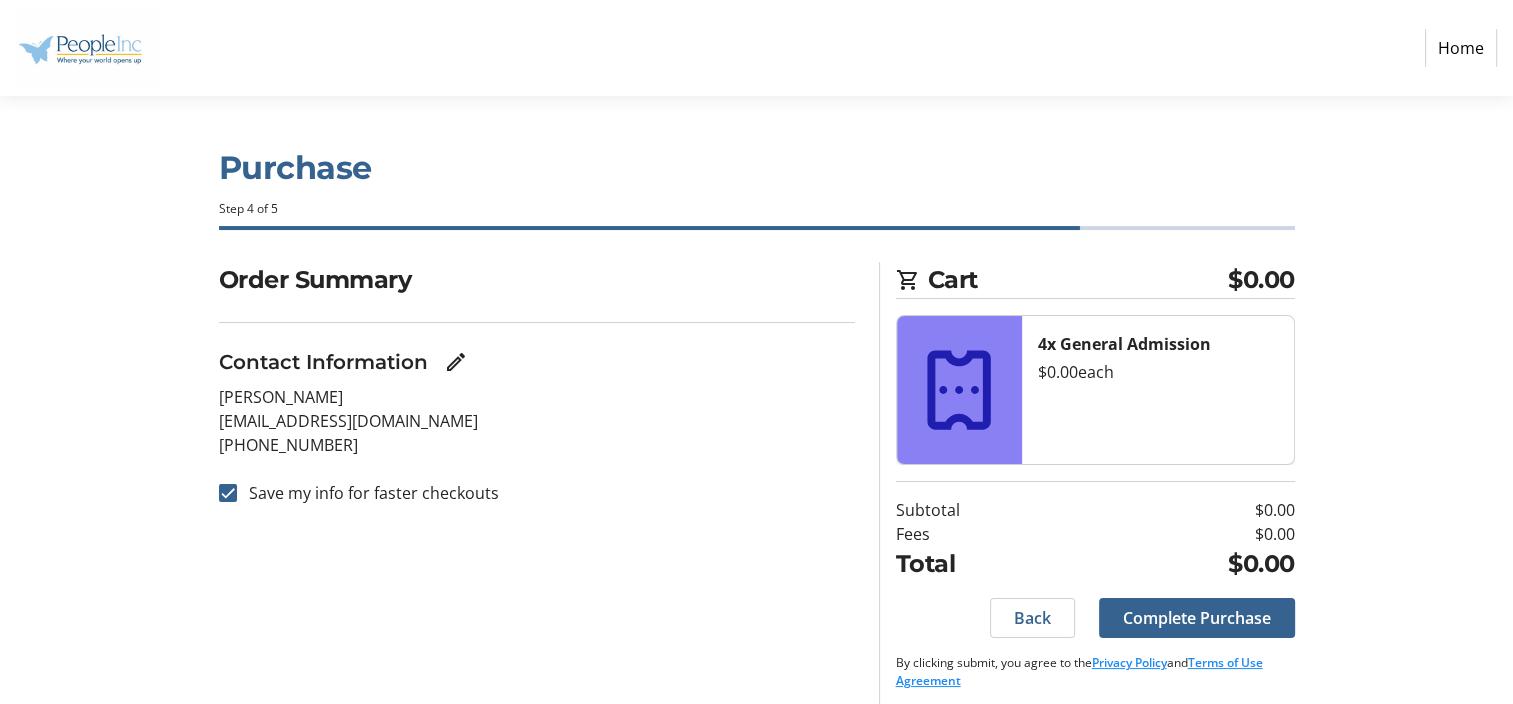 scroll, scrollTop: 9, scrollLeft: 0, axis: vertical 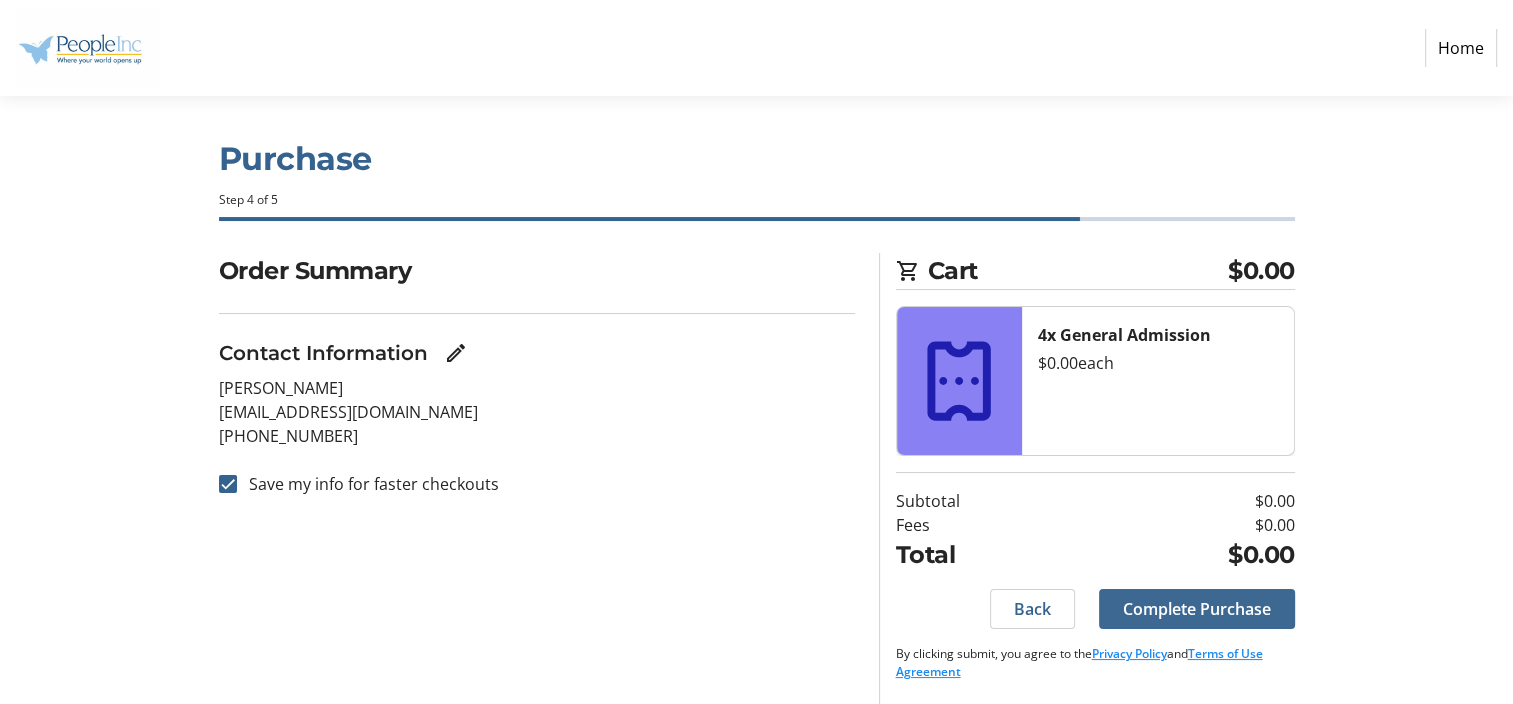 click on "Complete Purchase" 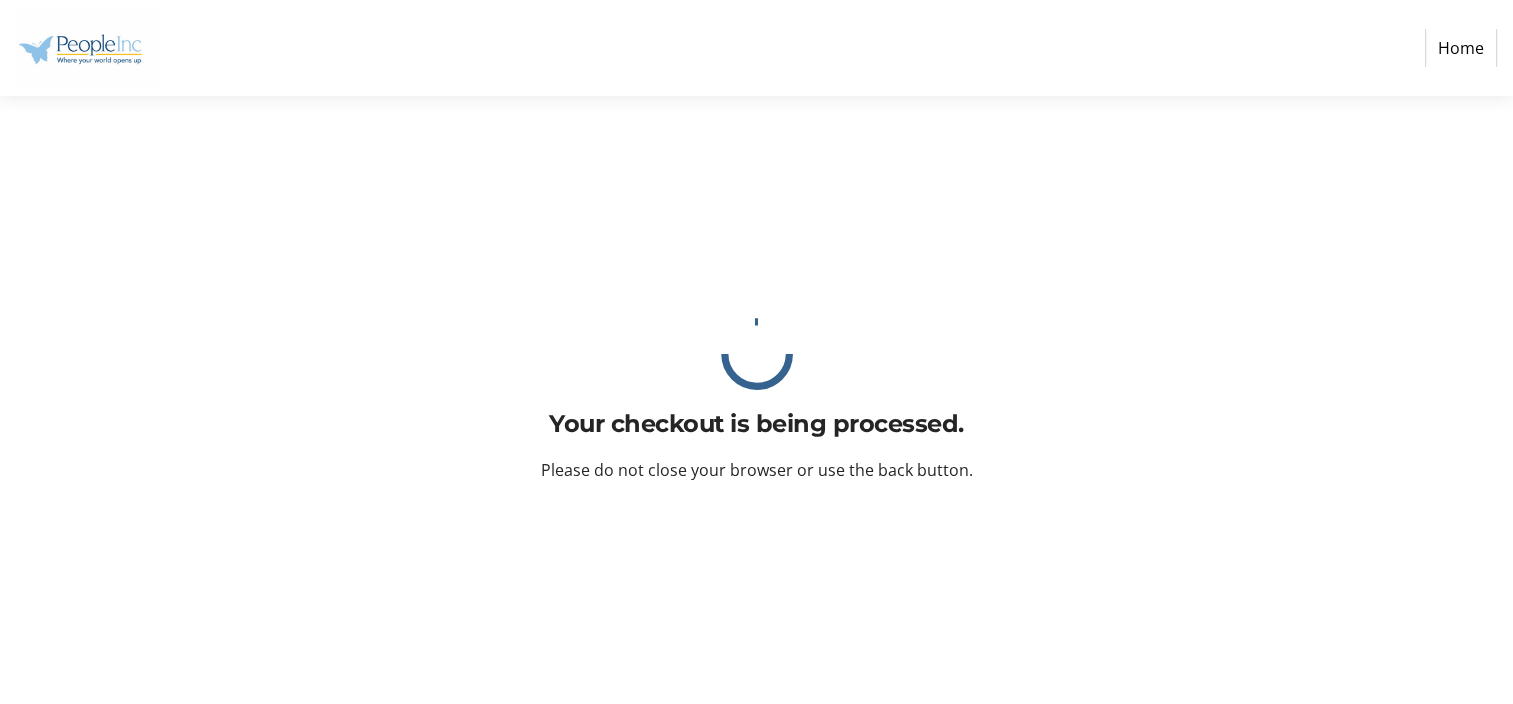 scroll, scrollTop: 0, scrollLeft: 0, axis: both 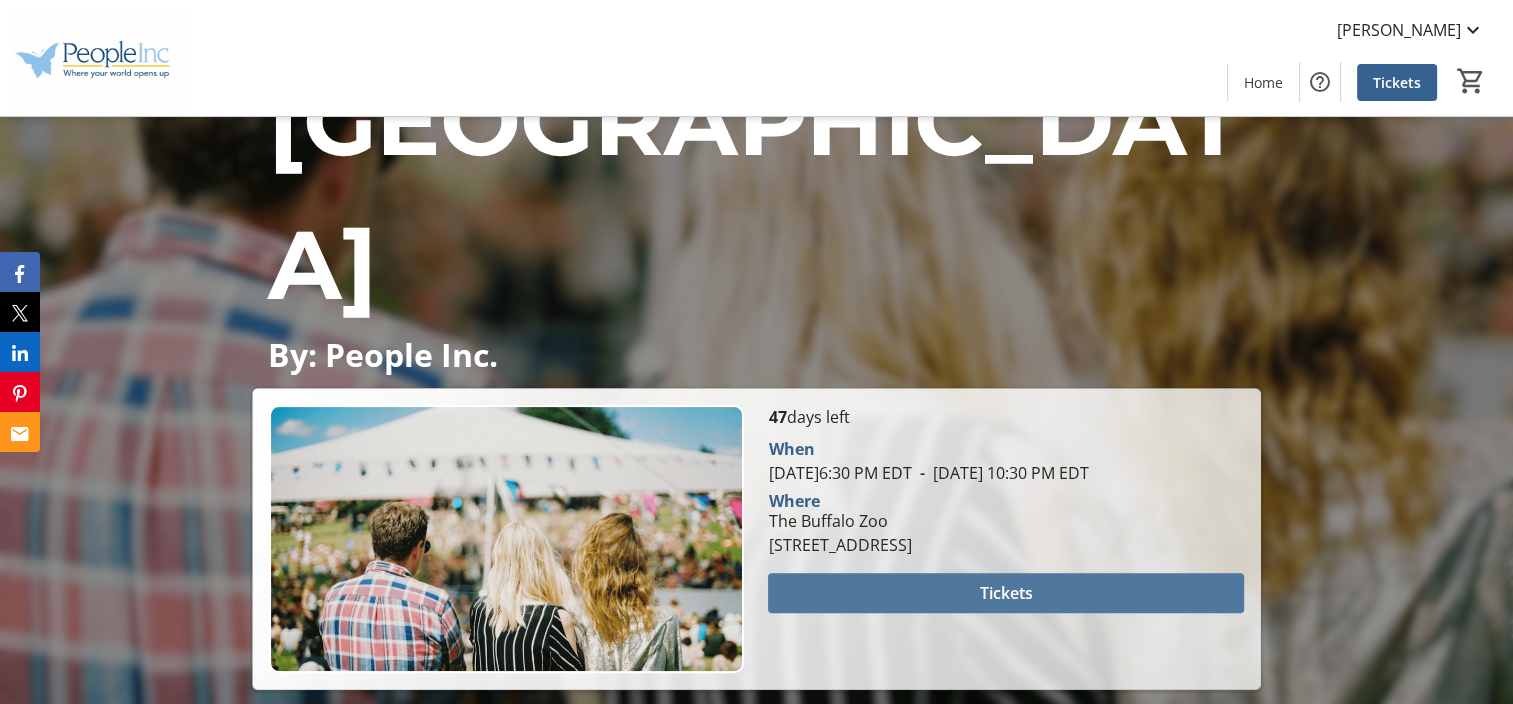 click on "Tickets" at bounding box center (1006, 593) 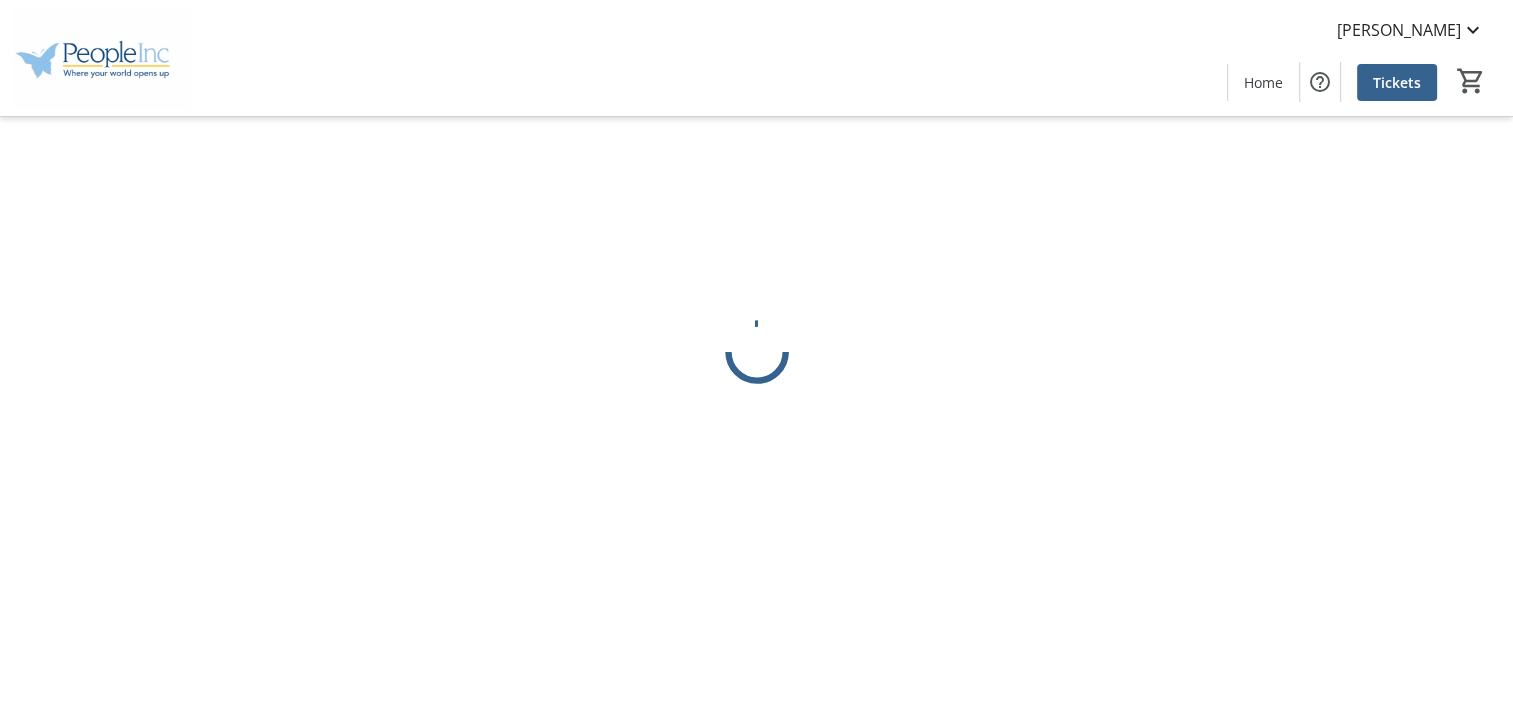 scroll, scrollTop: 0, scrollLeft: 0, axis: both 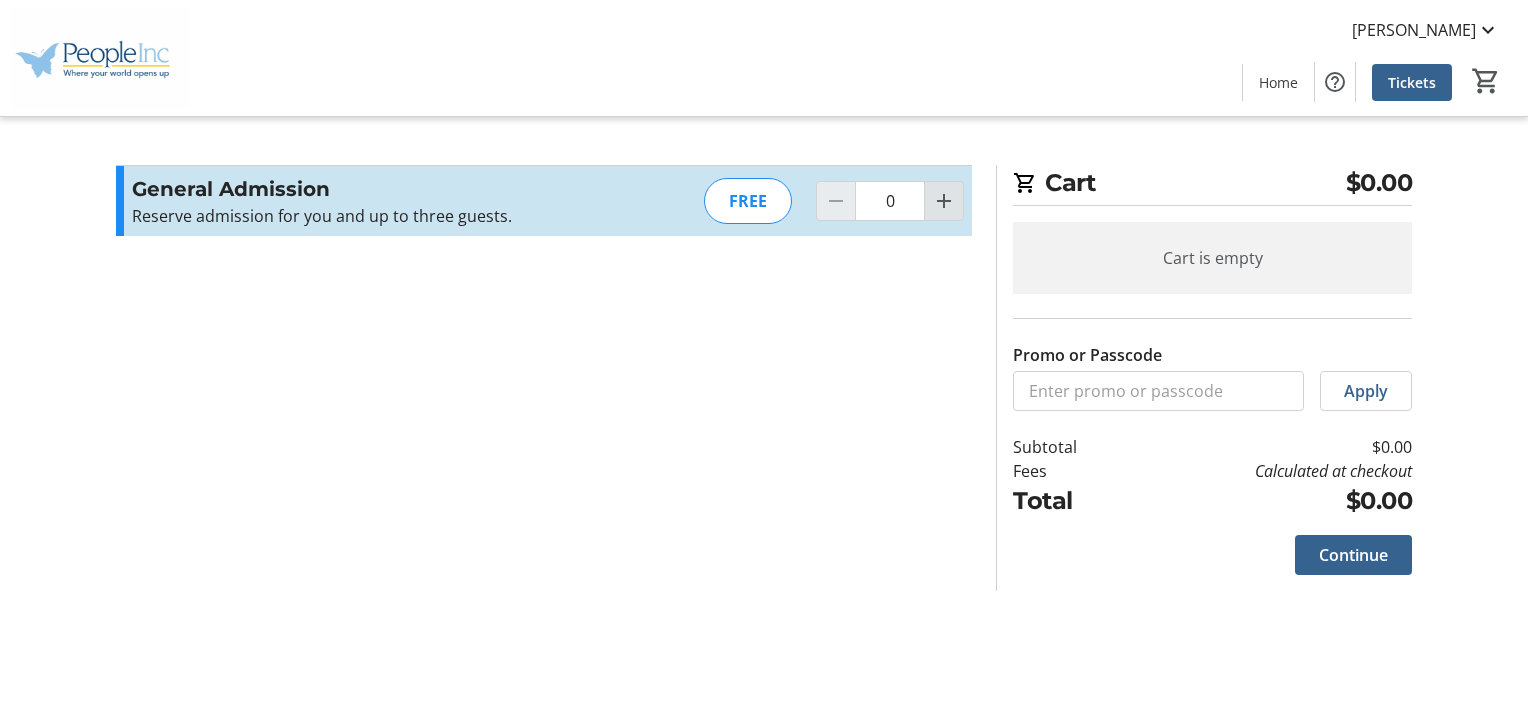 click 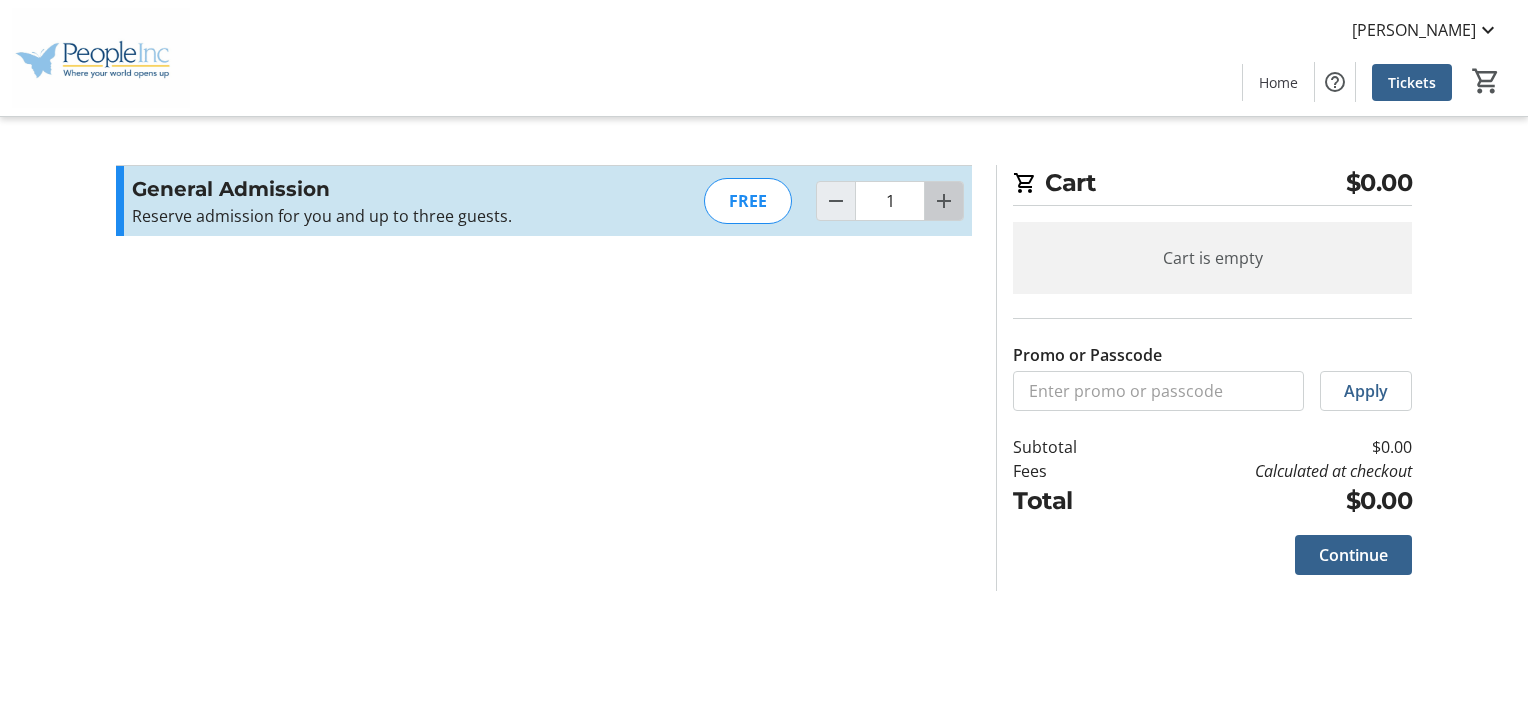 click 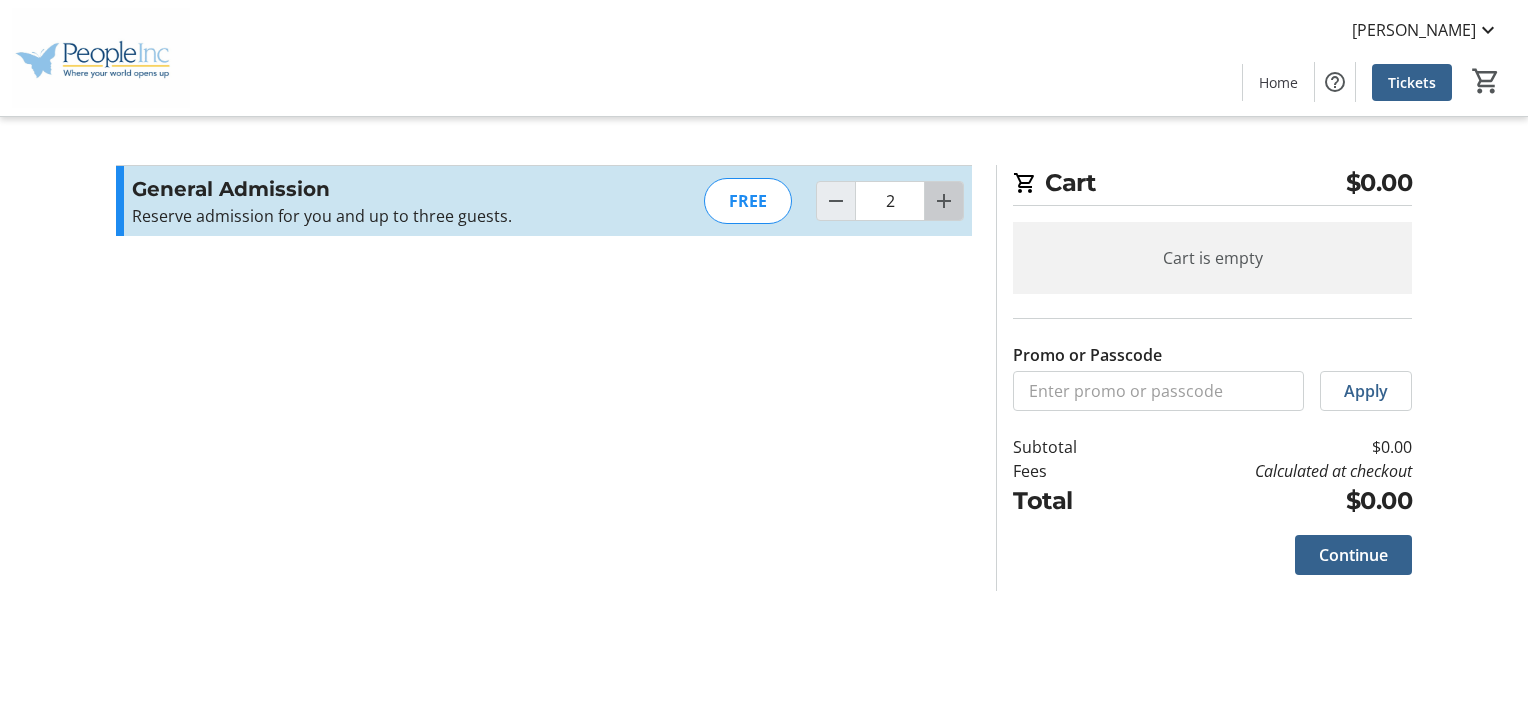 click 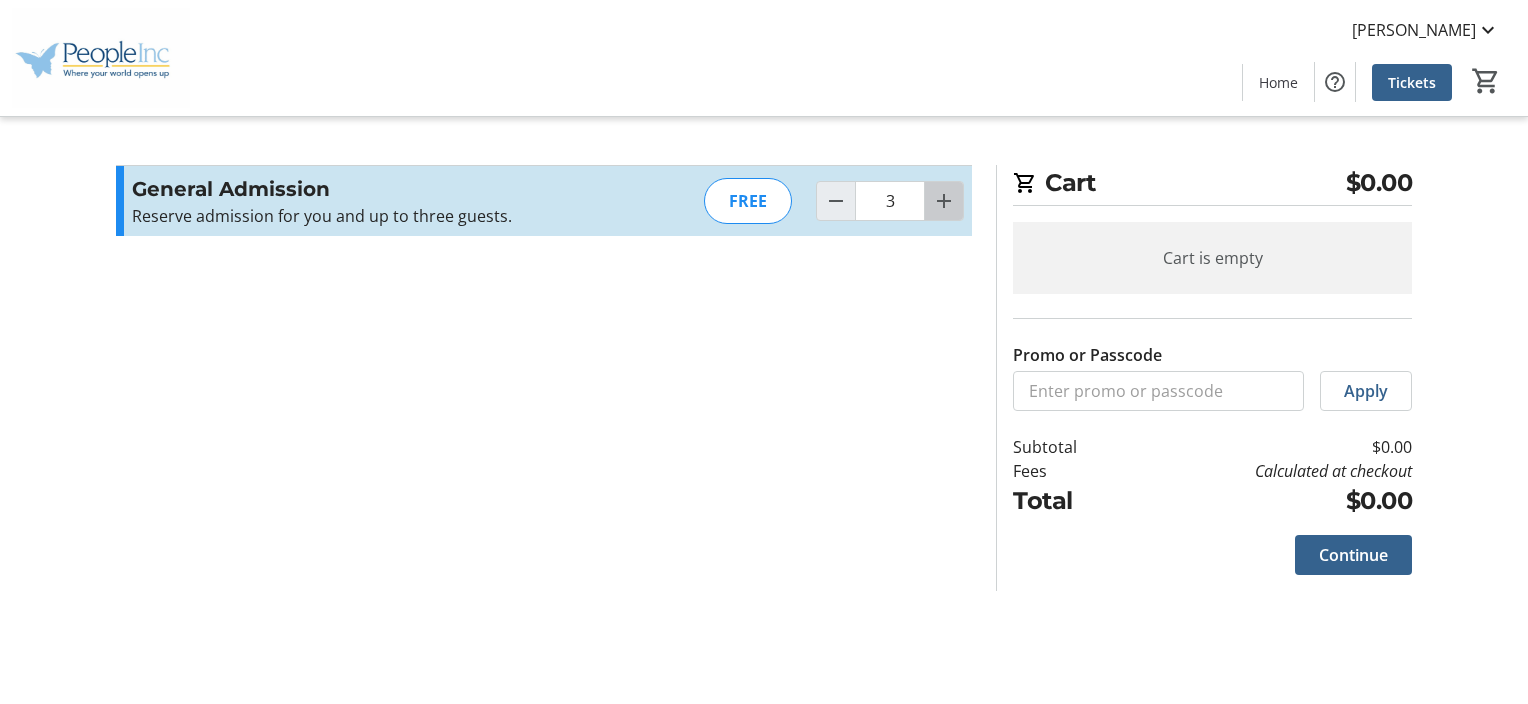 click 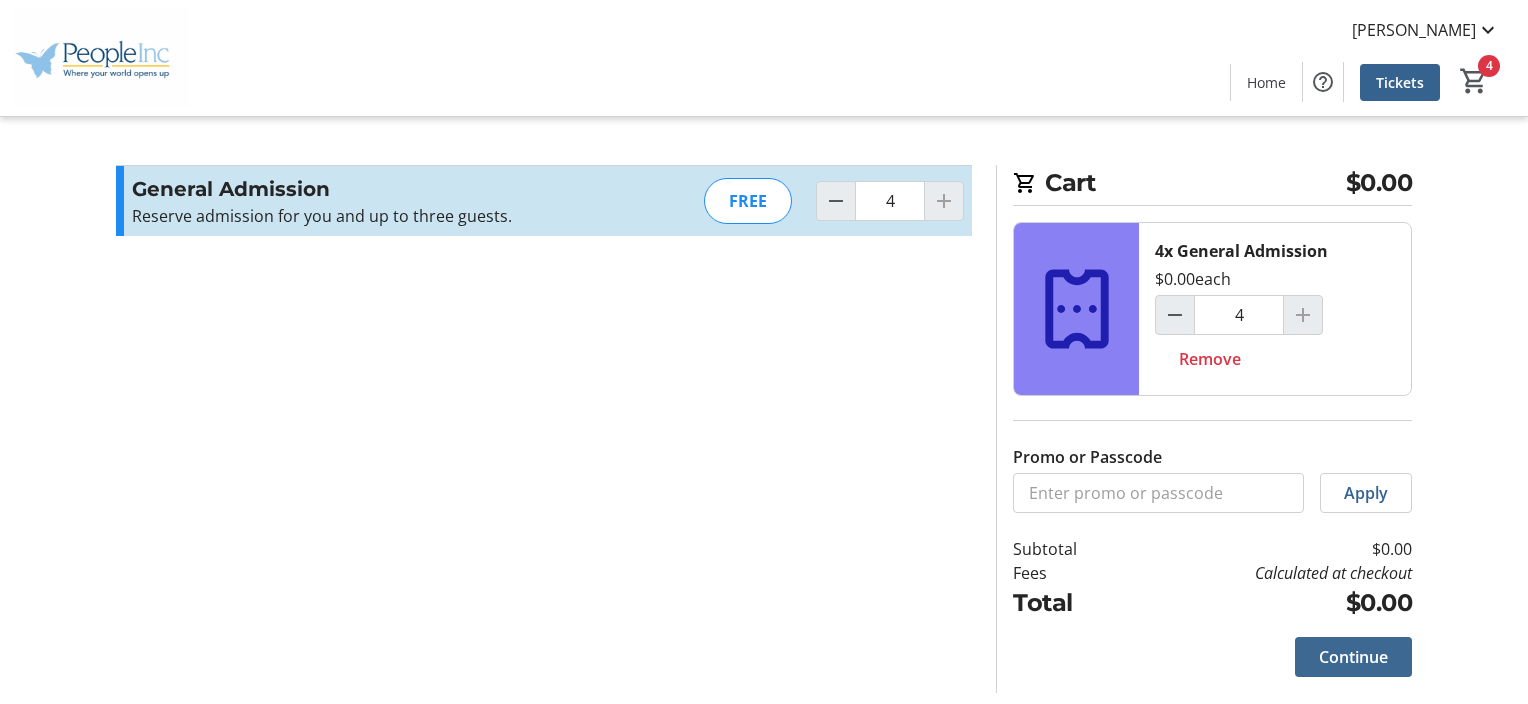 click on "Continue" 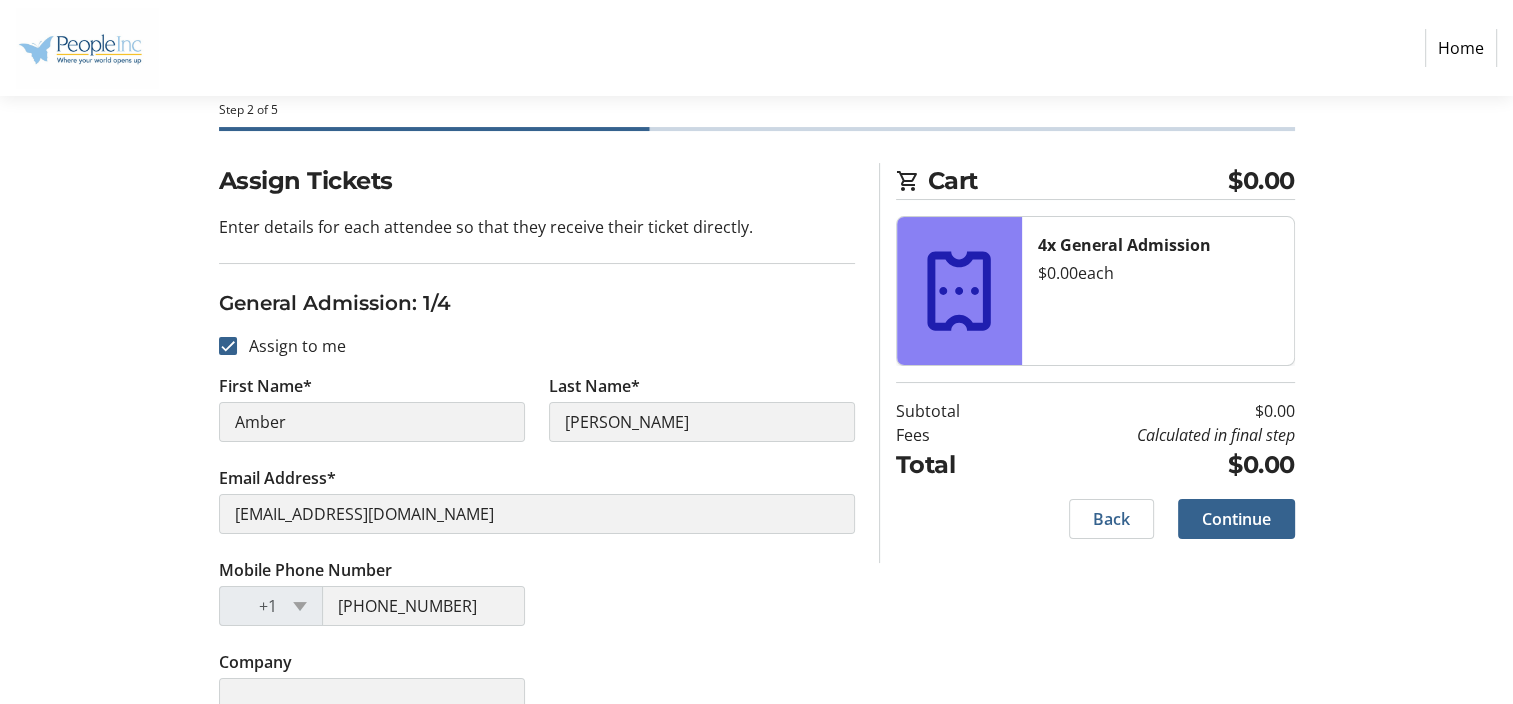 scroll, scrollTop: 100, scrollLeft: 0, axis: vertical 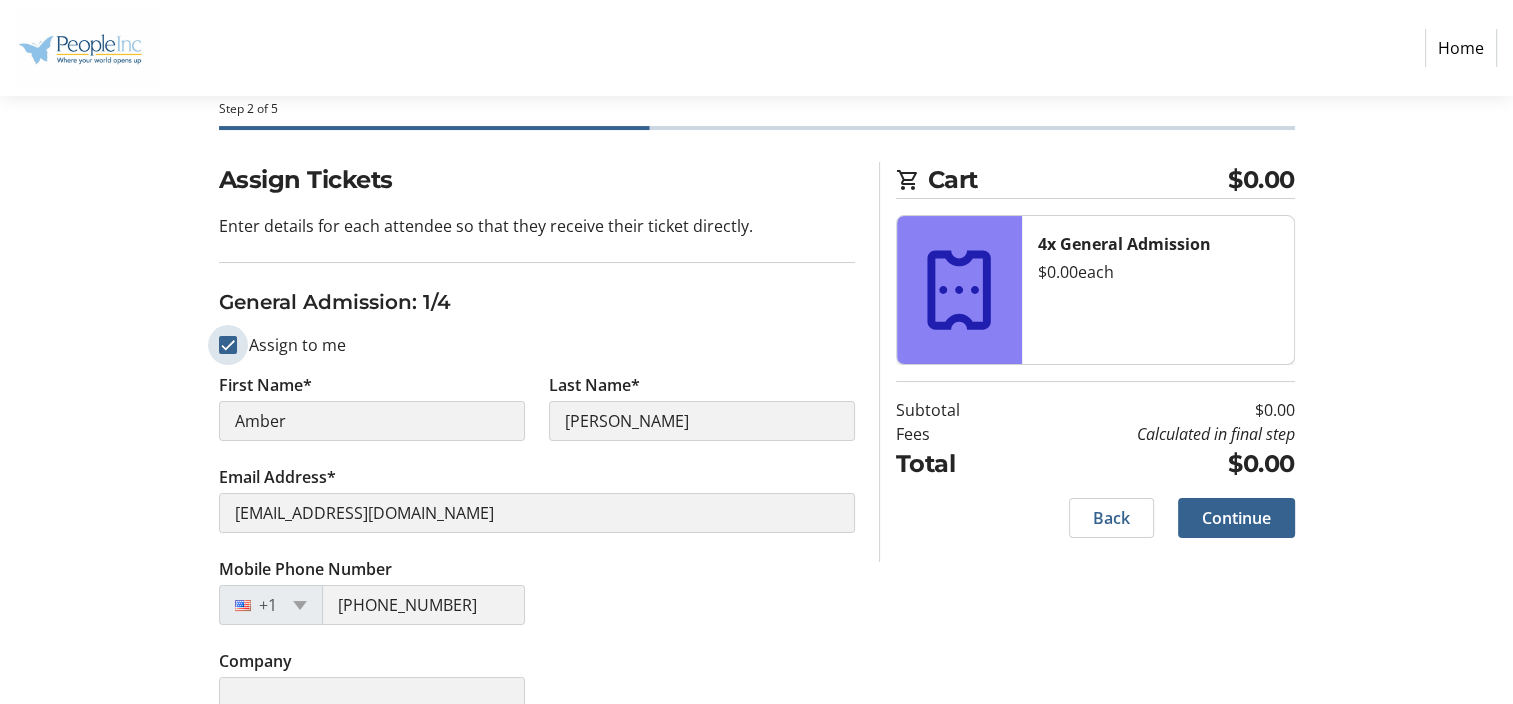 click on "Assign to me" at bounding box center [228, 345] 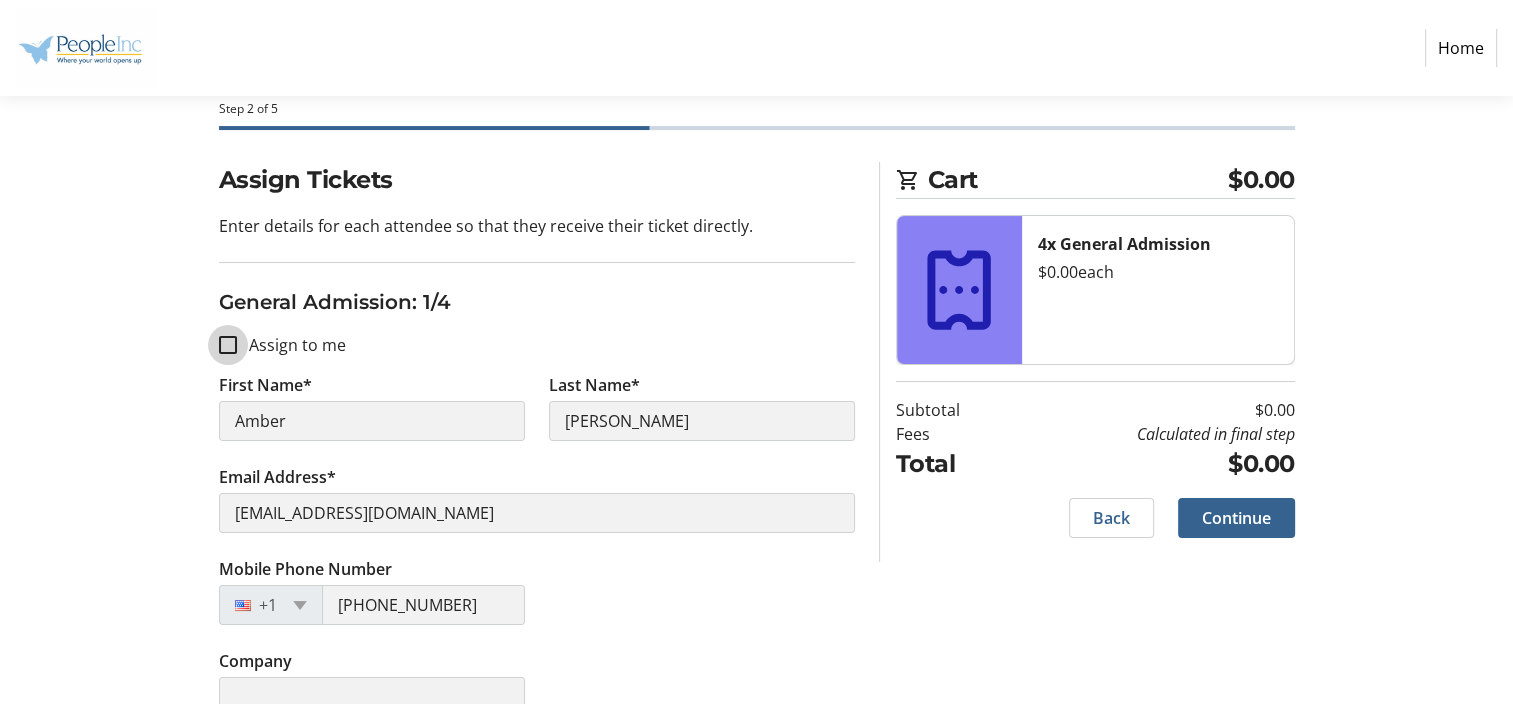 checkbox on "false" 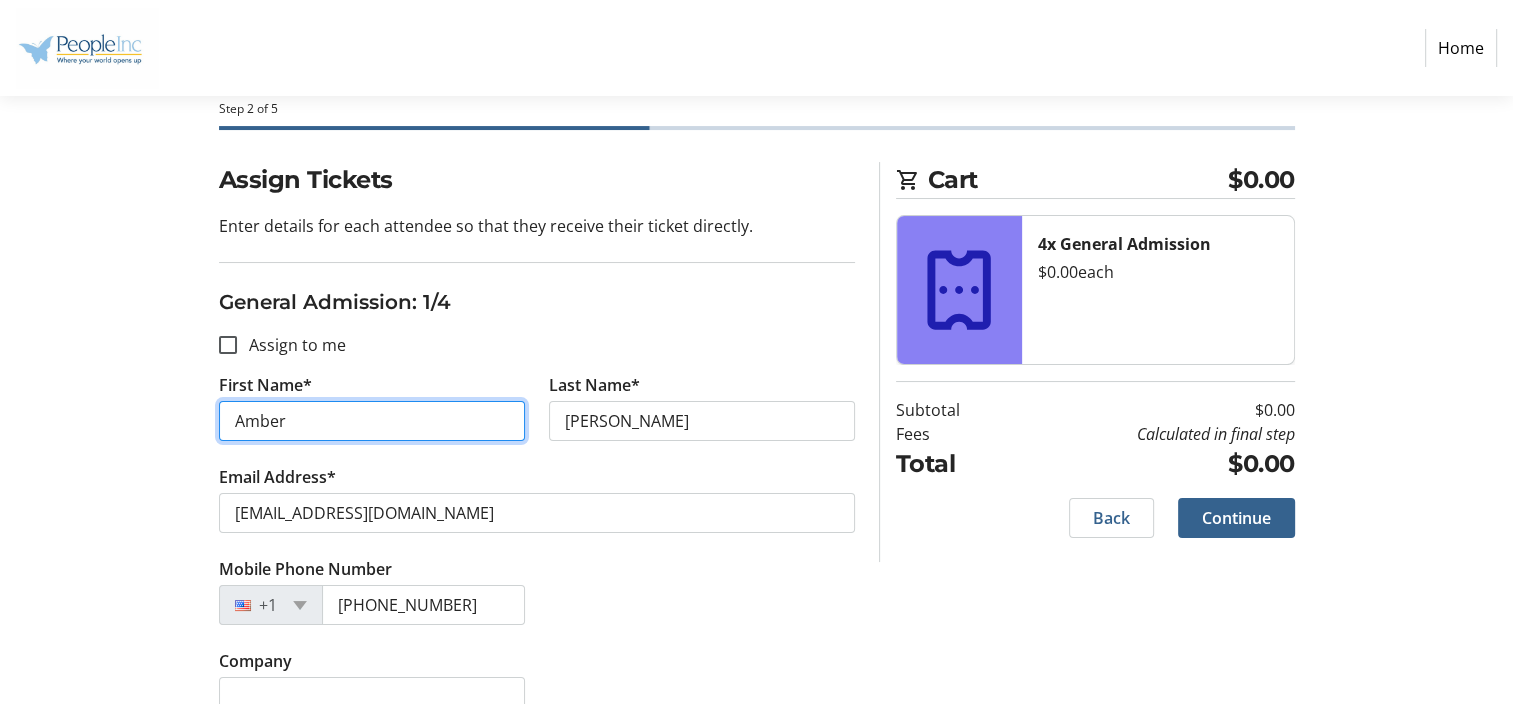 click on "Amber" at bounding box center (372, 421) 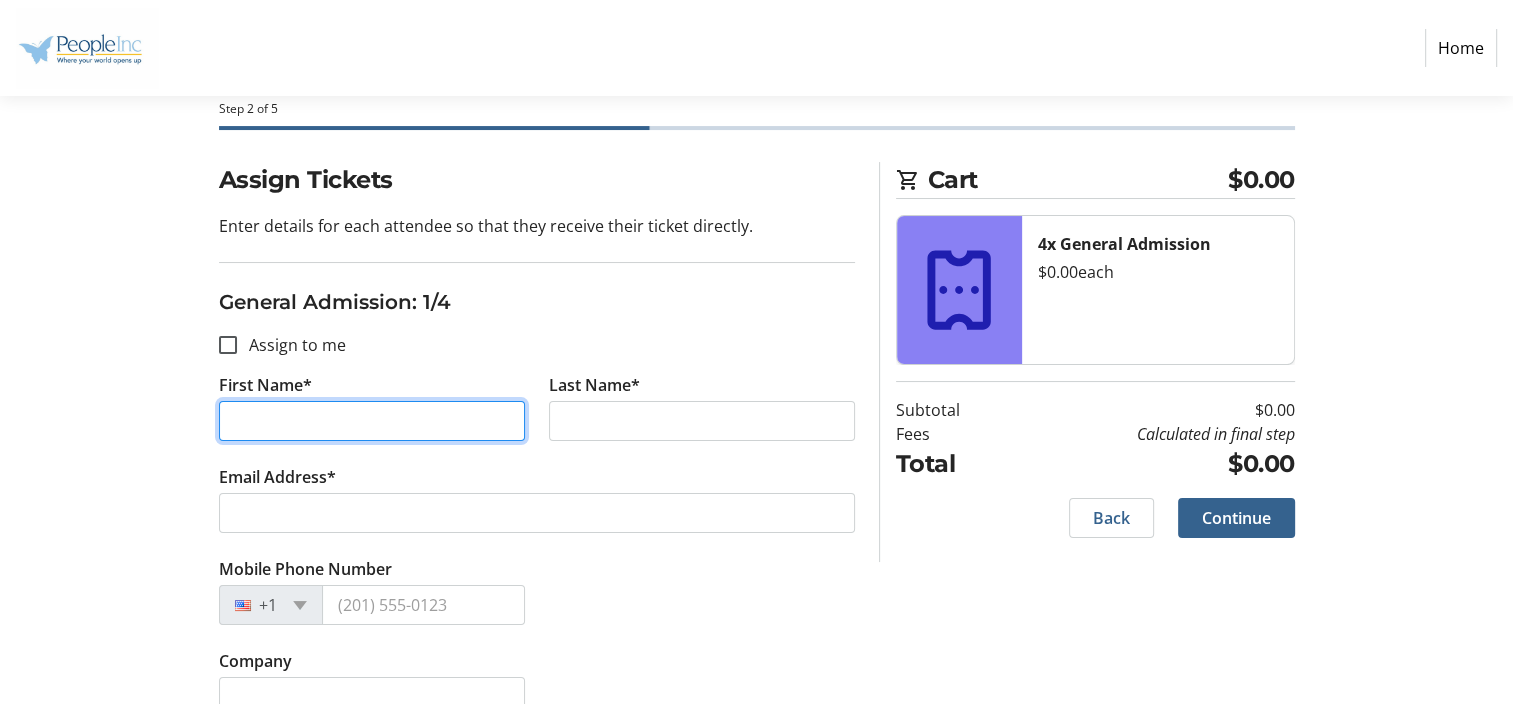 drag, startPoint x: 294, startPoint y: 420, endPoint x: 214, endPoint y: 419, distance: 80.00625 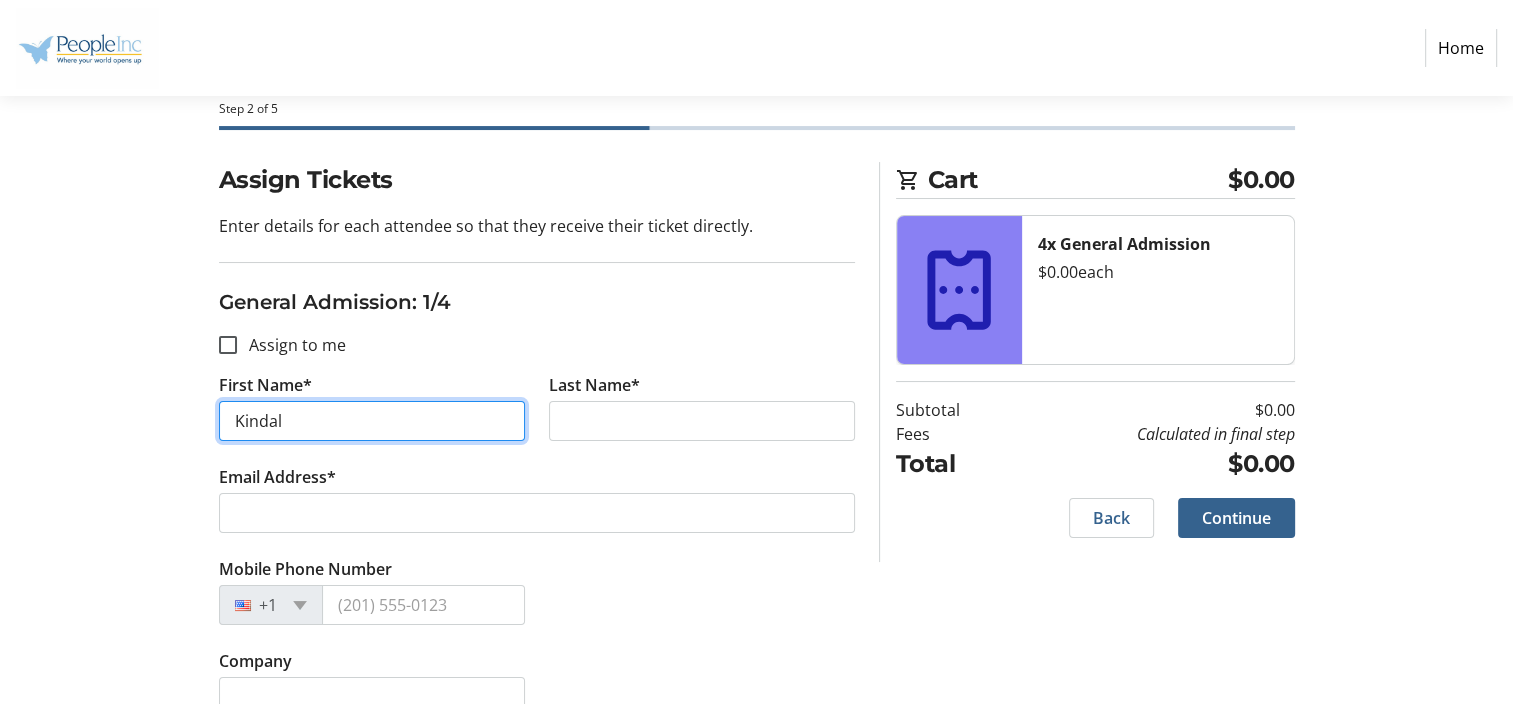 type on "Kindal" 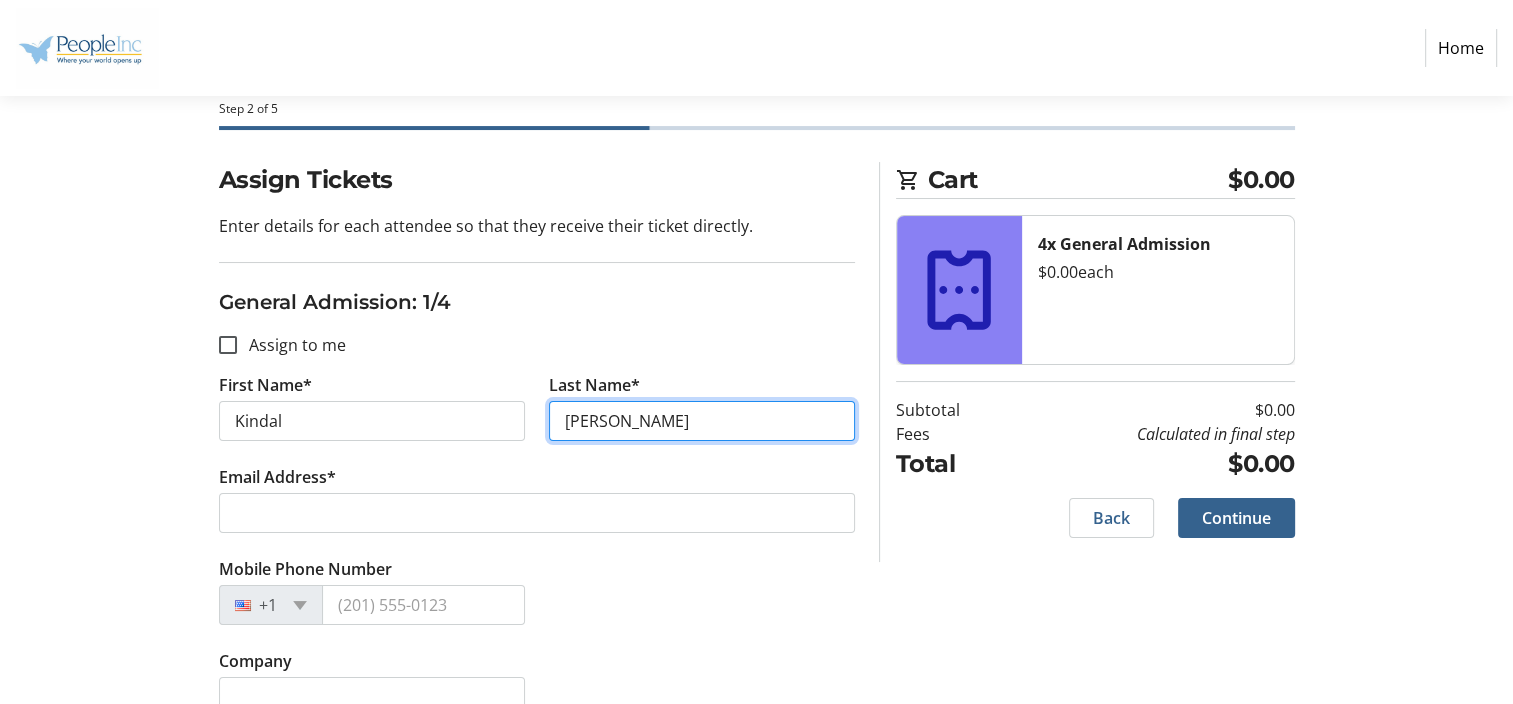type on "[PERSON_NAME]" 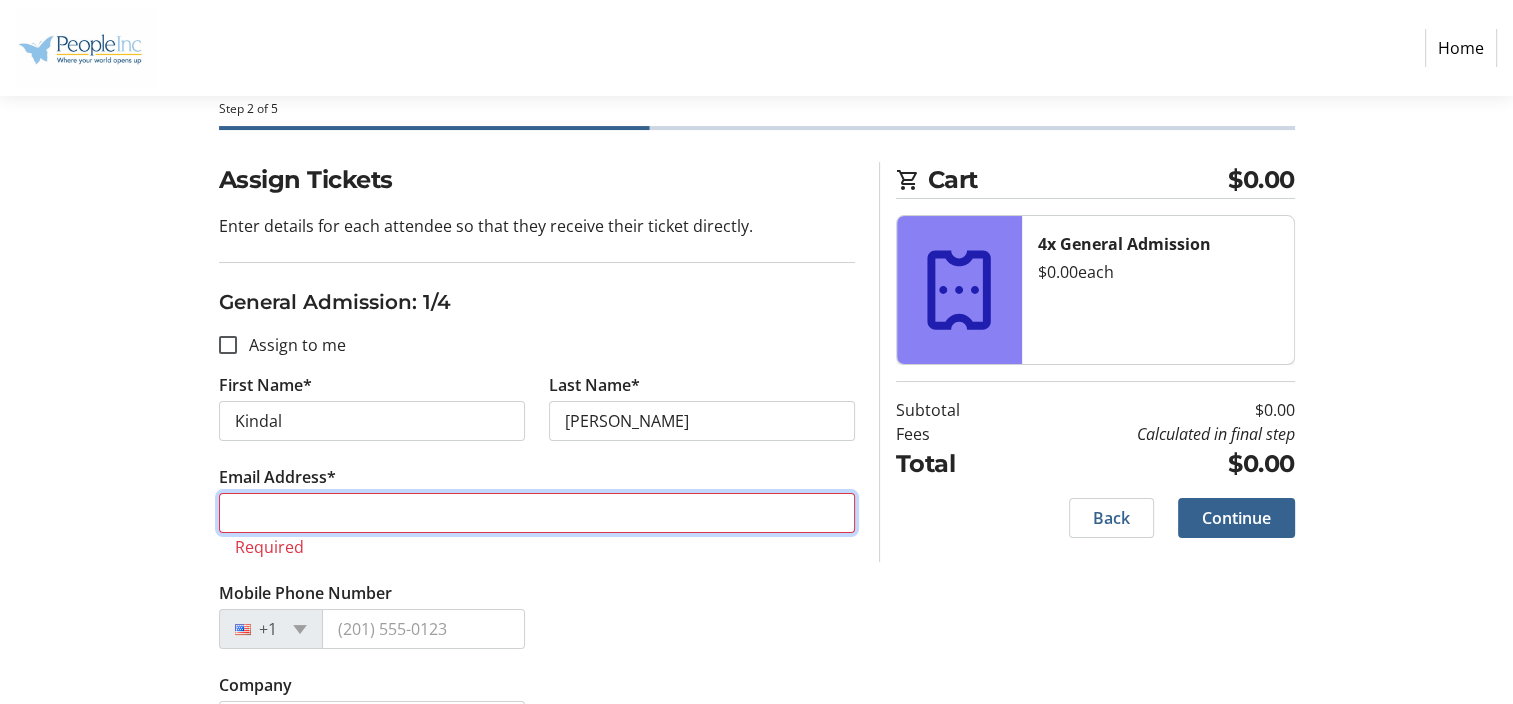 click on "Email Address*" at bounding box center (537, 513) 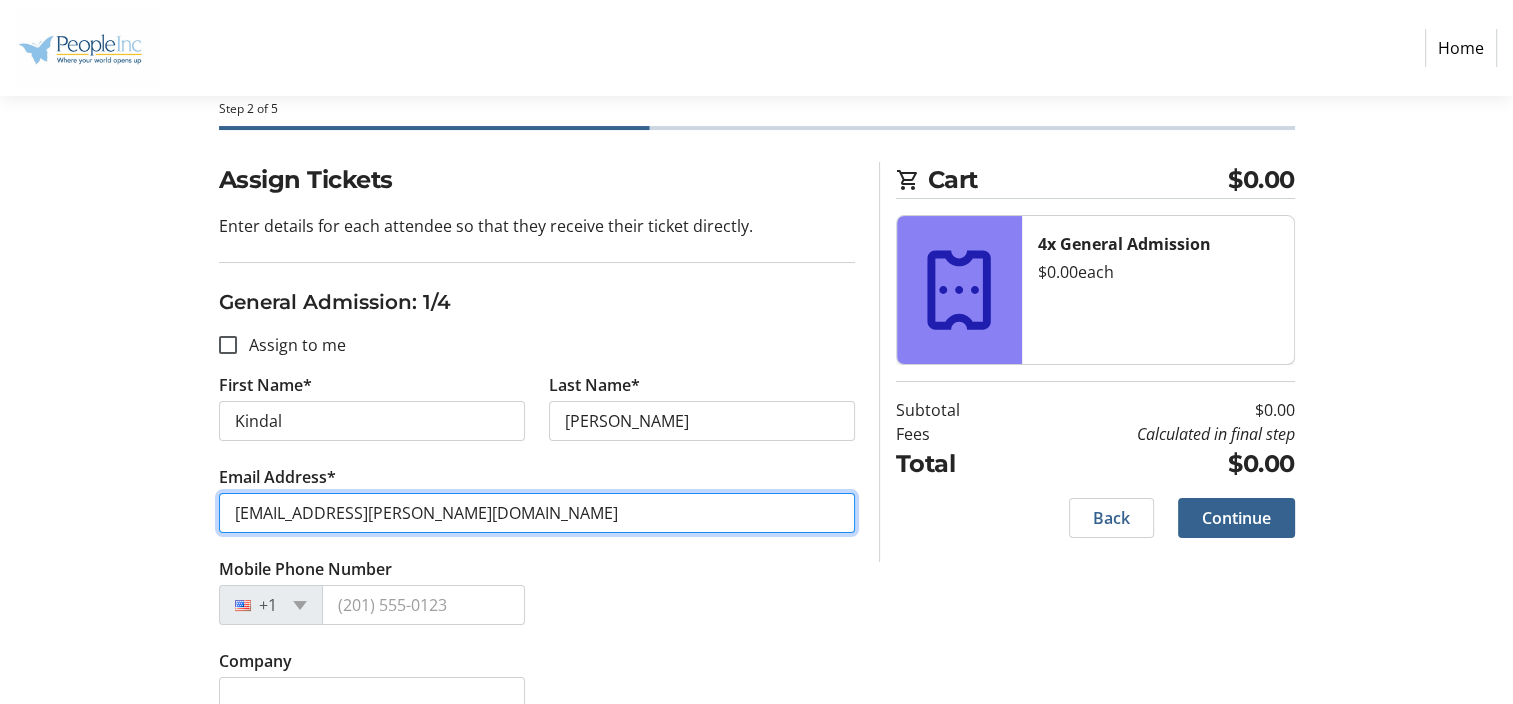 type on "[EMAIL_ADDRESS][PERSON_NAME][DOMAIN_NAME]" 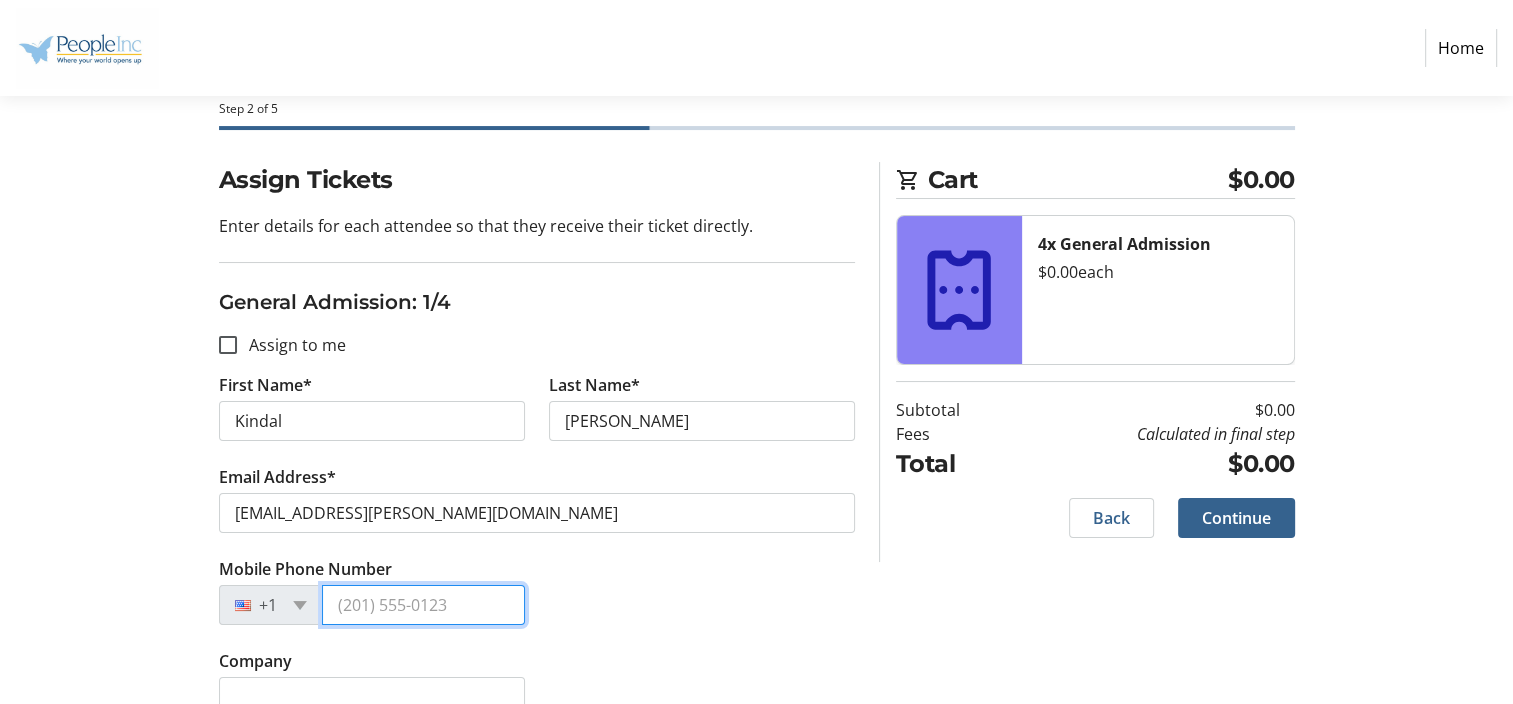 click on "Mobile Phone Number" at bounding box center (423, 605) 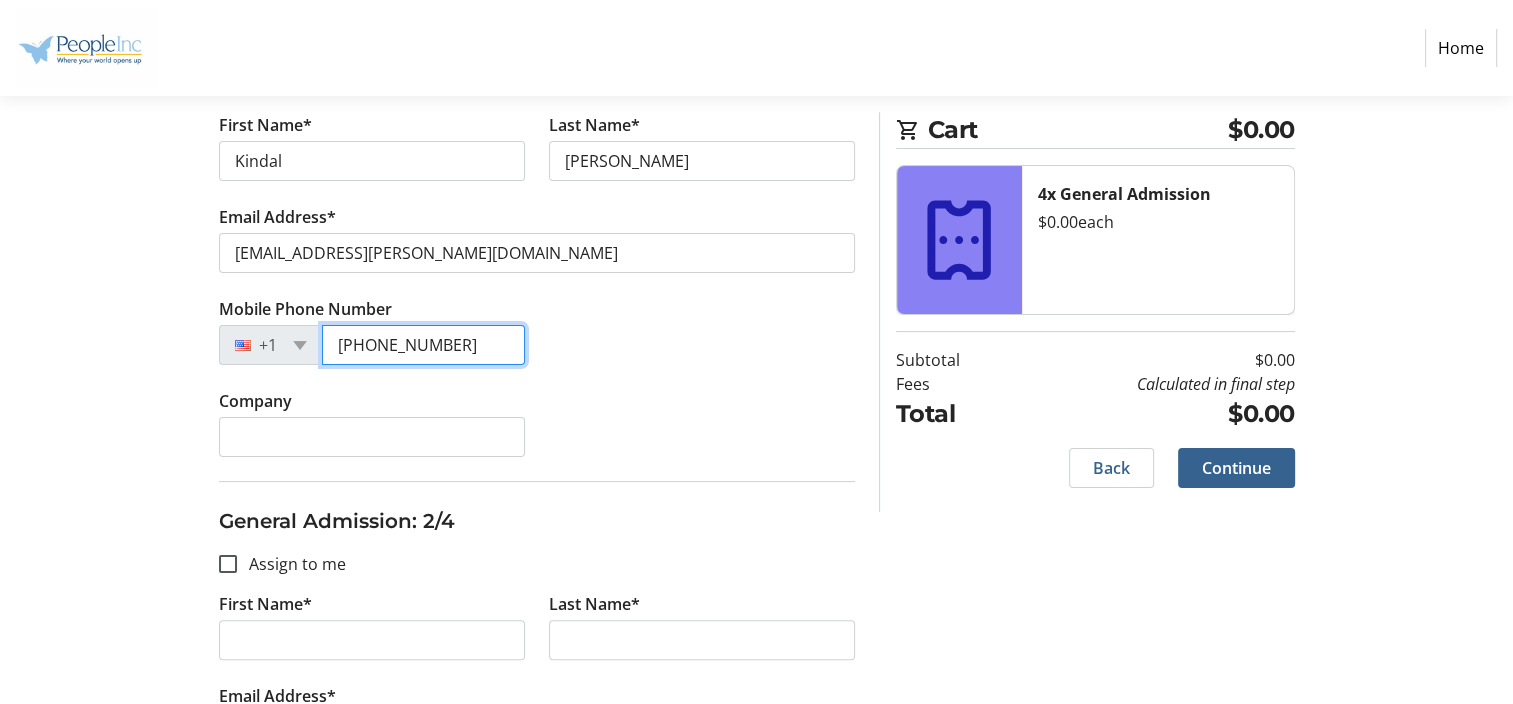 scroll, scrollTop: 400, scrollLeft: 0, axis: vertical 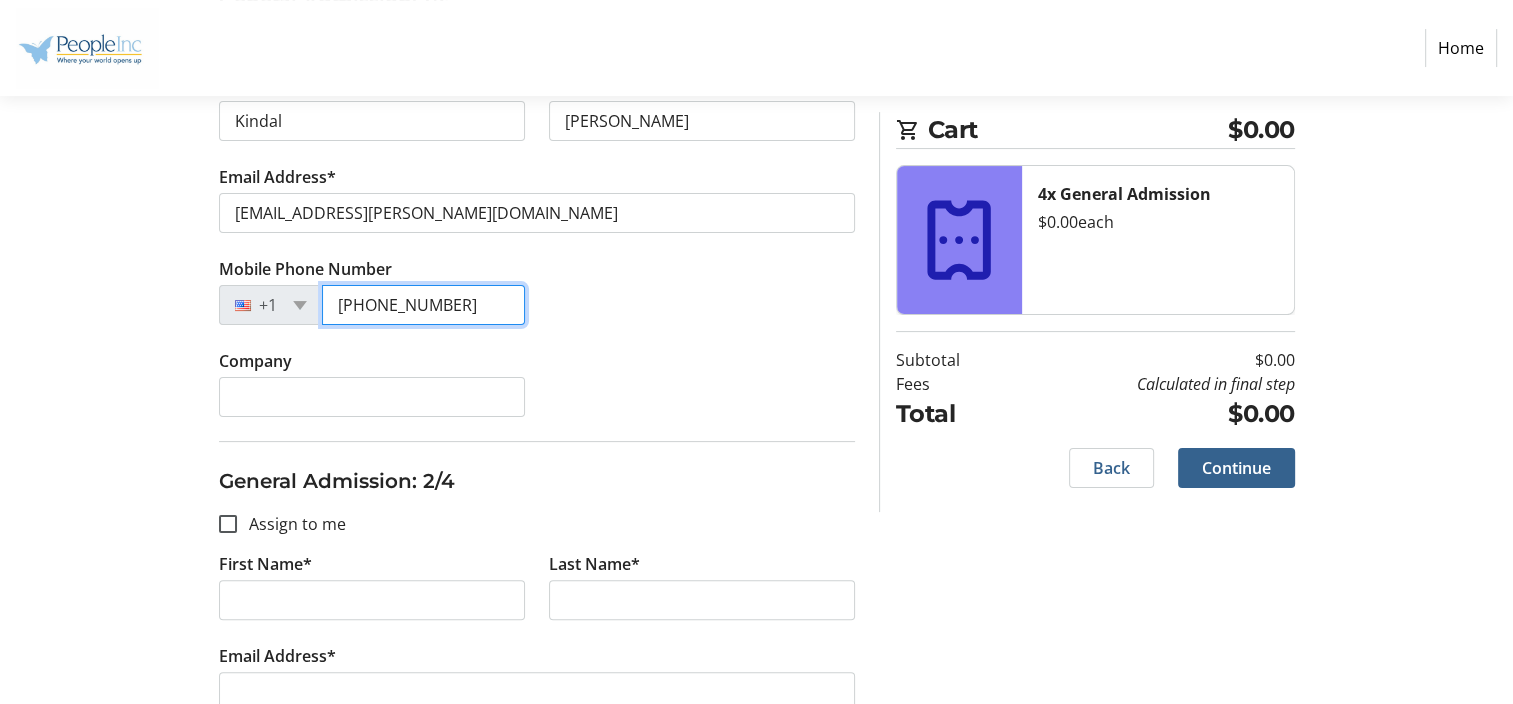 type on "[PHONE_NUMBER]" 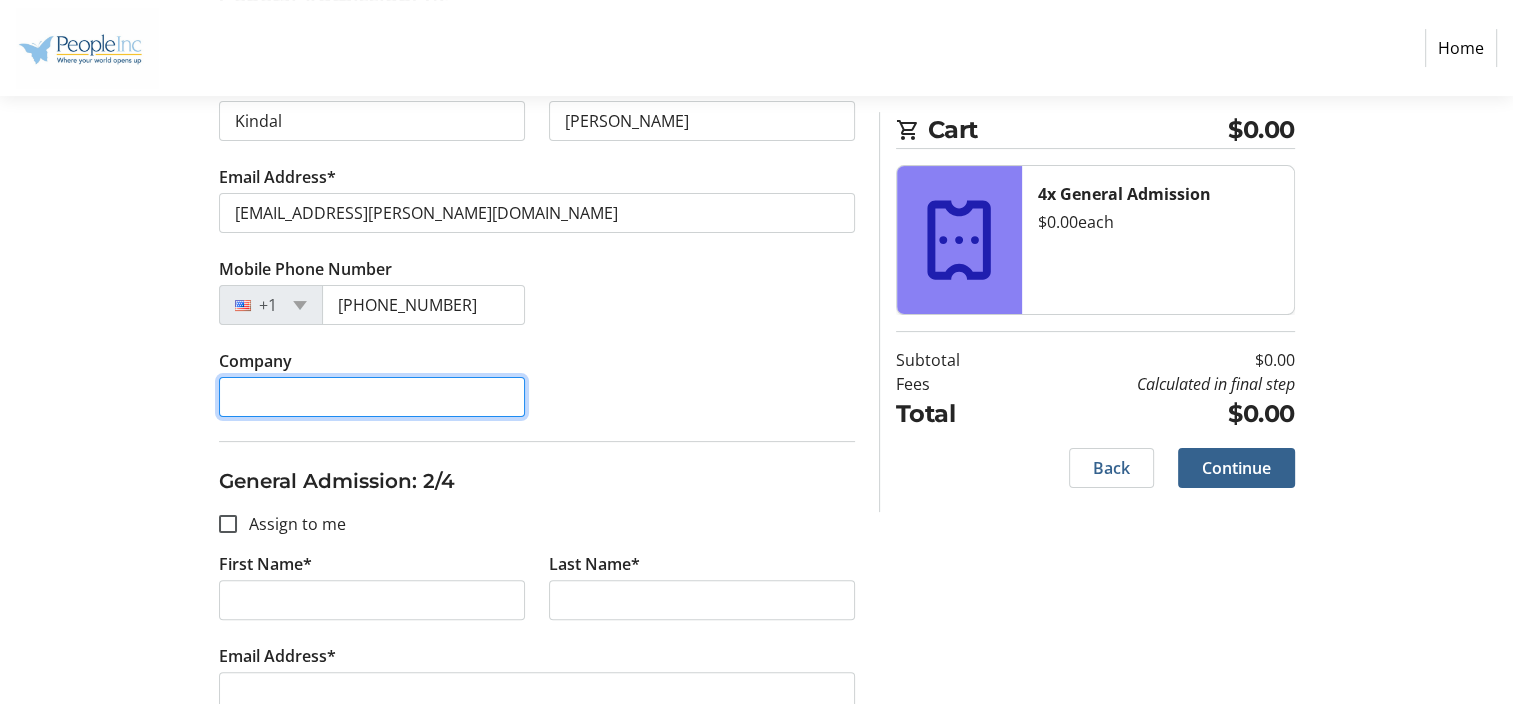 click on "Company" at bounding box center [372, 397] 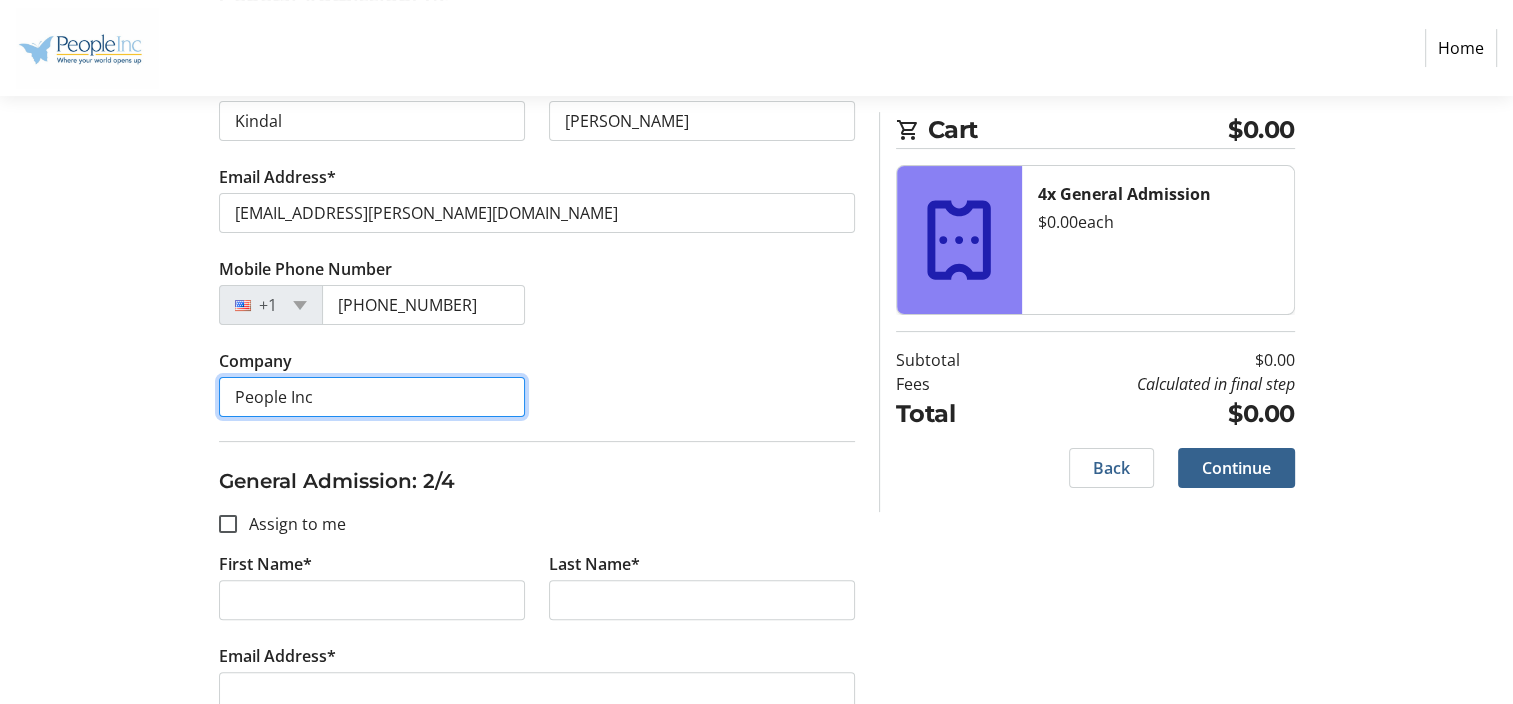 type on "People Inc" 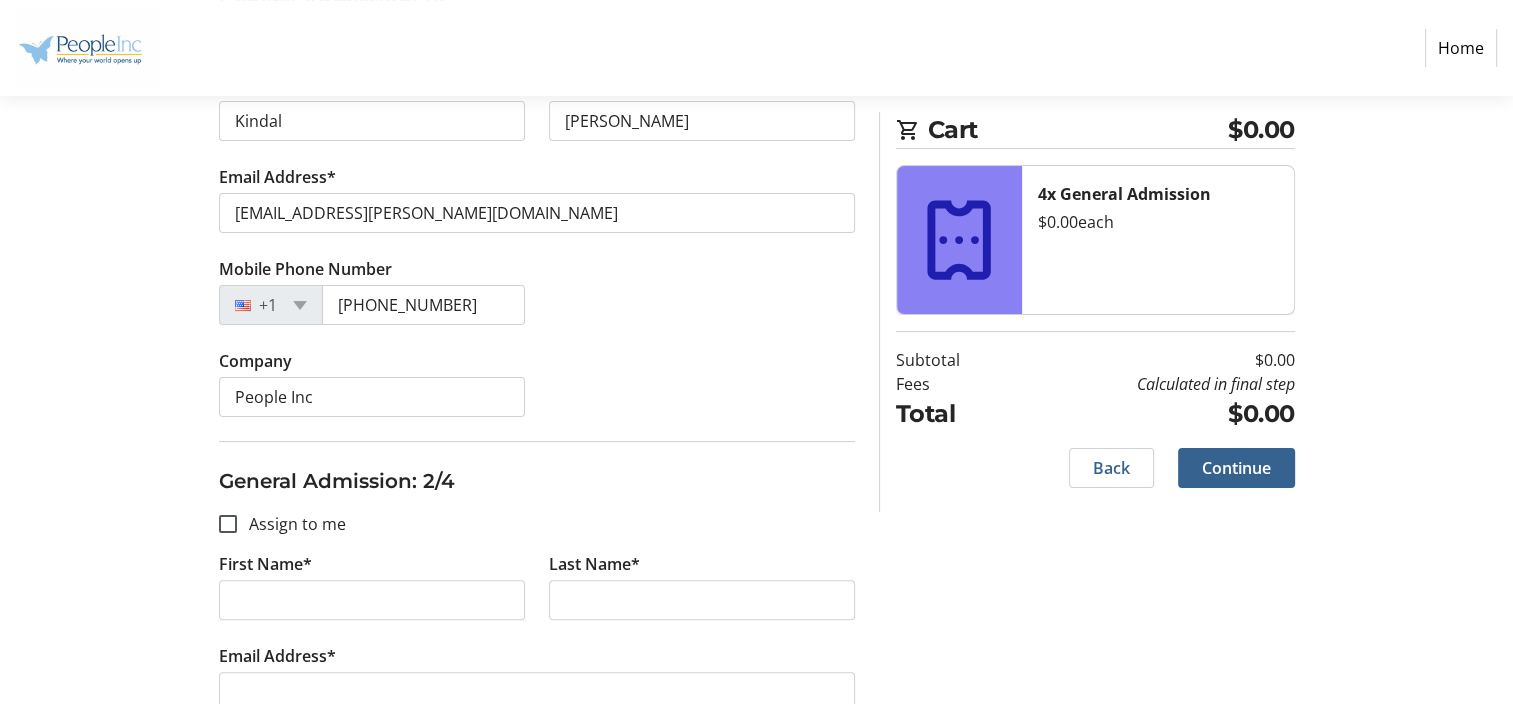 click on "Mobile Phone Number [PHONE_NUMBER]" 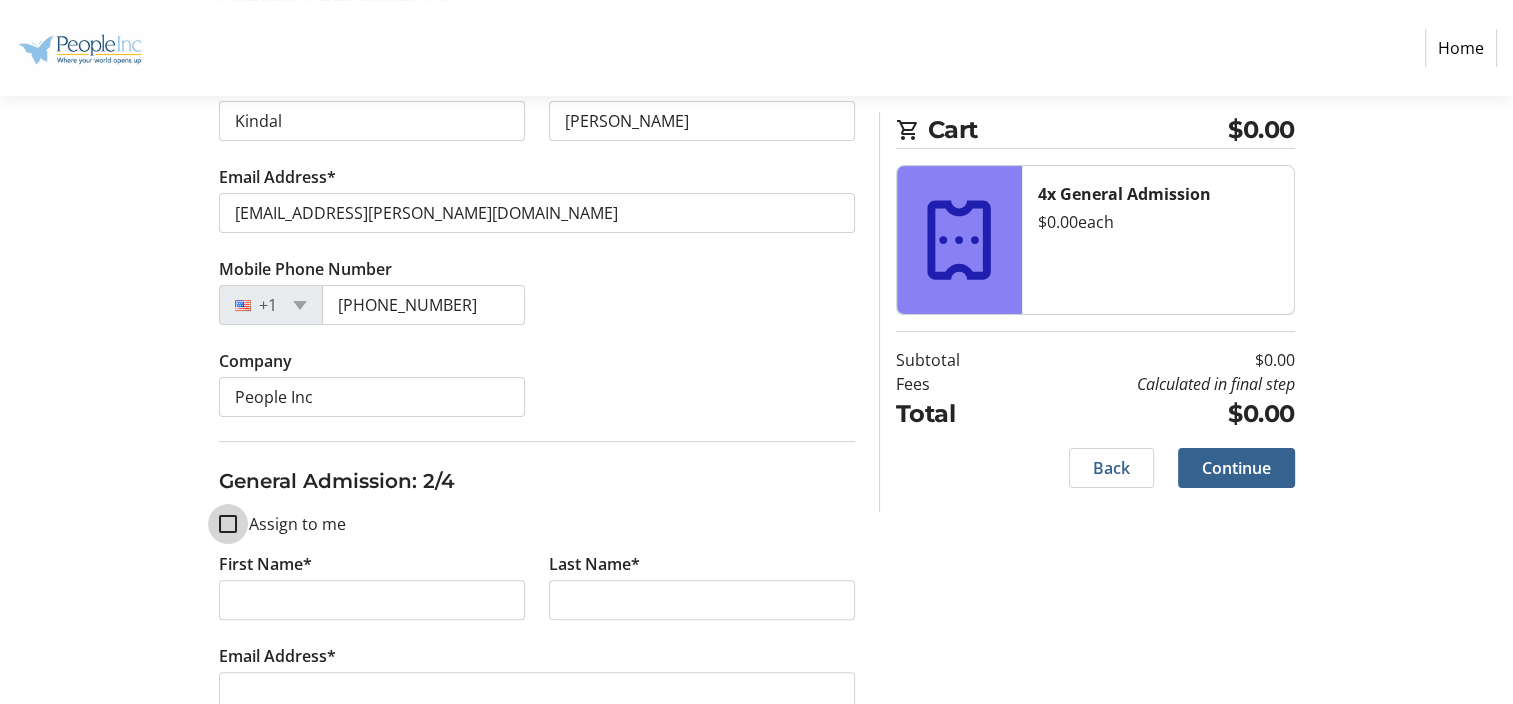 click on "Assign to me" at bounding box center [228, 524] 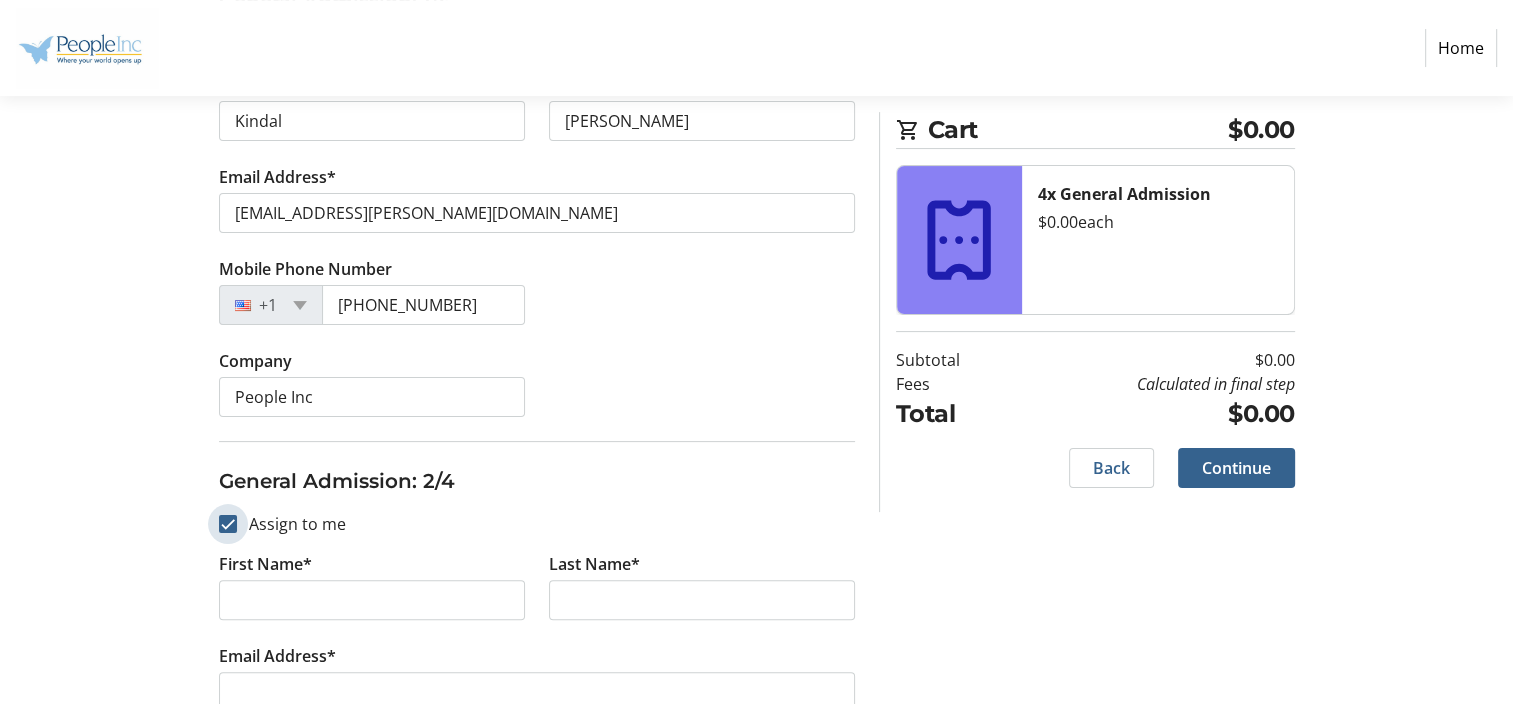 checkbox on "true" 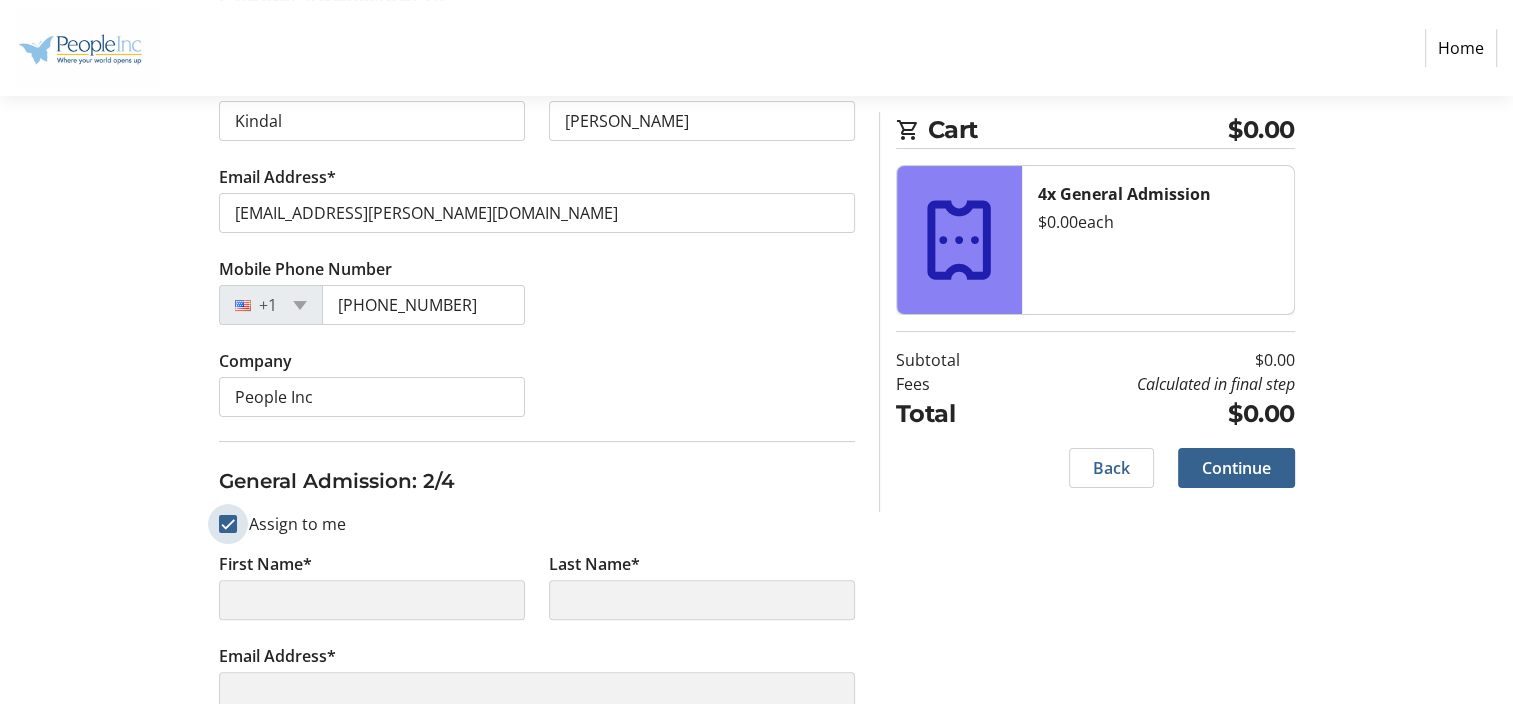 type on "Amber" 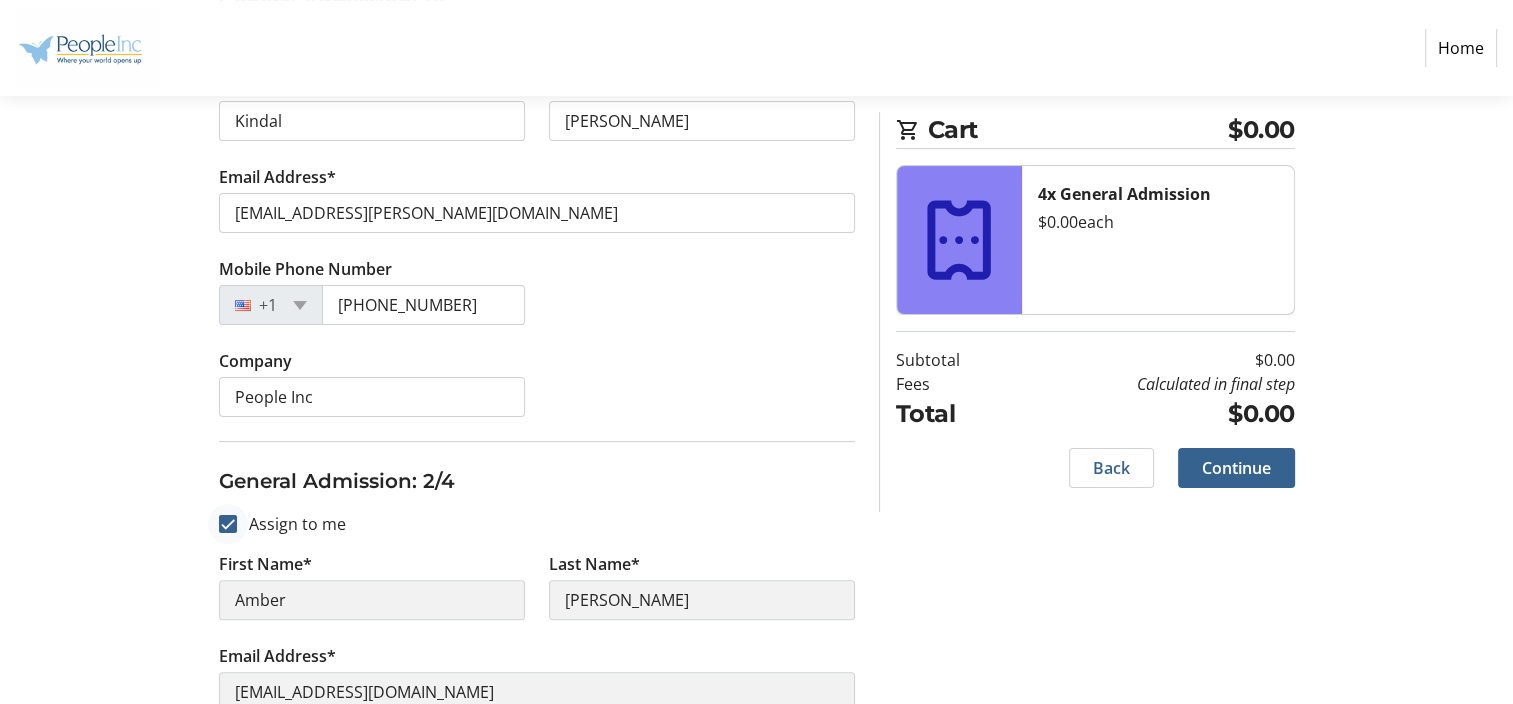 click at bounding box center [228, 524] 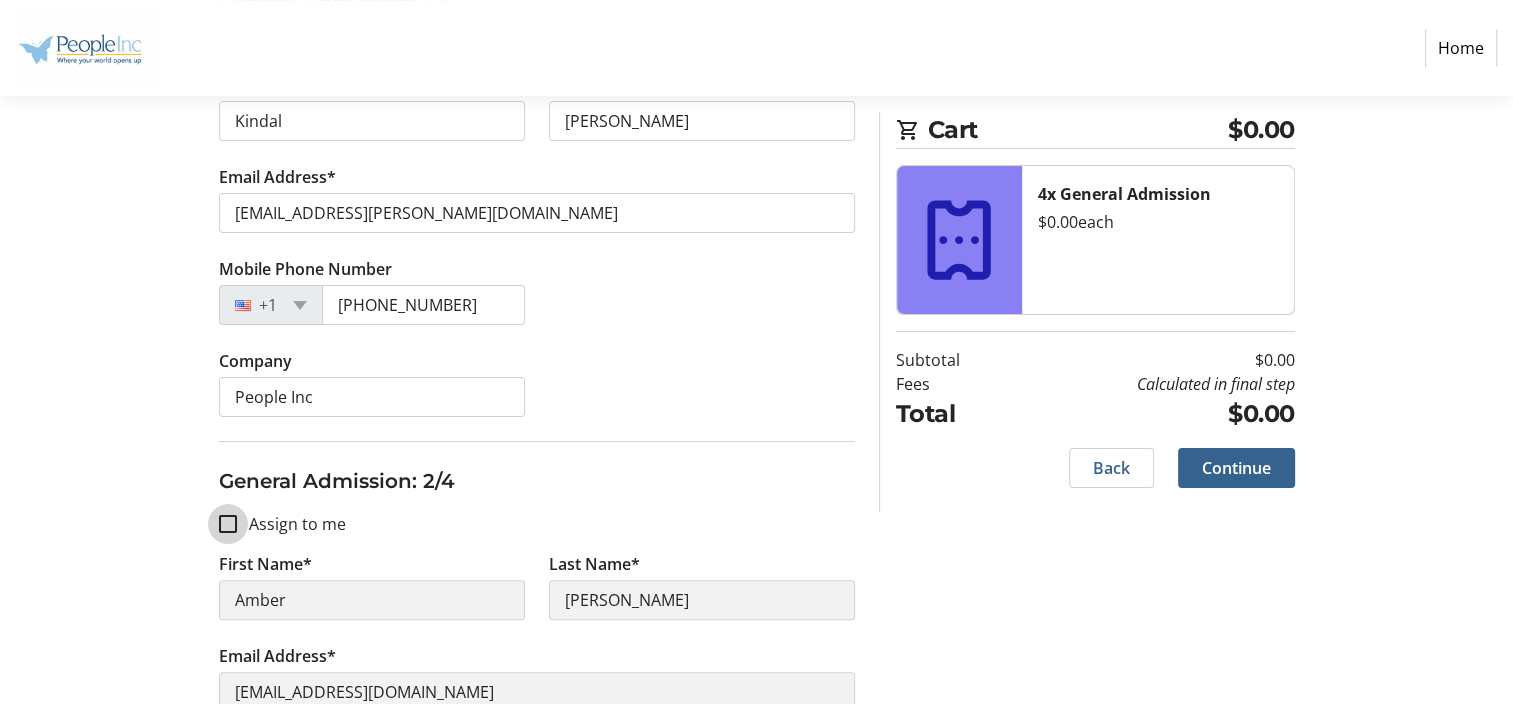 checkbox on "false" 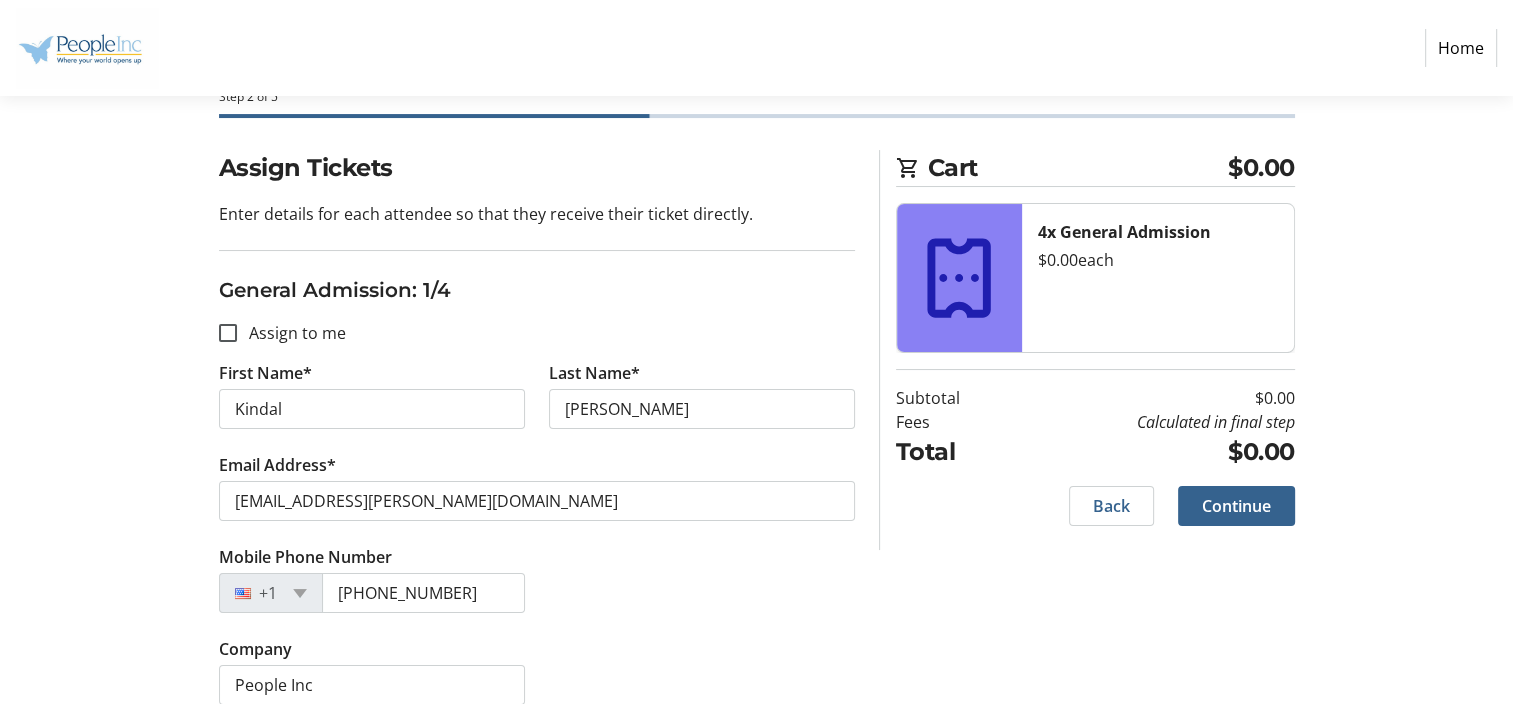 type 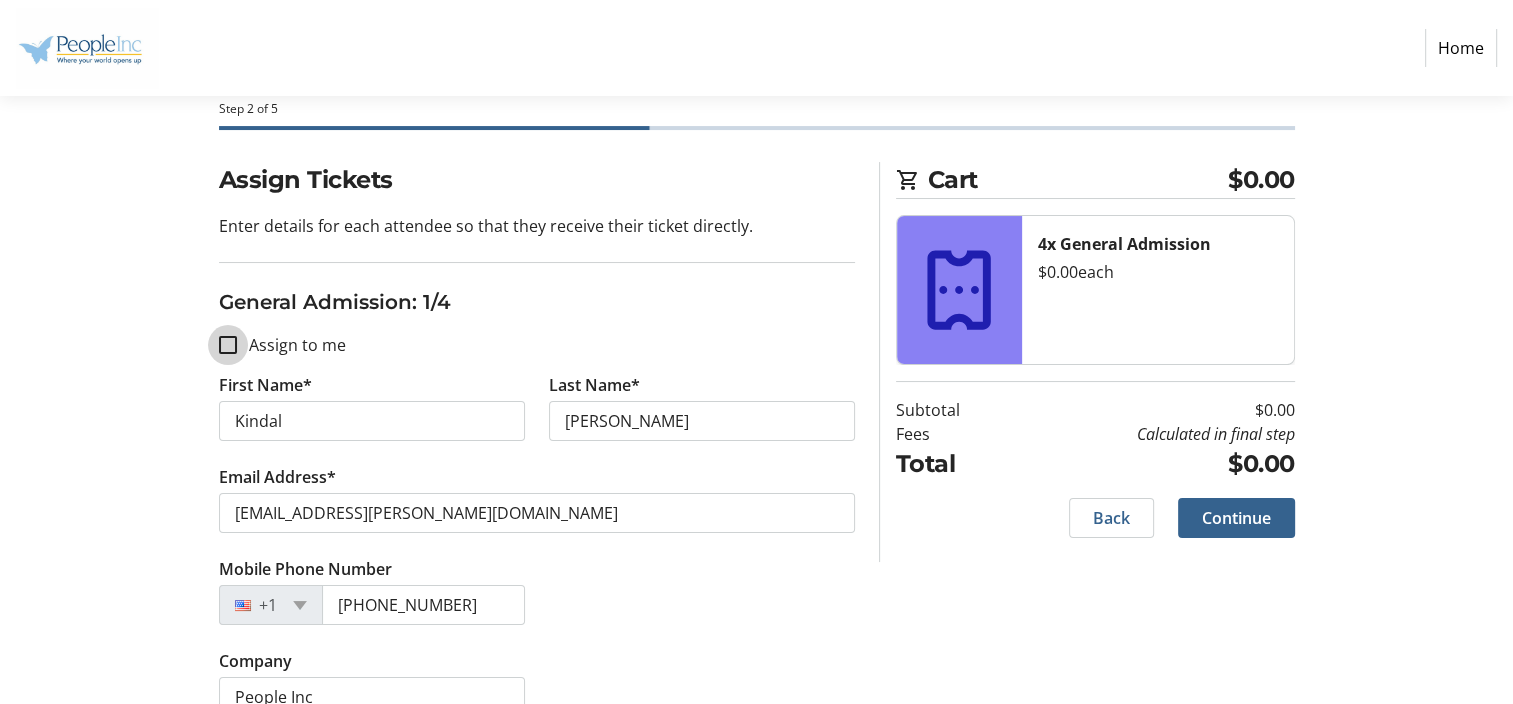 click on "Assign to me" at bounding box center (228, 345) 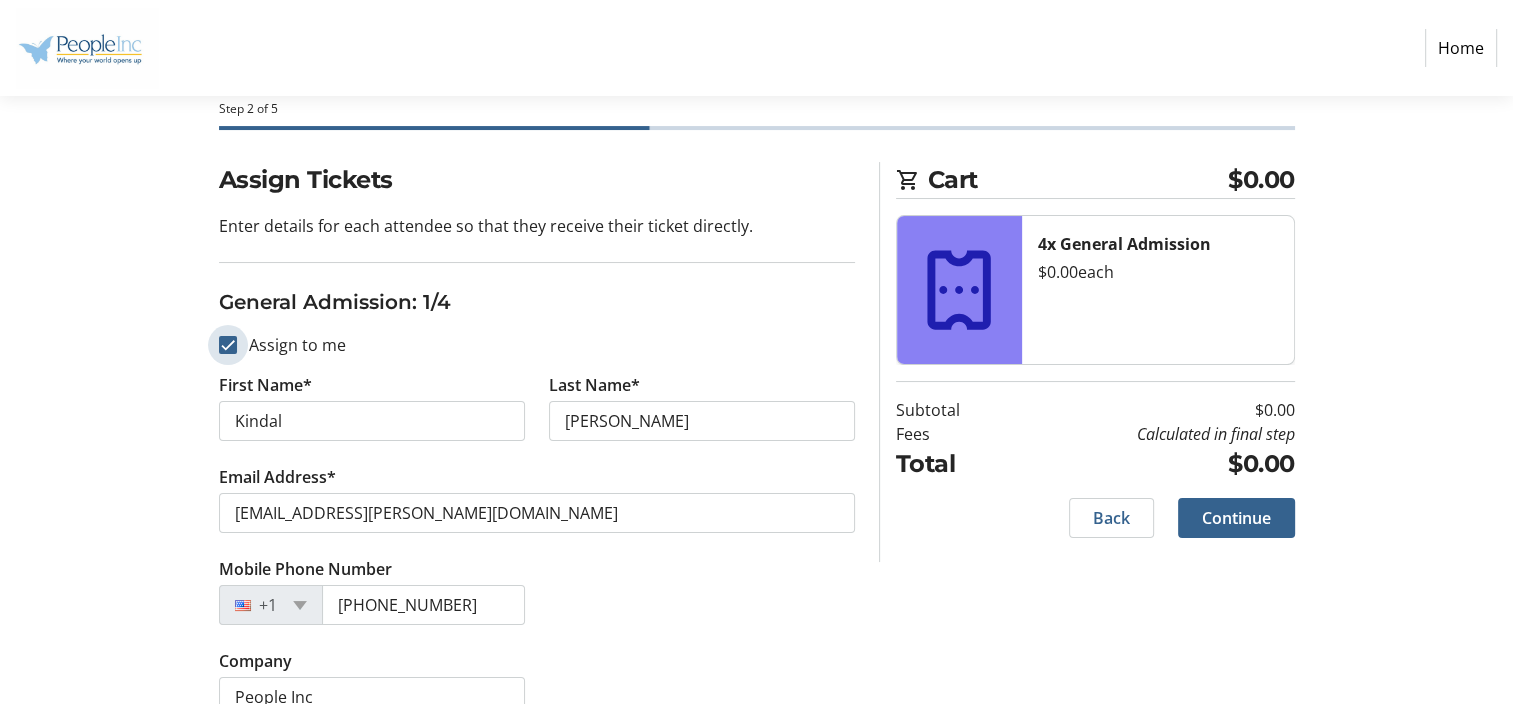 checkbox on "true" 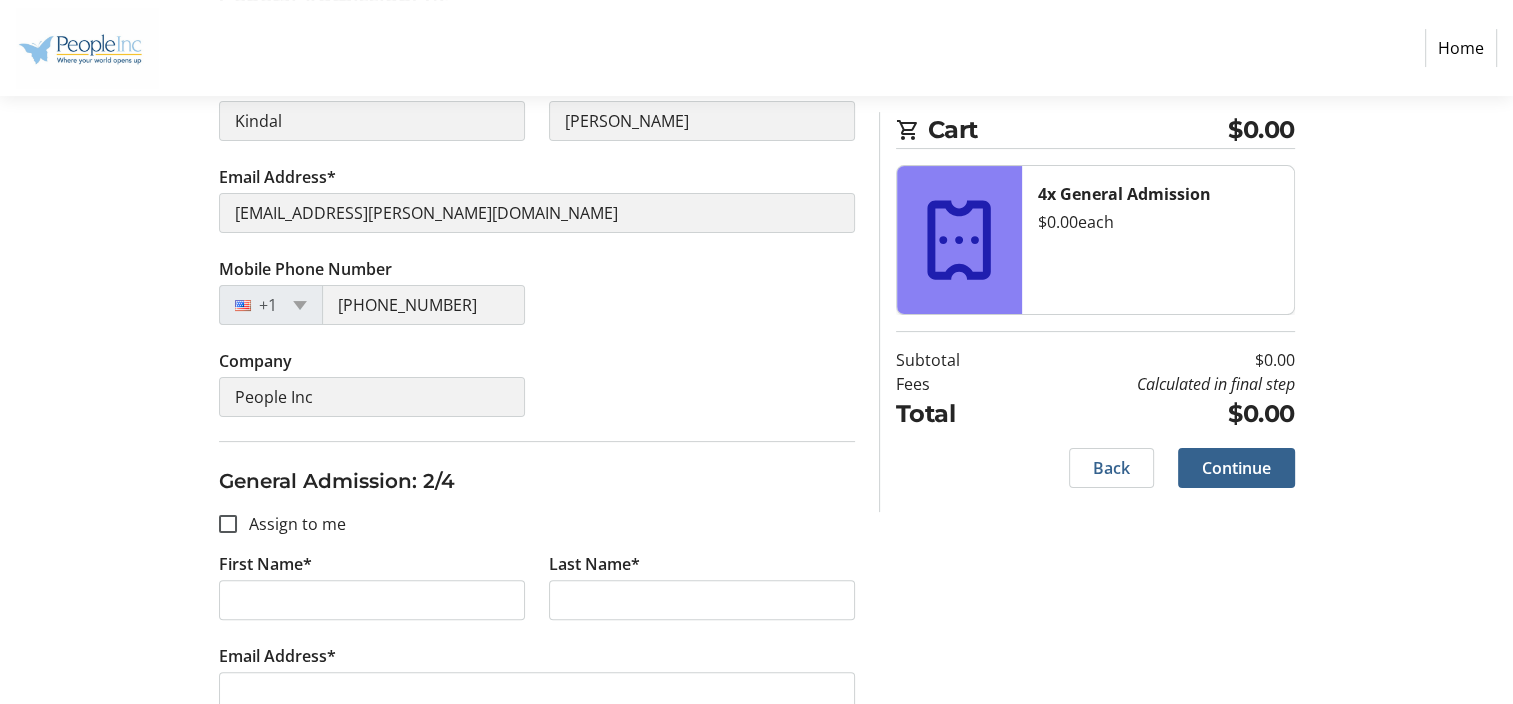 type on "Amber" 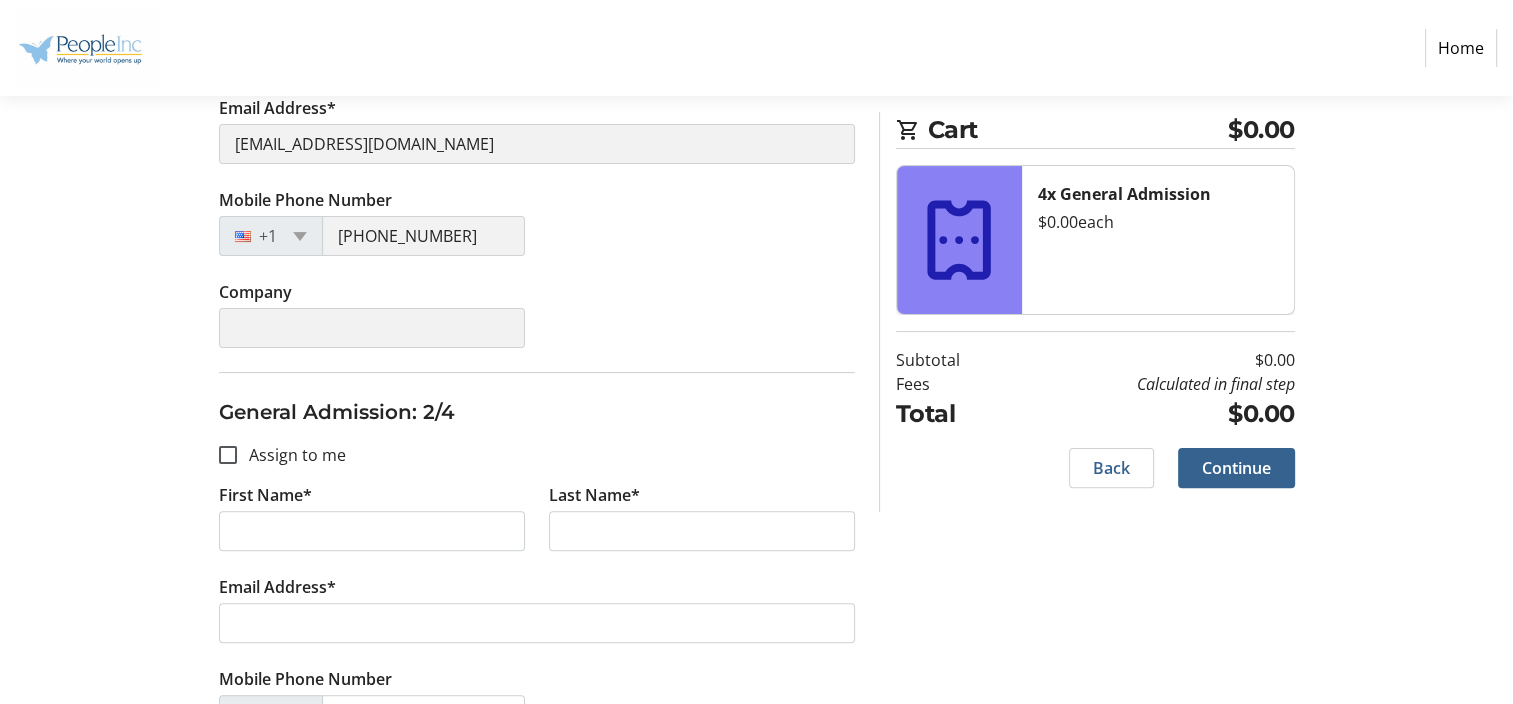 scroll, scrollTop: 500, scrollLeft: 0, axis: vertical 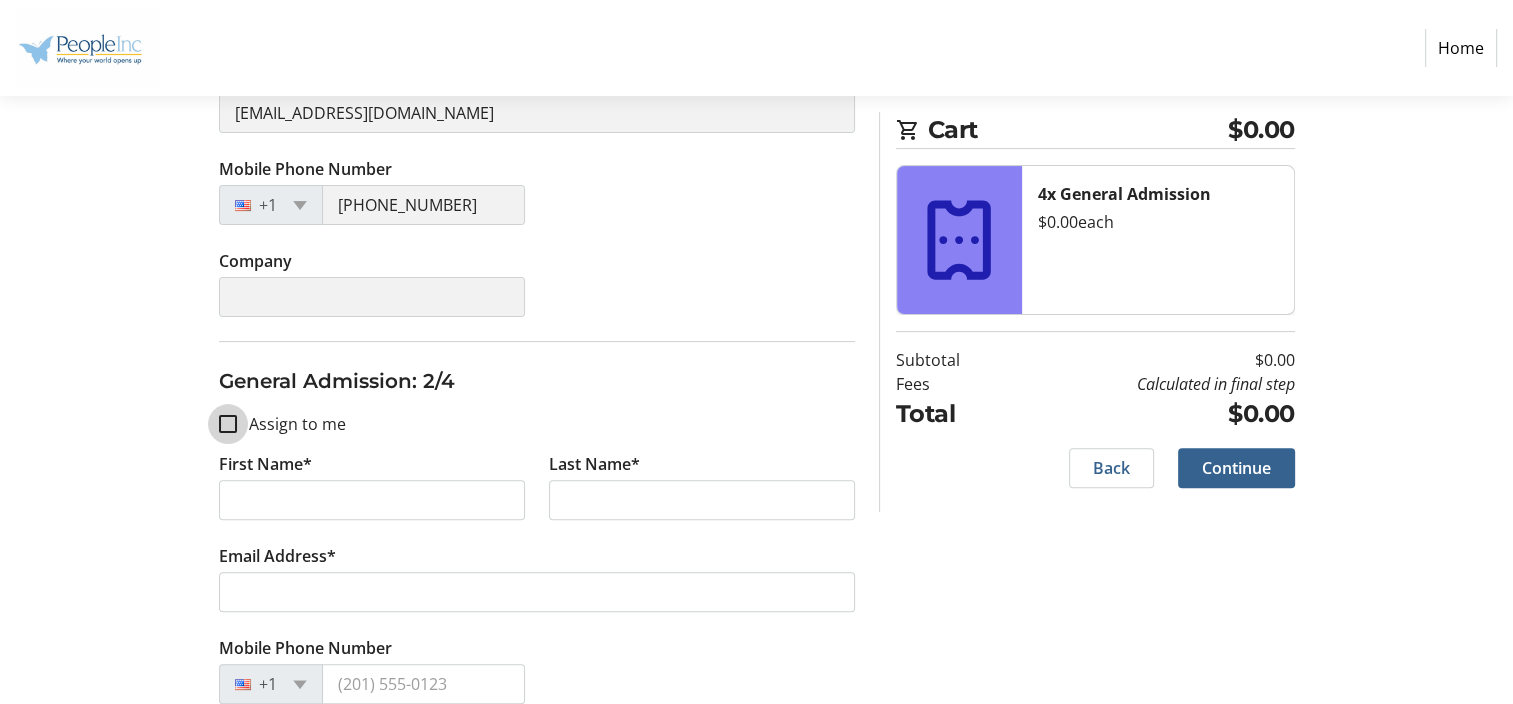 click on "Assign to me" at bounding box center [228, 424] 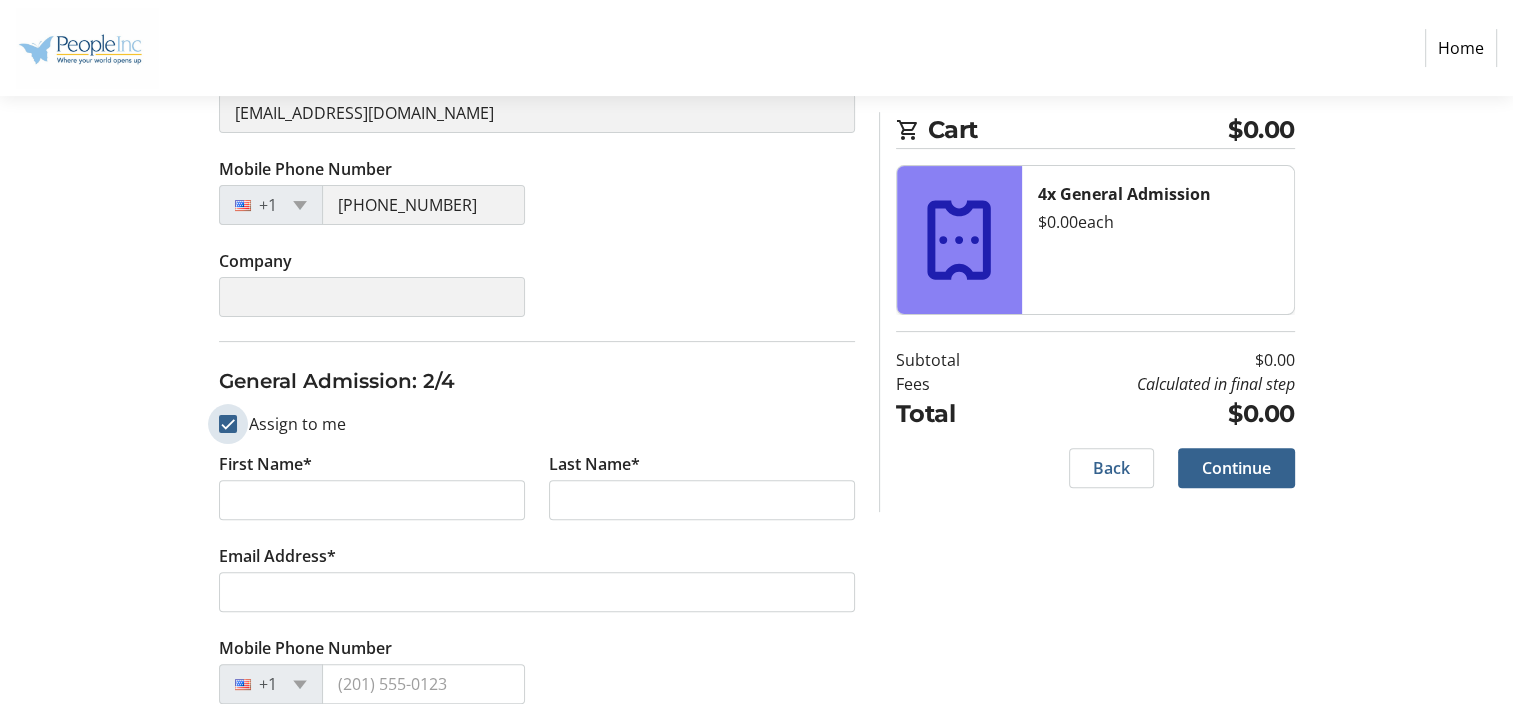 checkbox on "true" 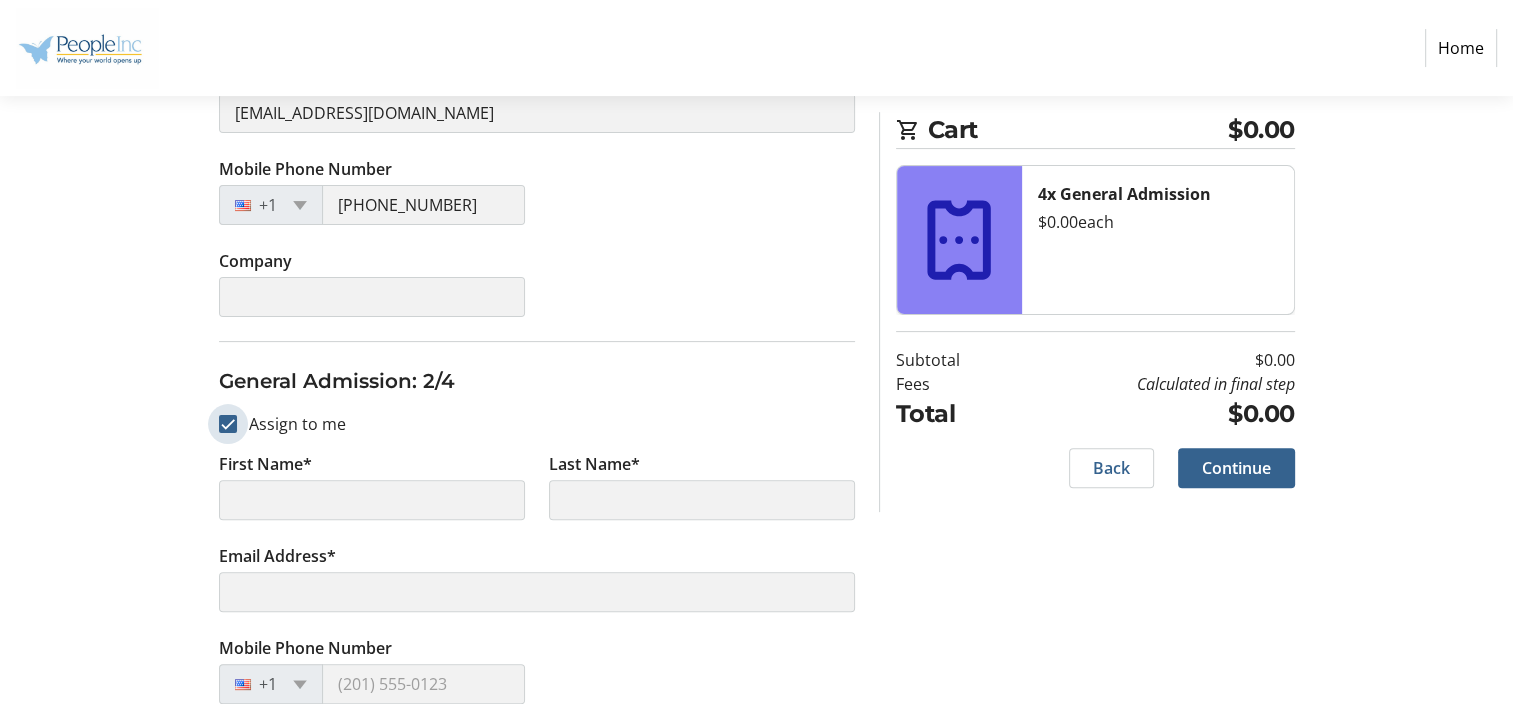 type on "Amber" 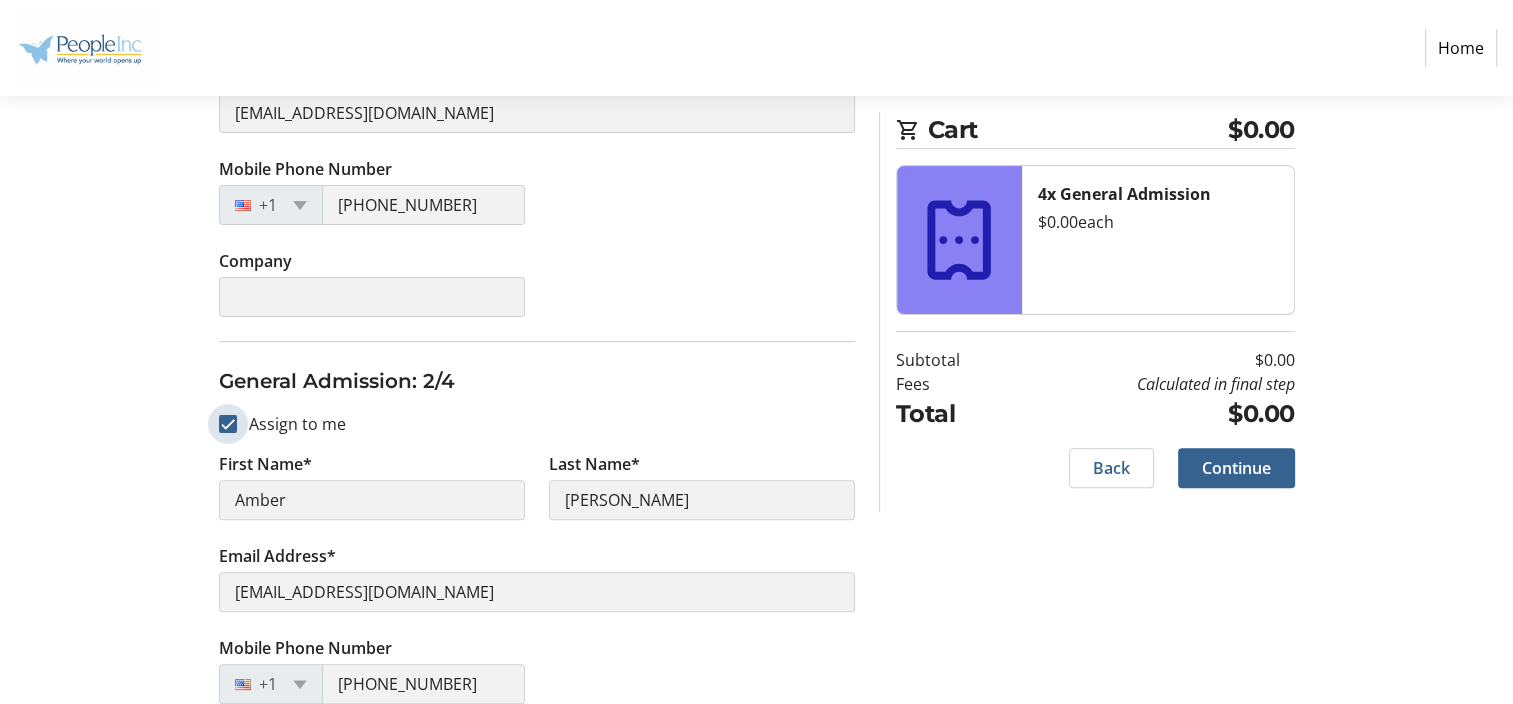 click on "Assign to me" at bounding box center [228, 424] 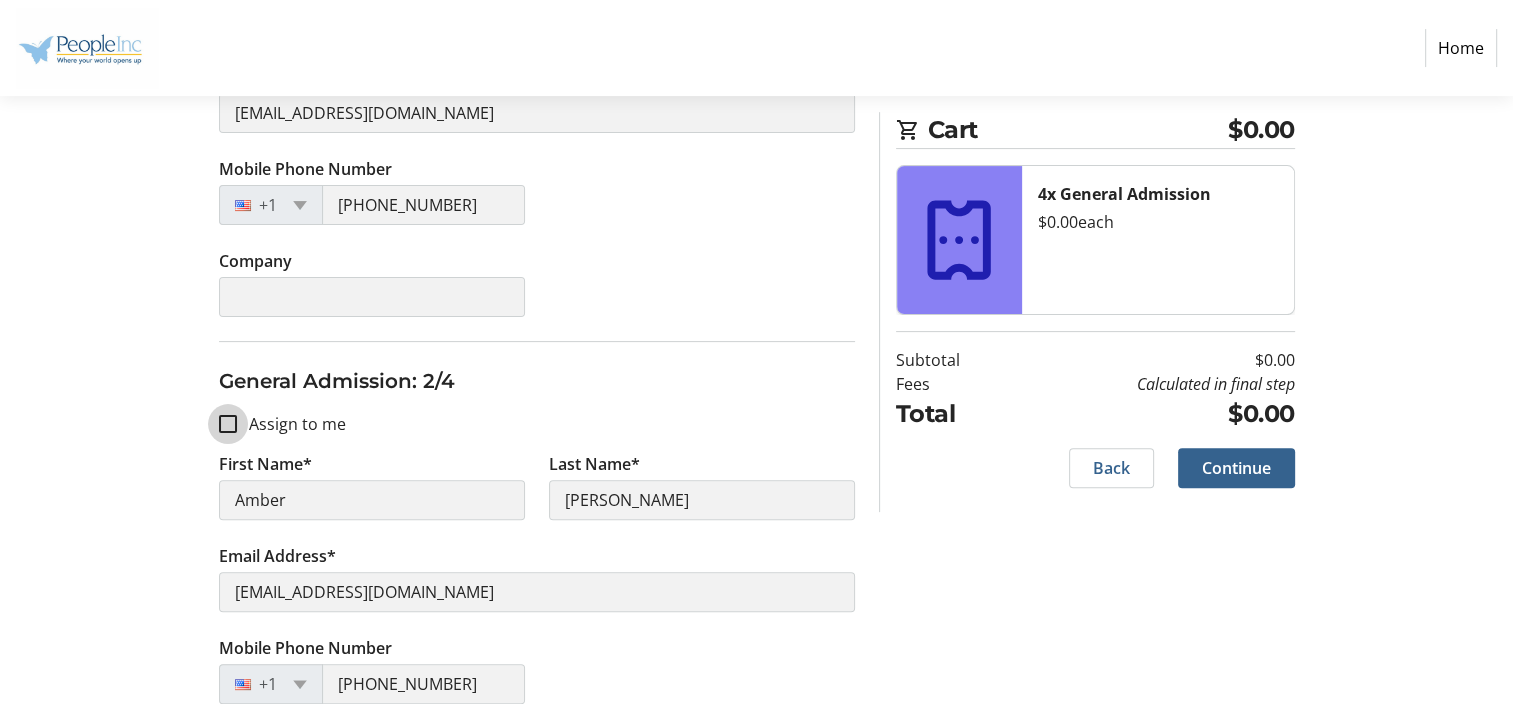 checkbox on "false" 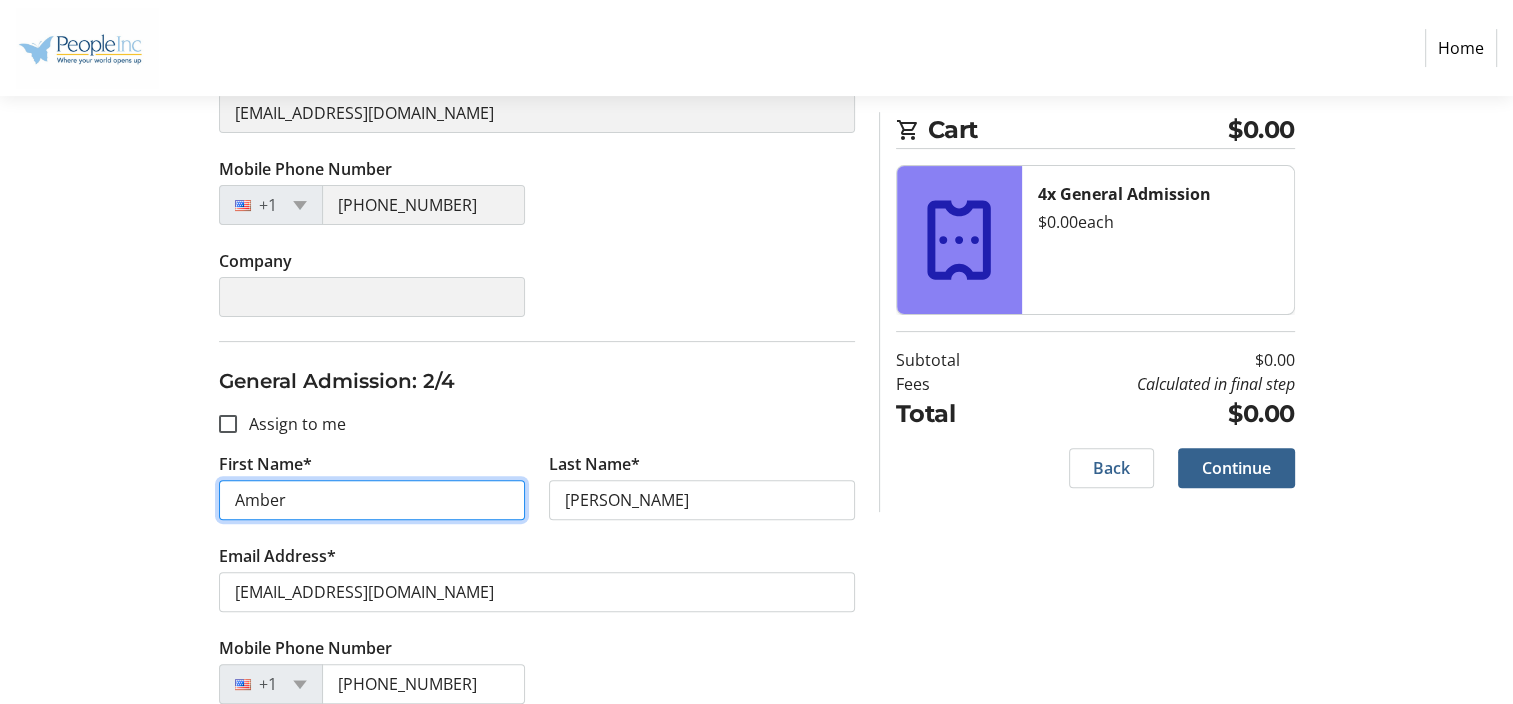 click on "Amber" at bounding box center (372, 500) 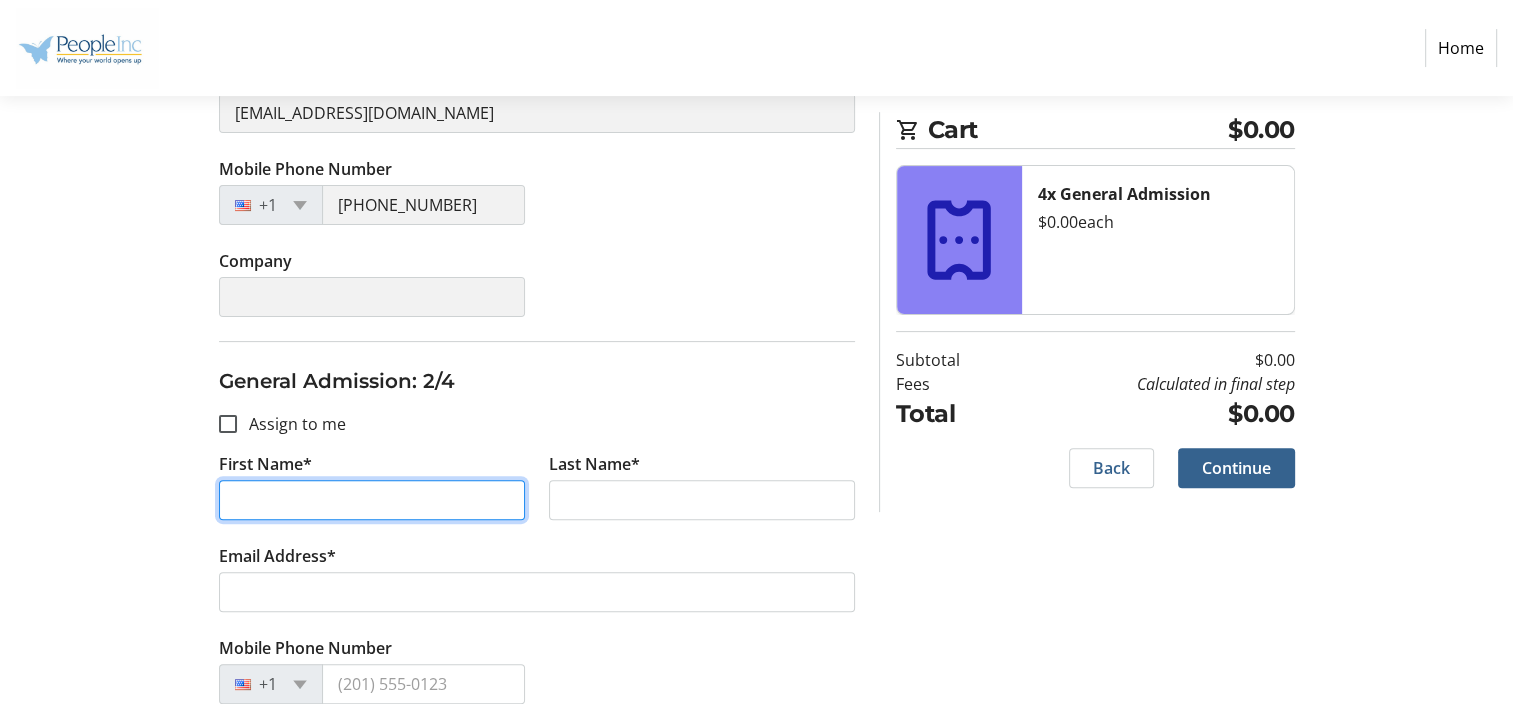drag, startPoint x: 292, startPoint y: 499, endPoint x: 238, endPoint y: 498, distance: 54.00926 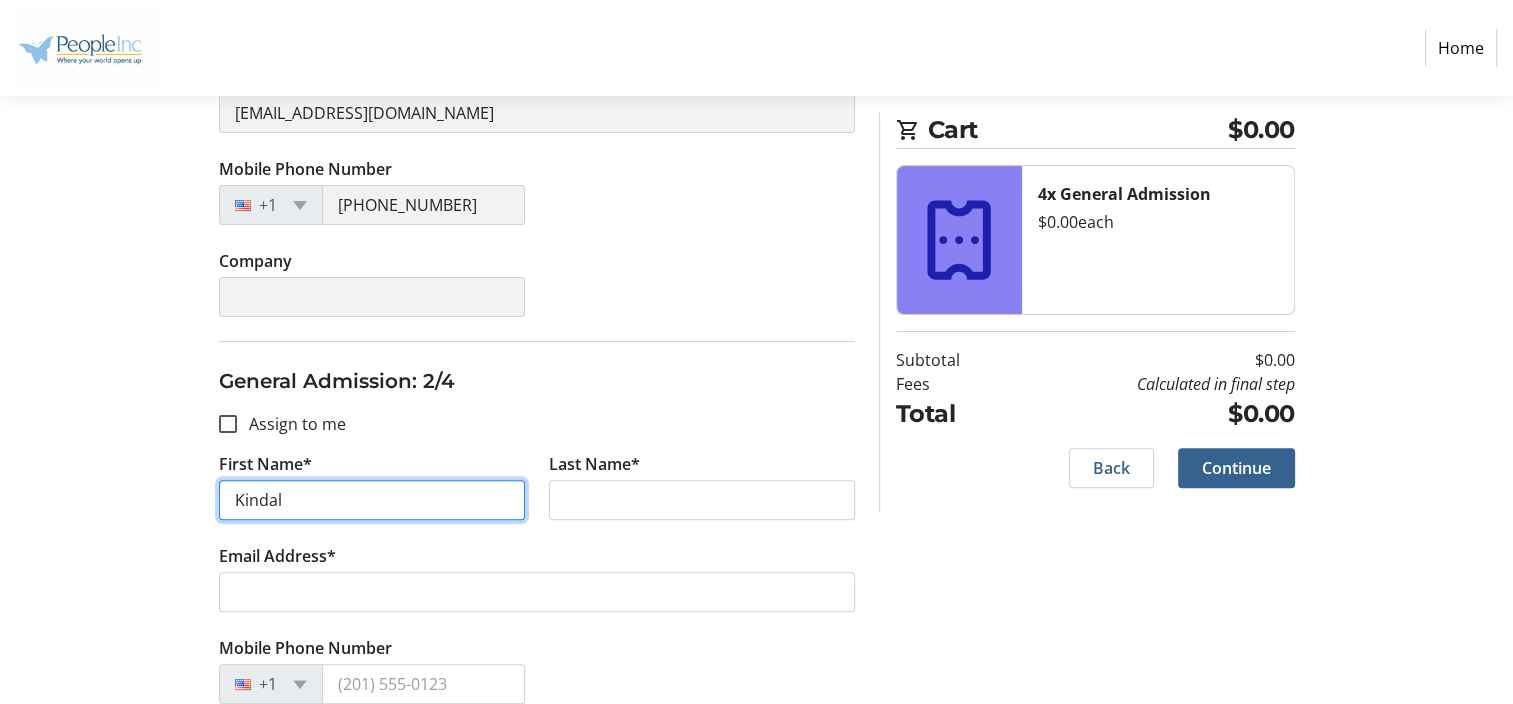 type on "Kindal" 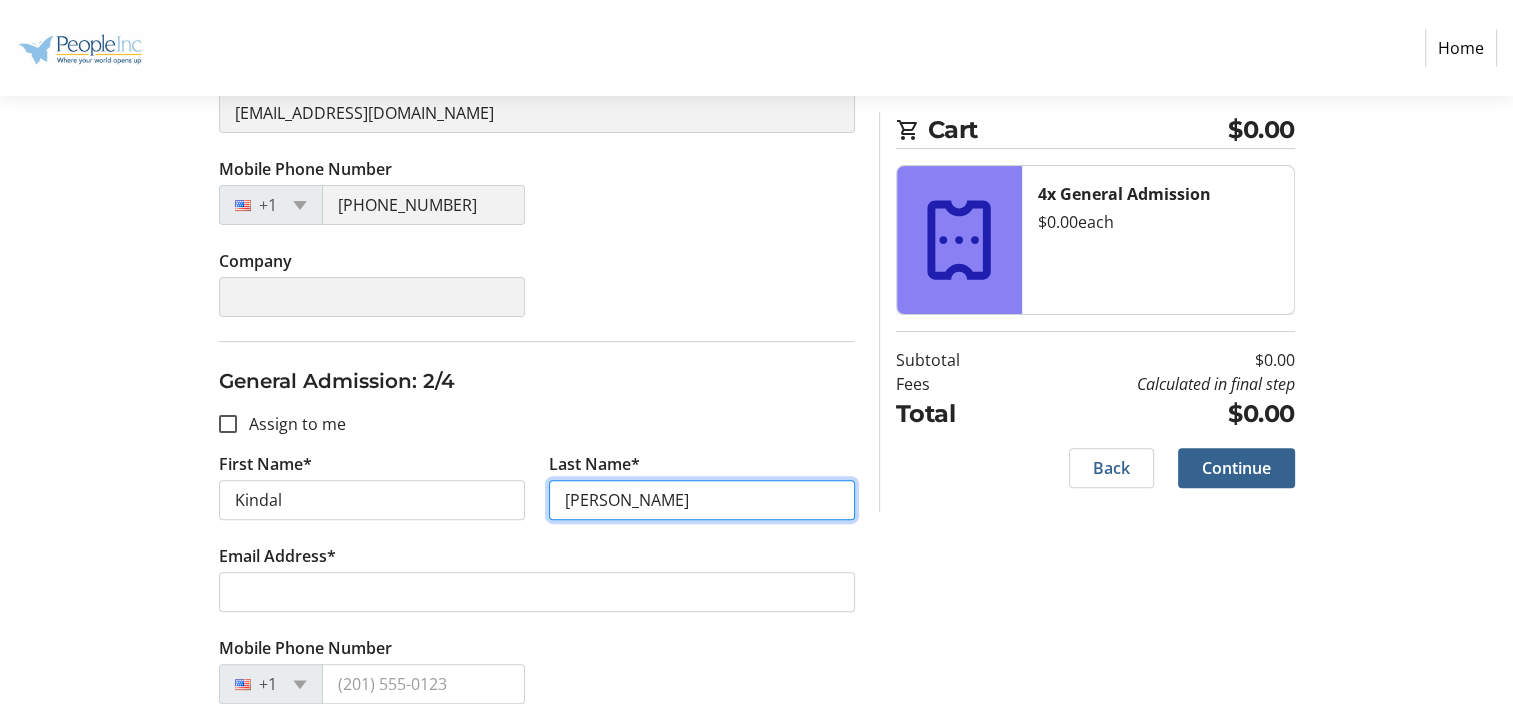 type on "[PERSON_NAME]" 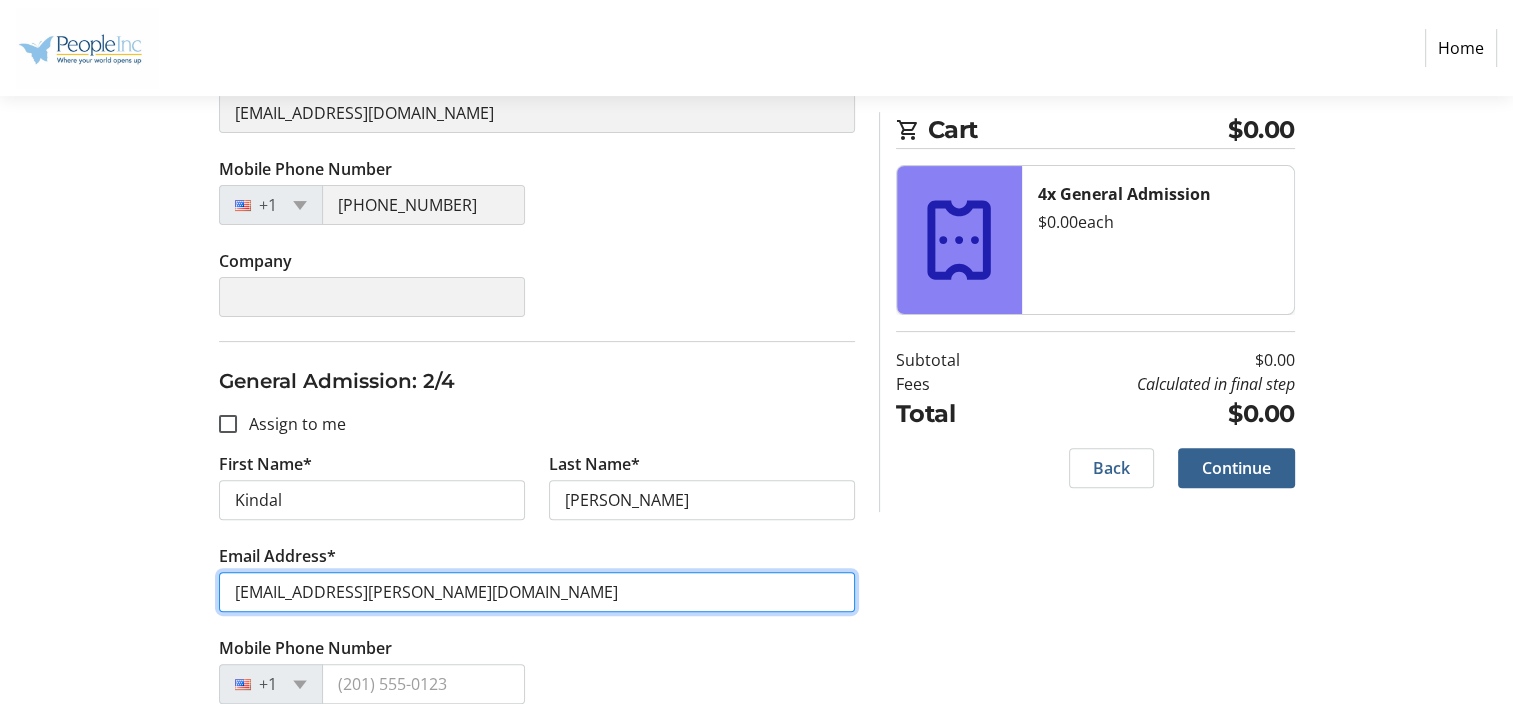 type on "[EMAIL_ADDRESS][PERSON_NAME][DOMAIN_NAME]" 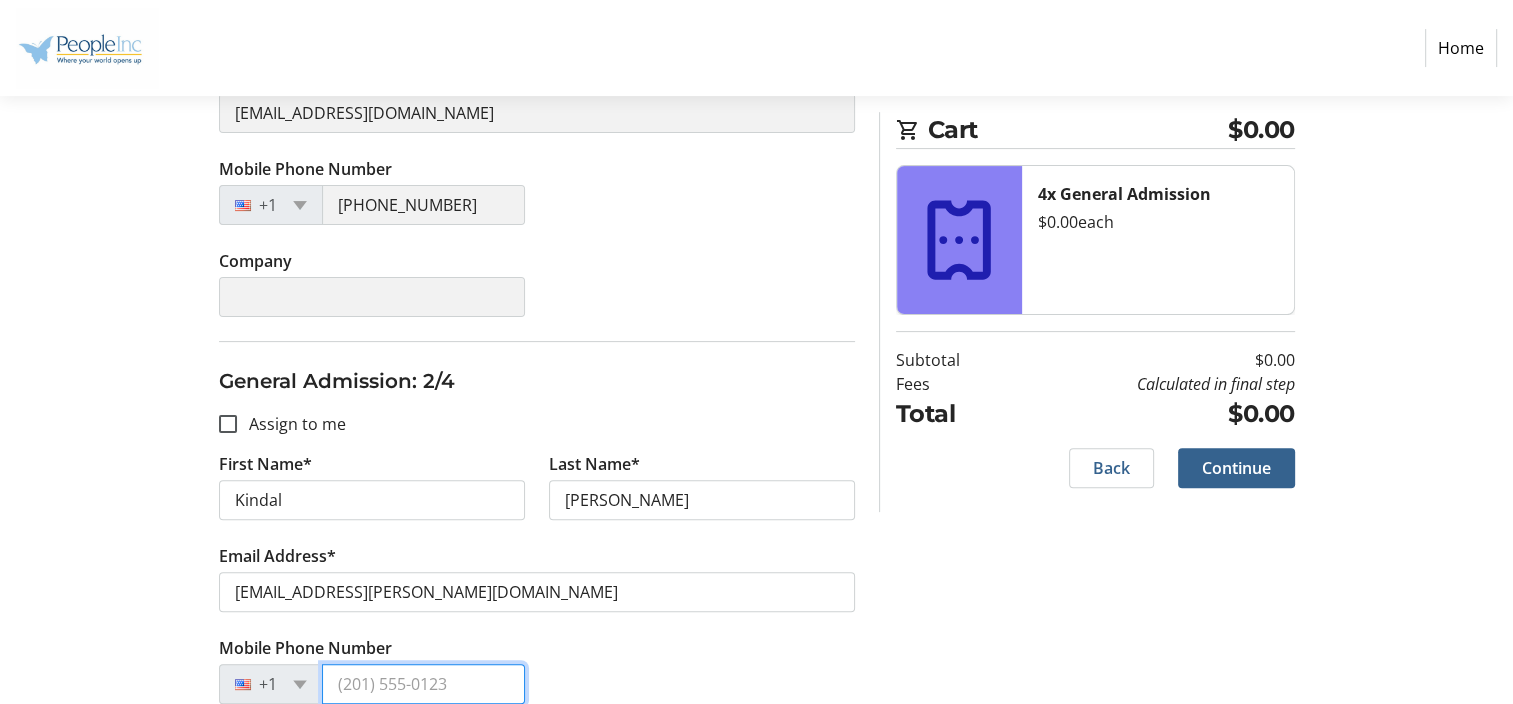 click on "Mobile Phone Number" at bounding box center [423, 684] 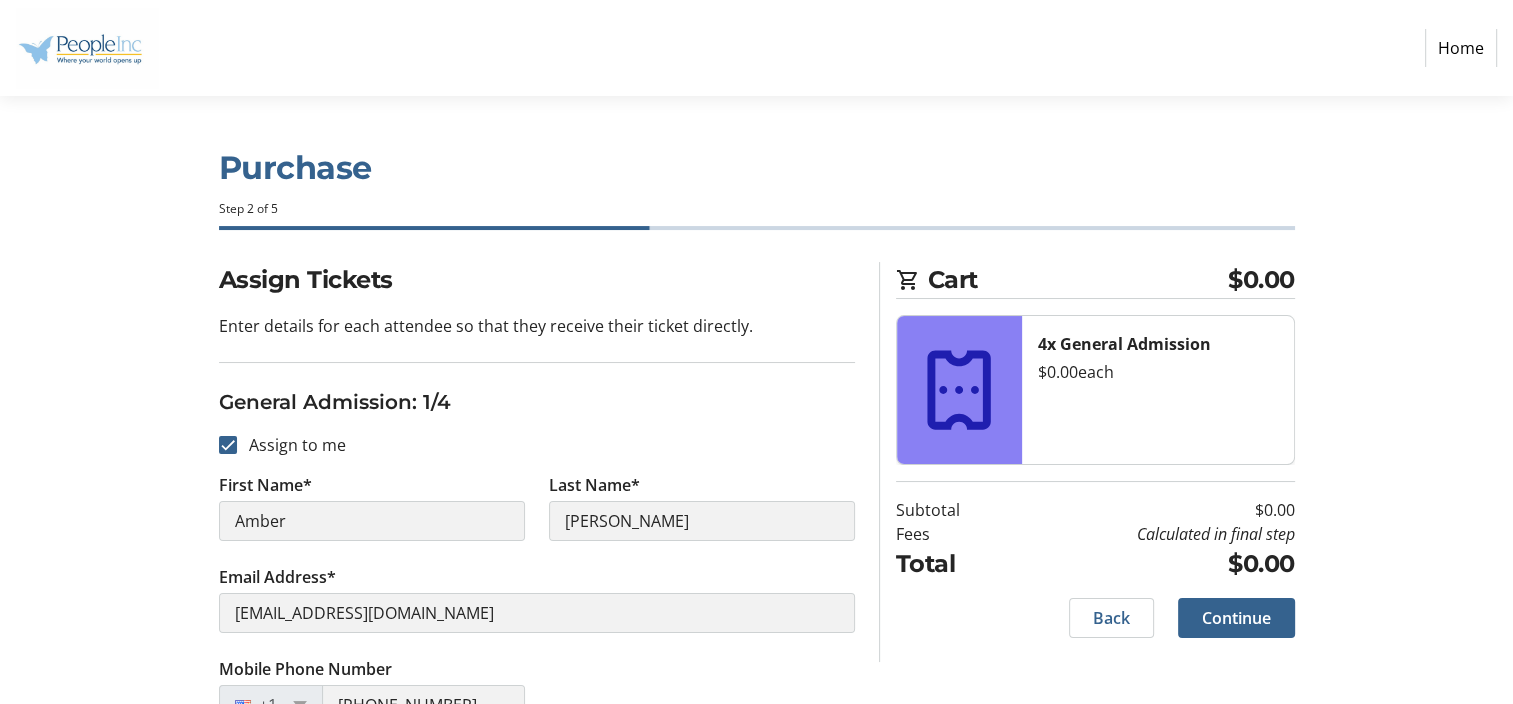 scroll, scrollTop: 0, scrollLeft: 0, axis: both 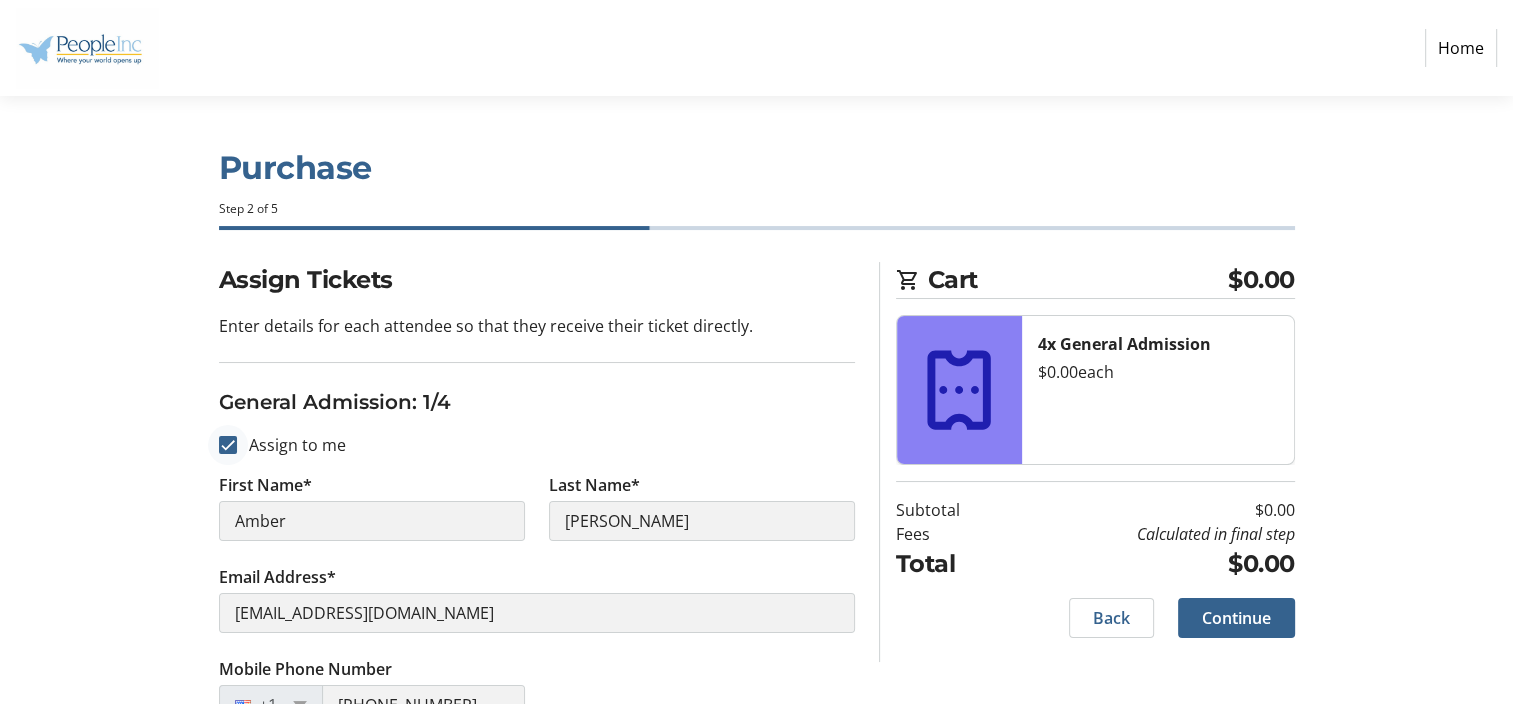 type on "(716)" 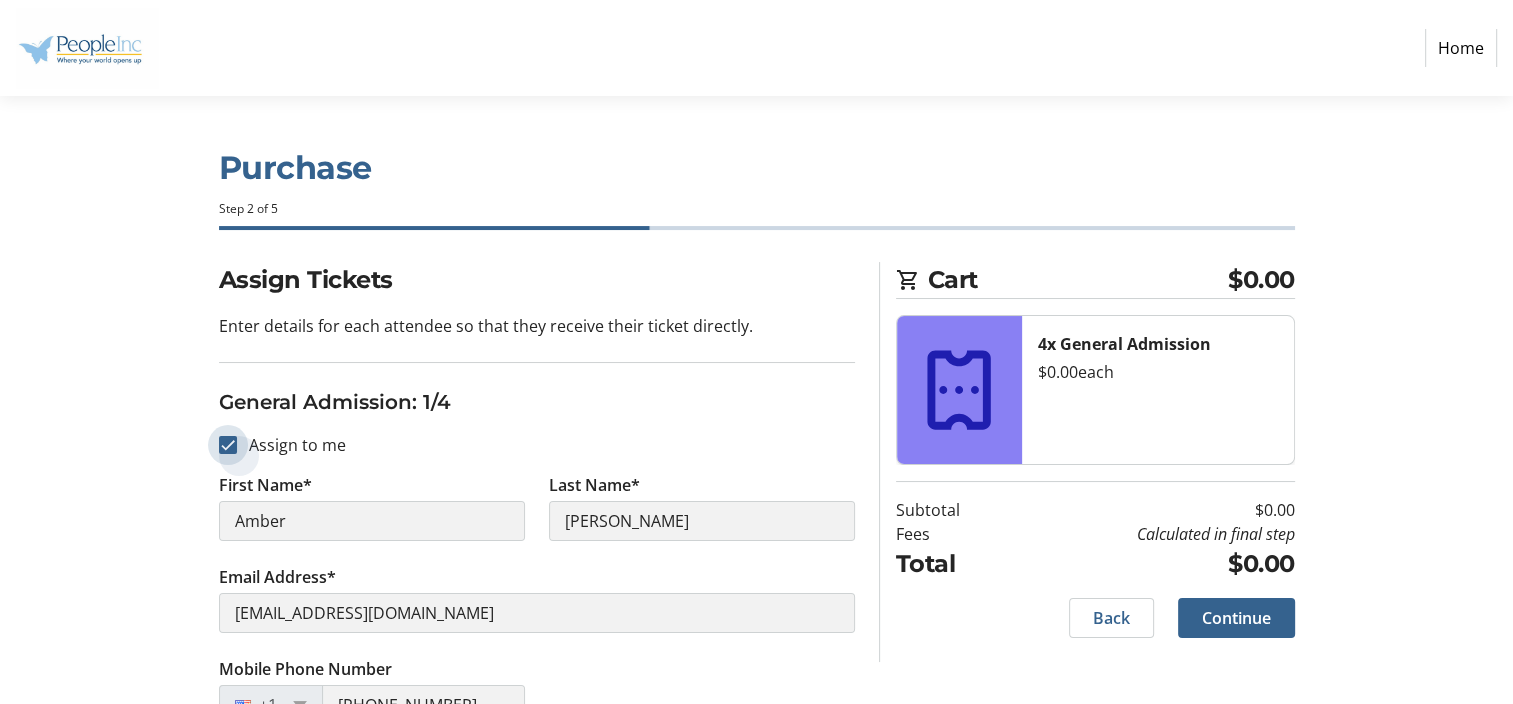click on "Assign to me" at bounding box center (228, 445) 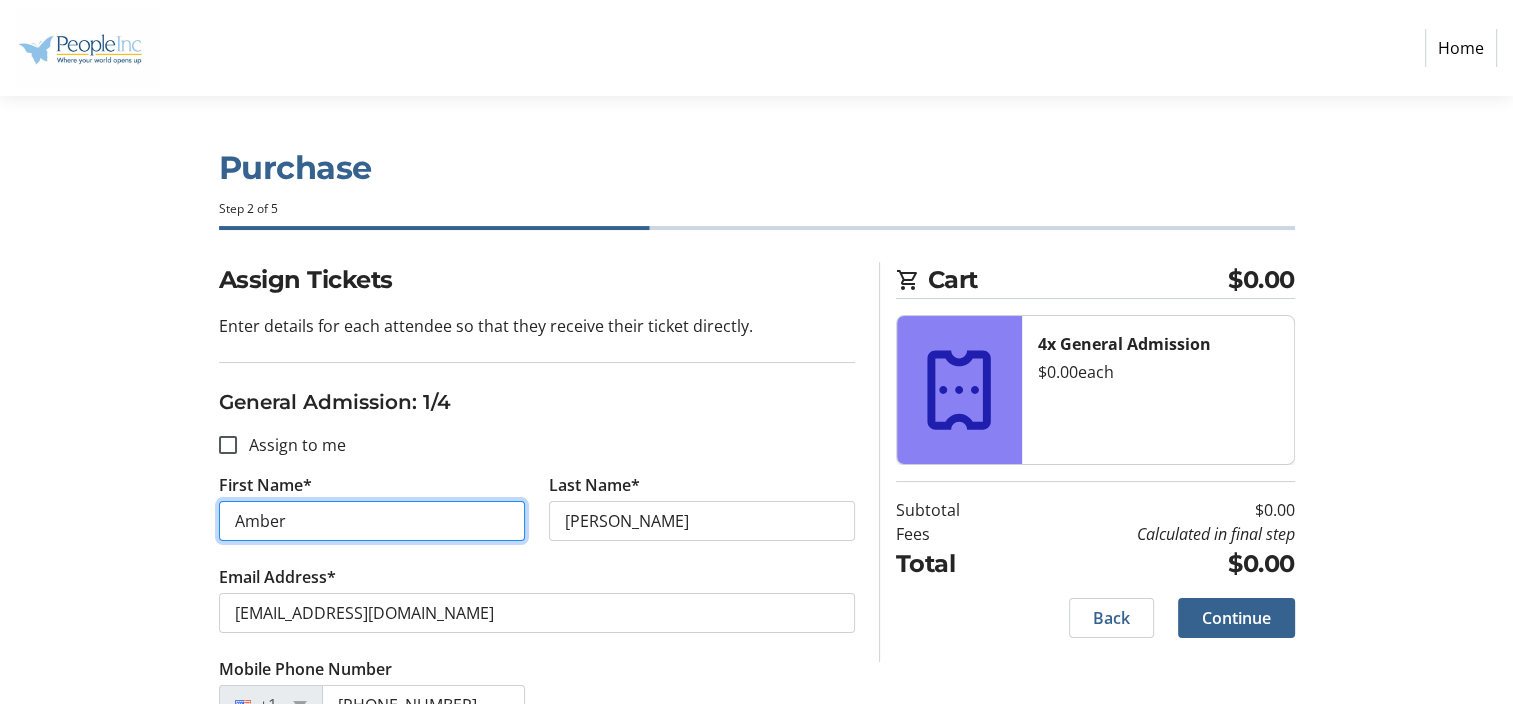 click on "Amber" at bounding box center (372, 521) 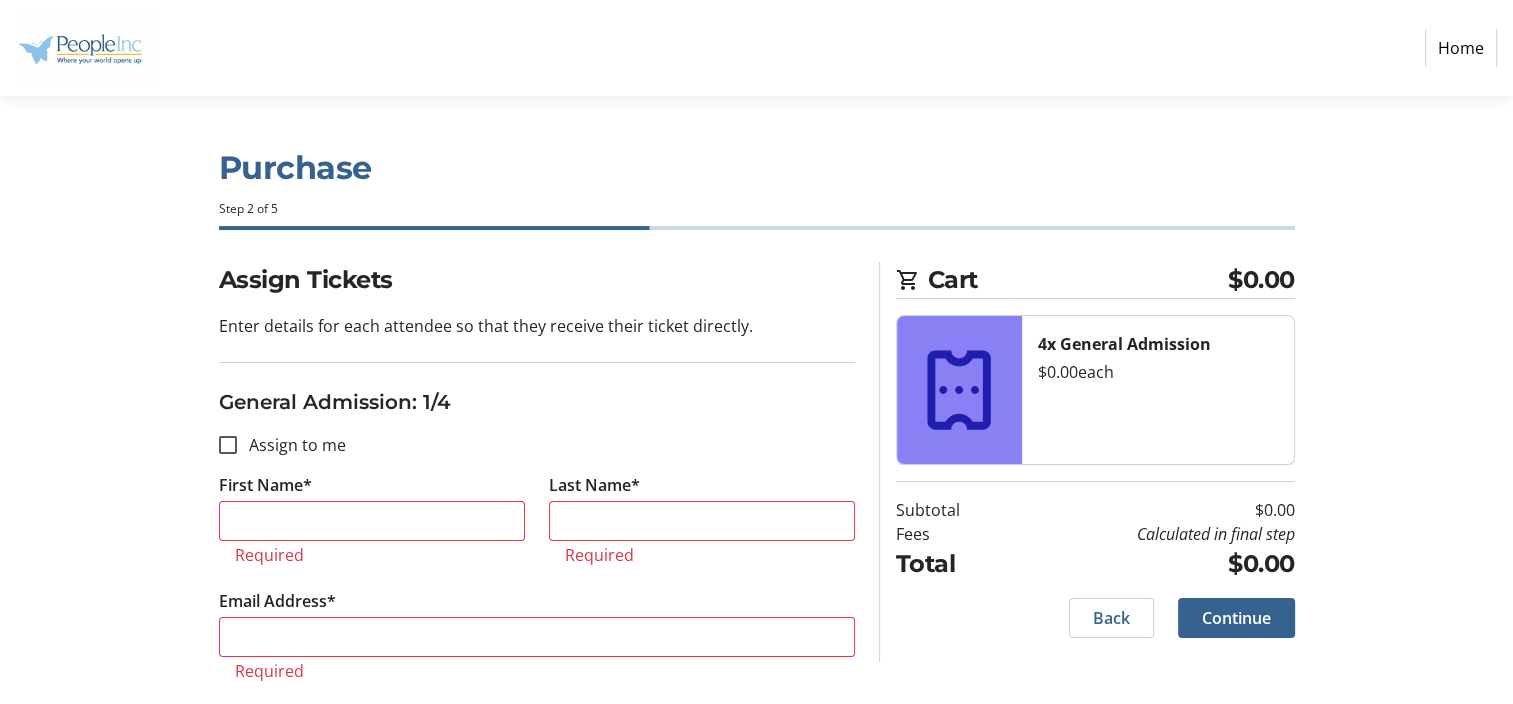 click on "Email Address*  Required" 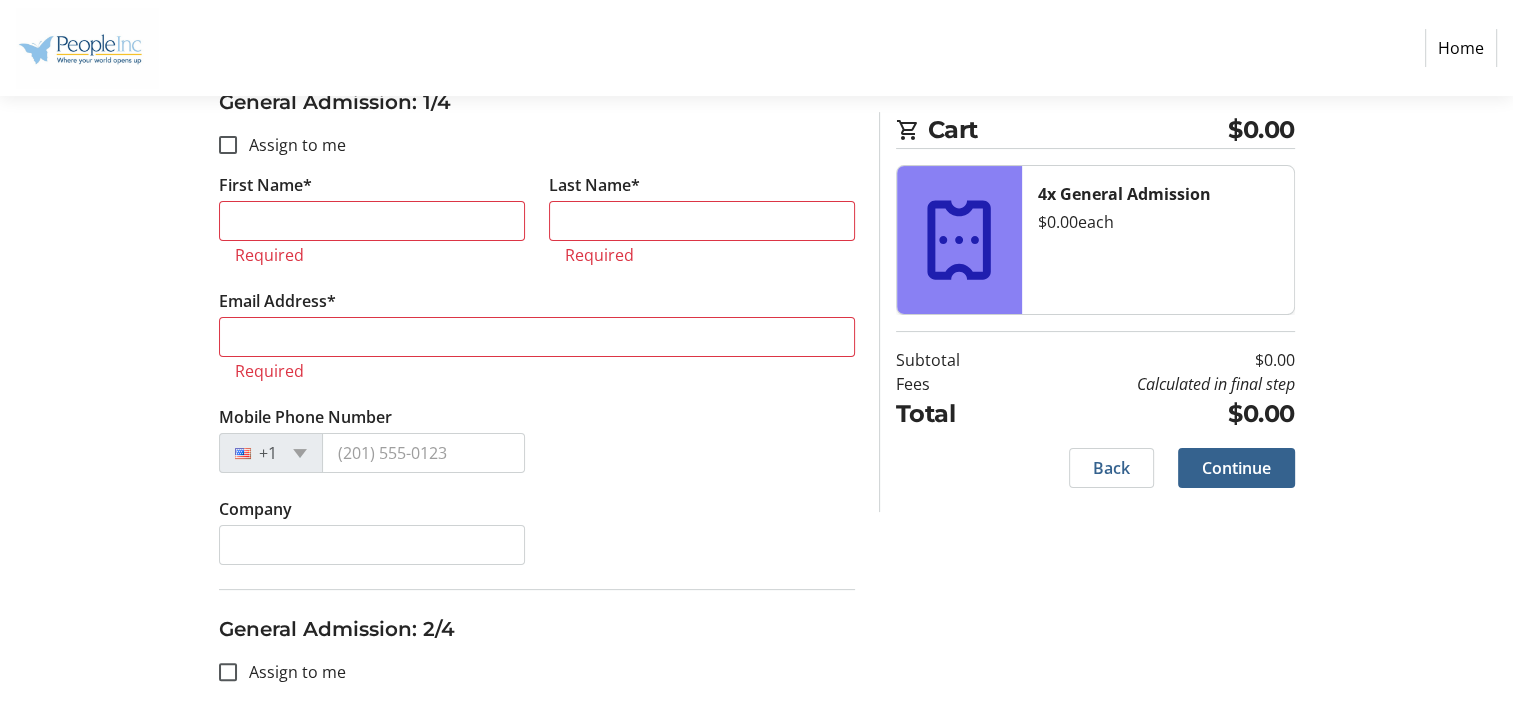 scroll, scrollTop: 200, scrollLeft: 0, axis: vertical 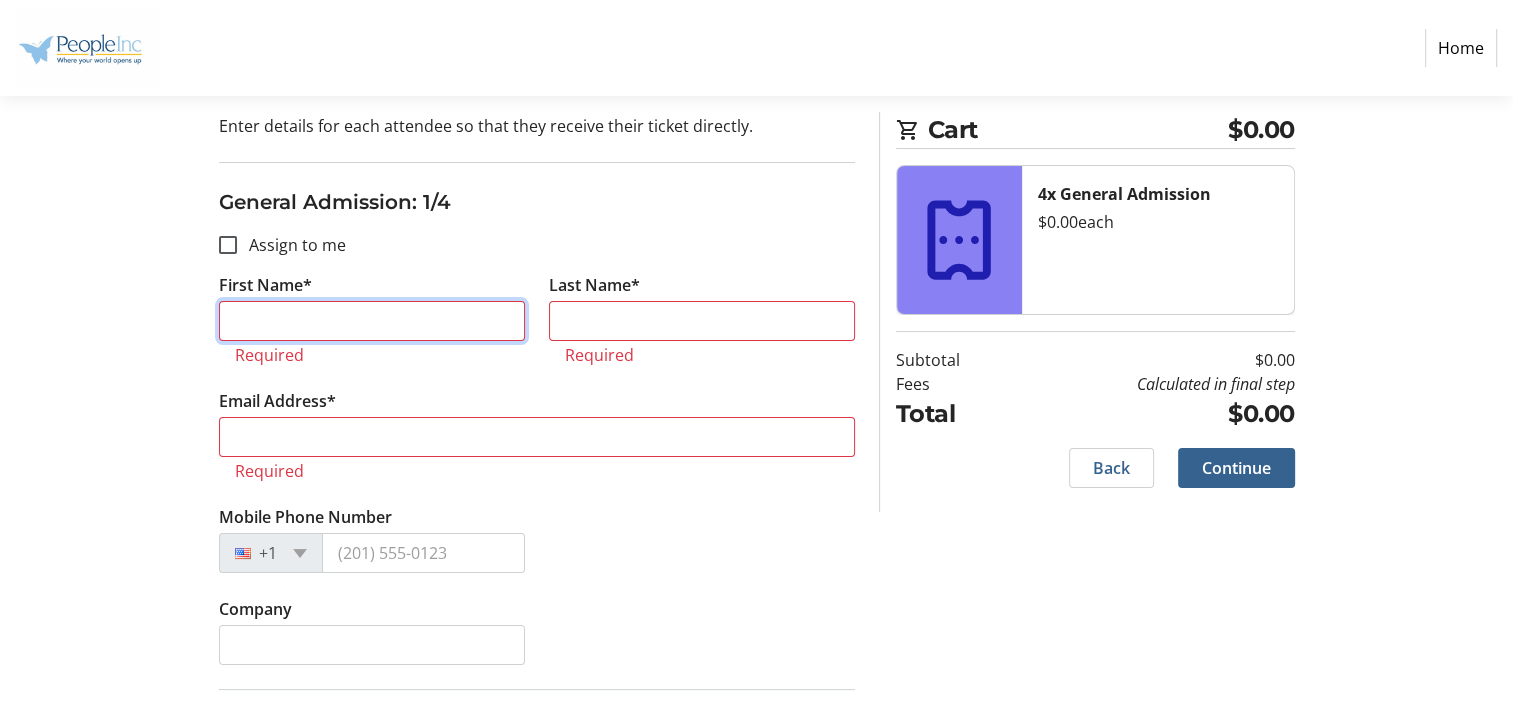 click on "First Name*" at bounding box center (372, 321) 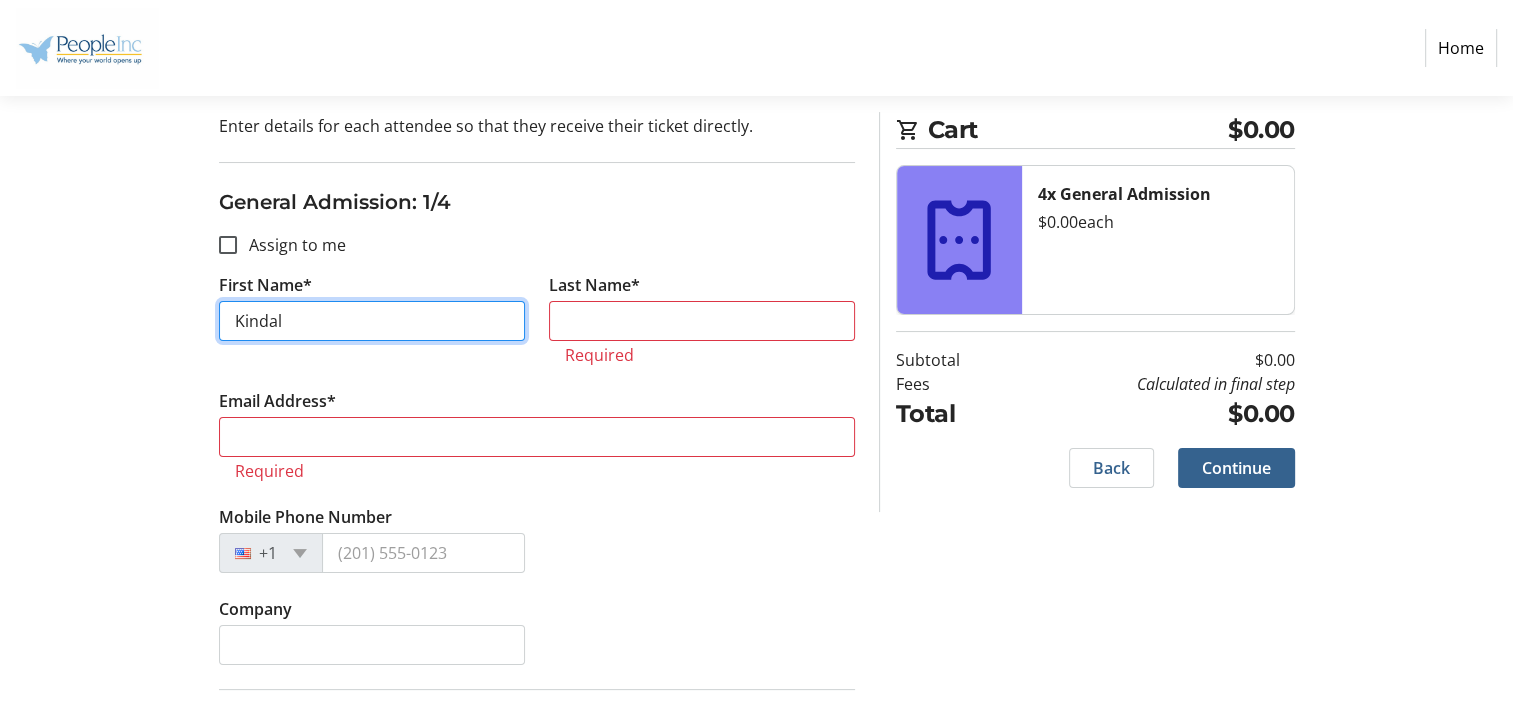 type on "Kindal" 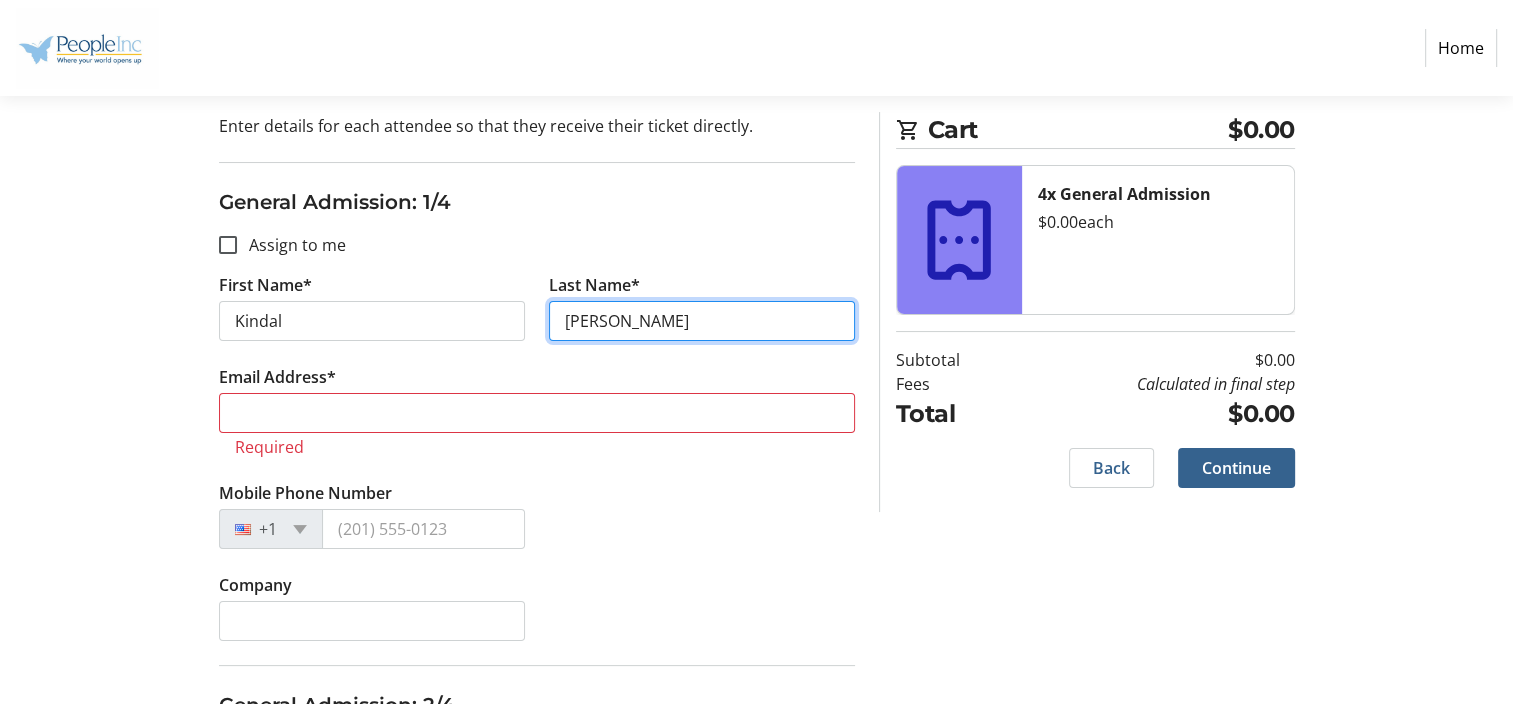 type on "[PERSON_NAME]" 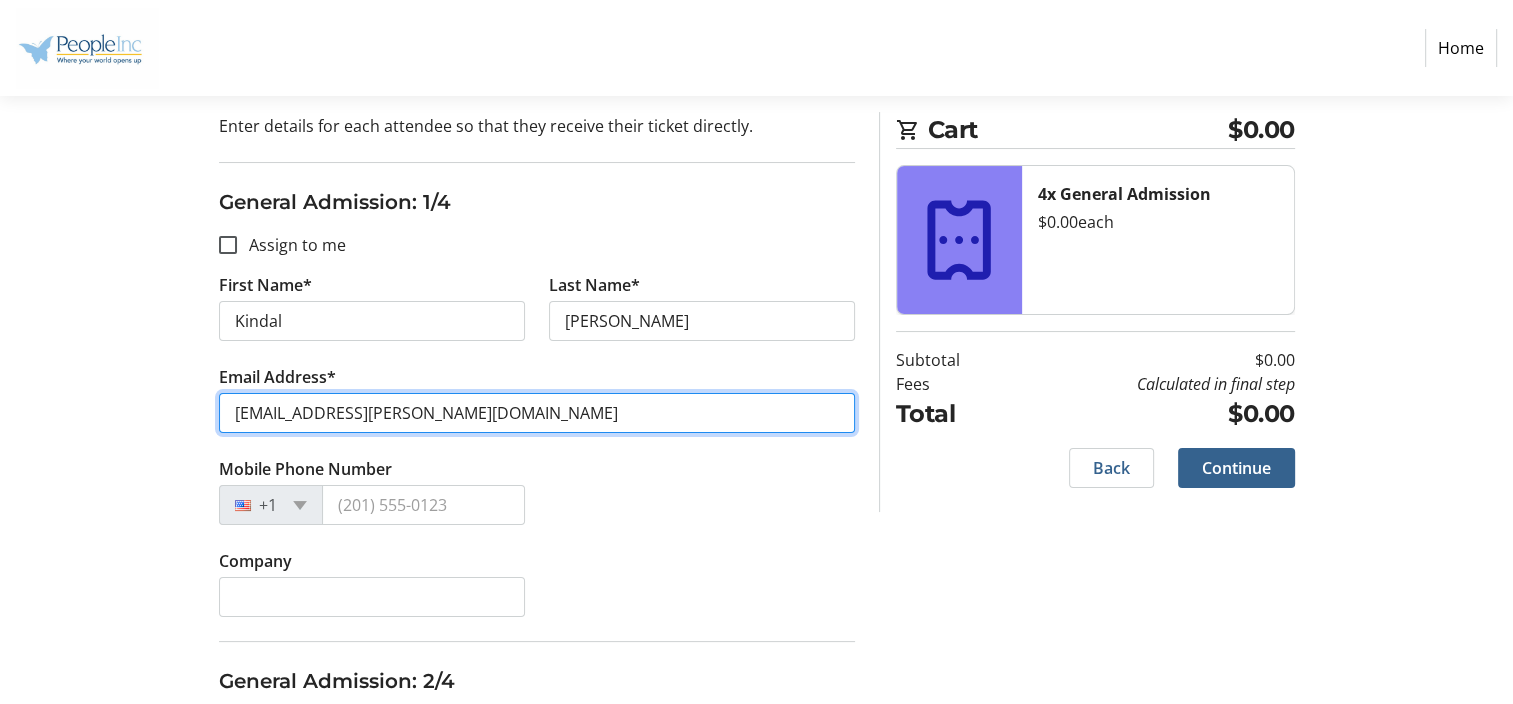 type on "[EMAIL_ADDRESS][PERSON_NAME][DOMAIN_NAME]" 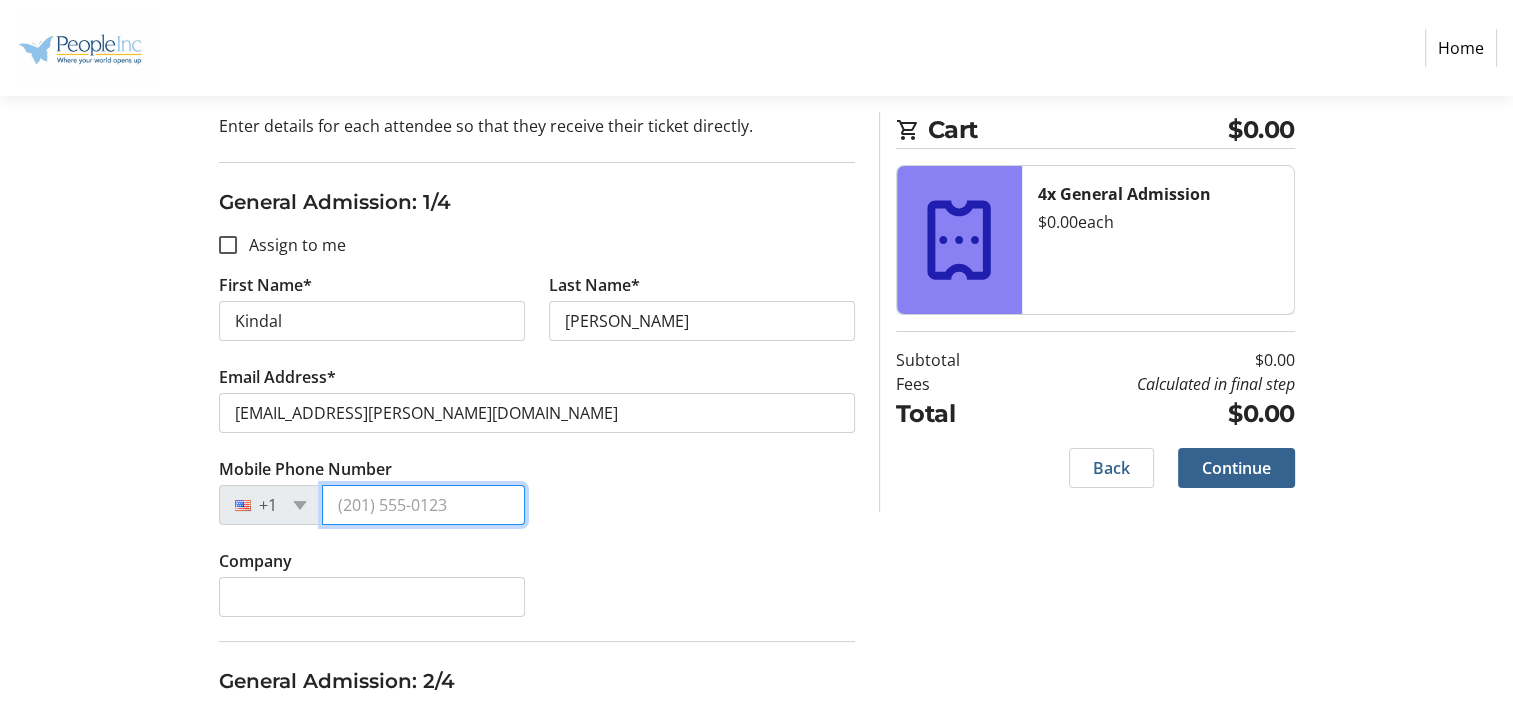 click on "Mobile Phone Number" at bounding box center (423, 505) 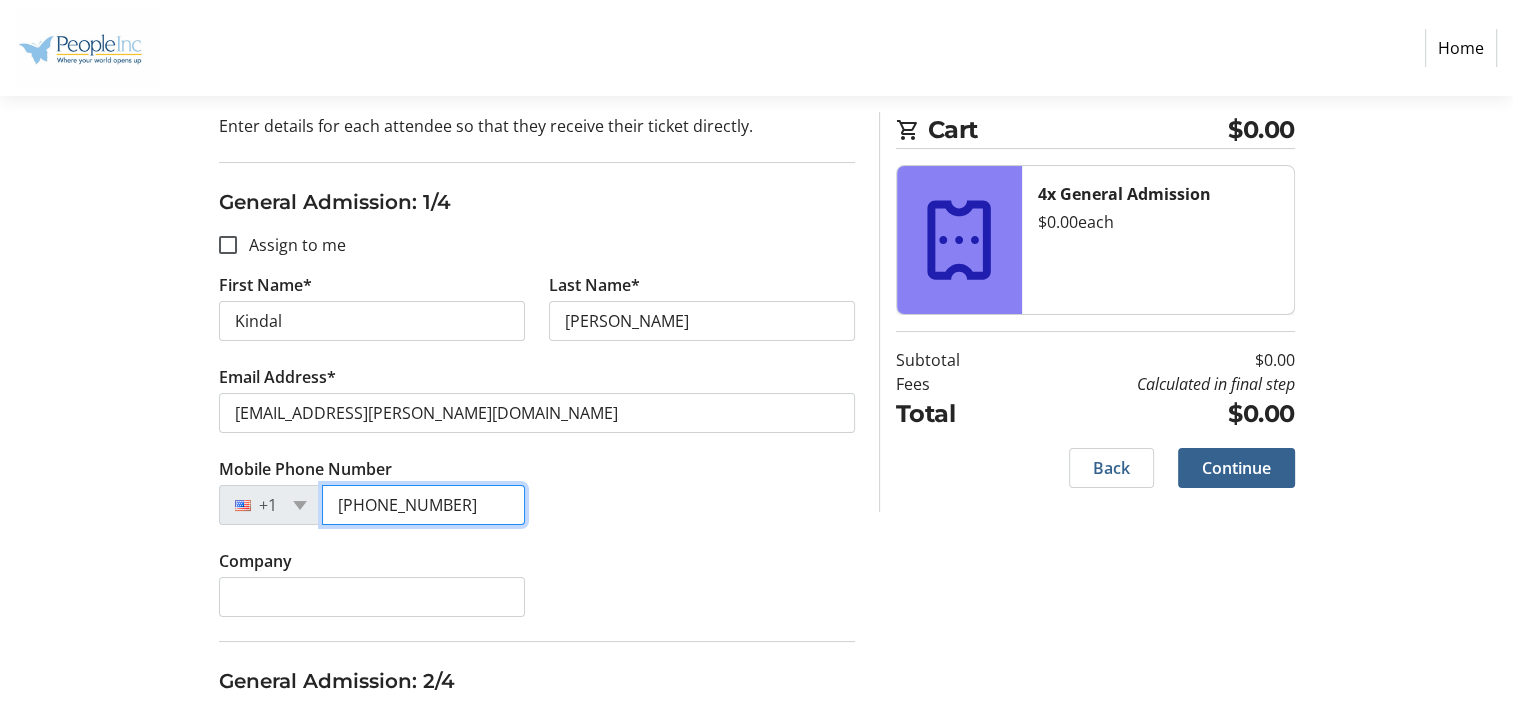 type on "[PHONE_NUMBER]" 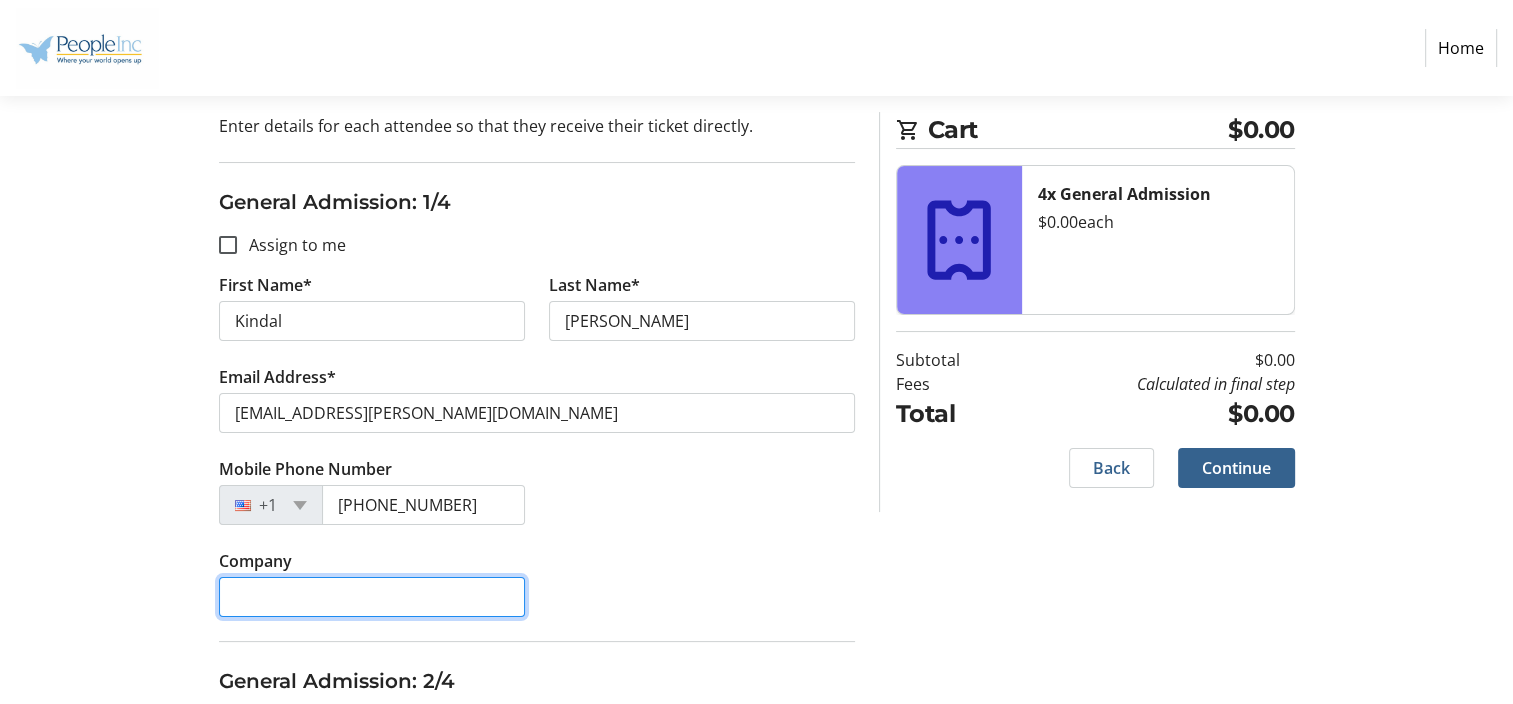click on "Company" at bounding box center (372, 597) 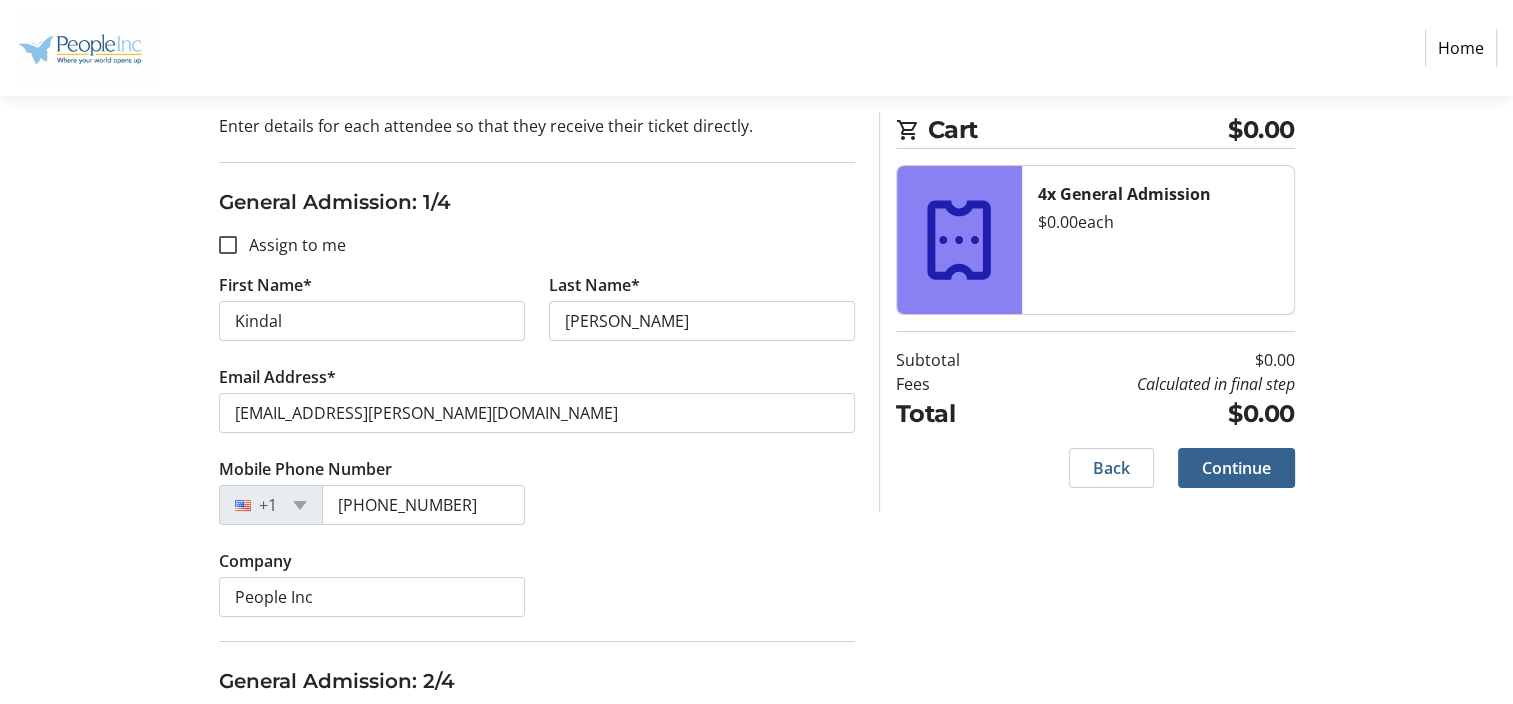 click on "Company People Inc" 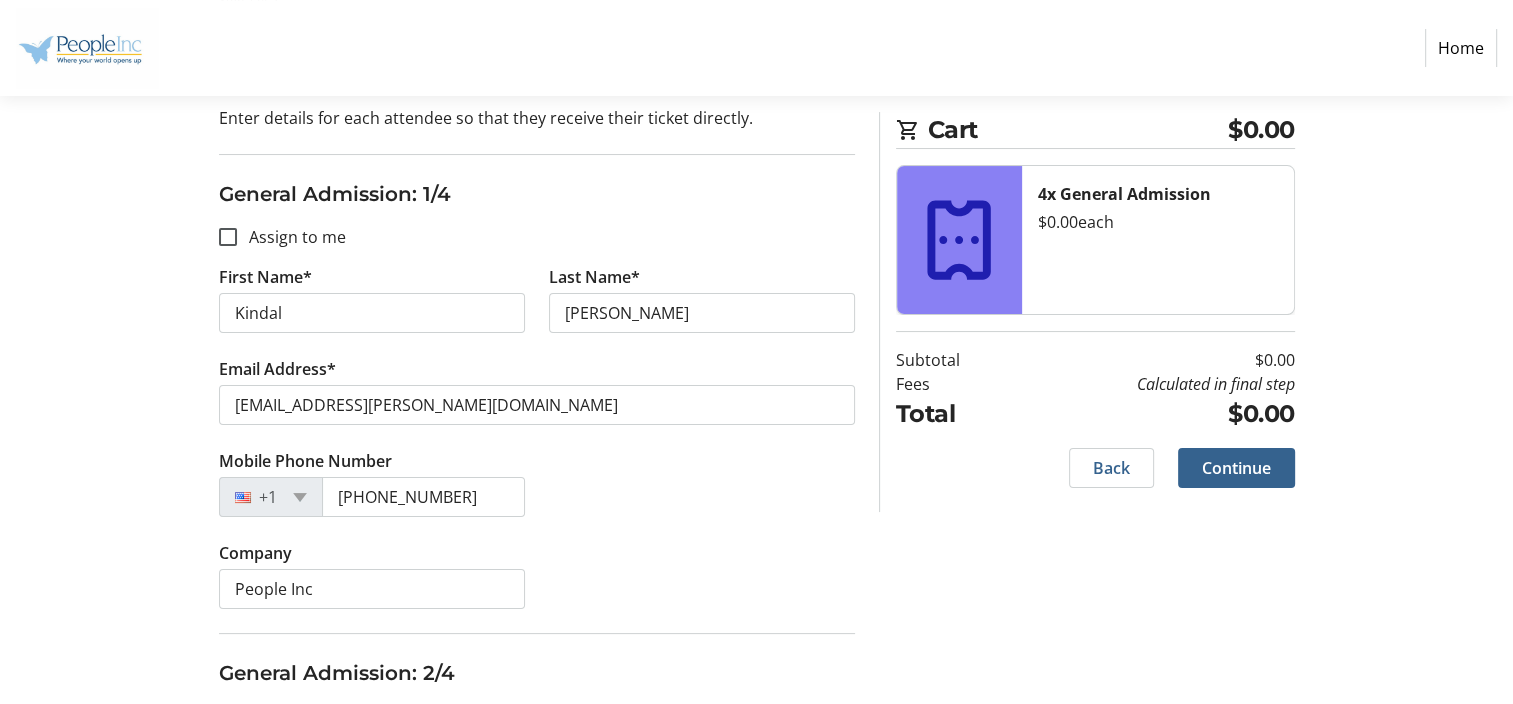 scroll, scrollTop: 100, scrollLeft: 0, axis: vertical 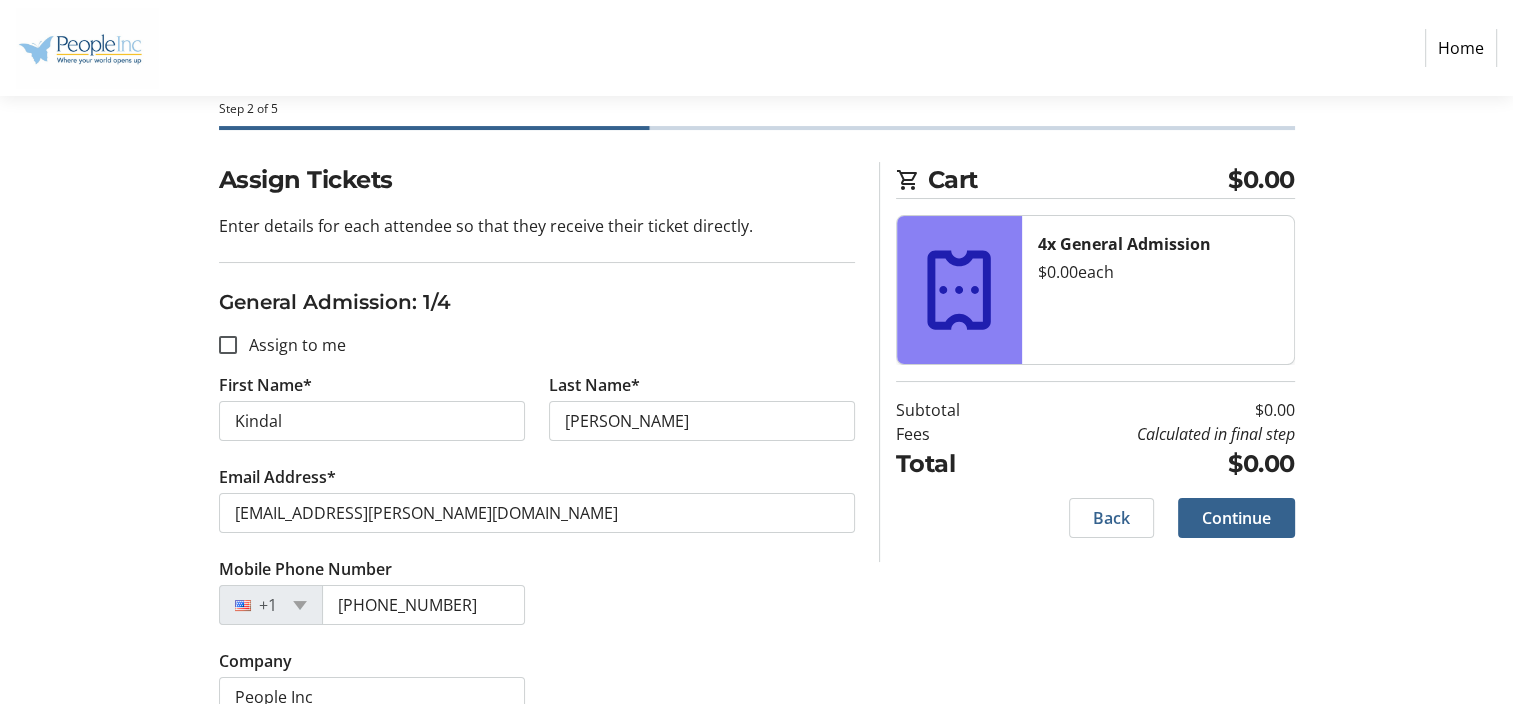 drag, startPoint x: 221, startPoint y: 345, endPoint x: 184, endPoint y: 355, distance: 38.327538 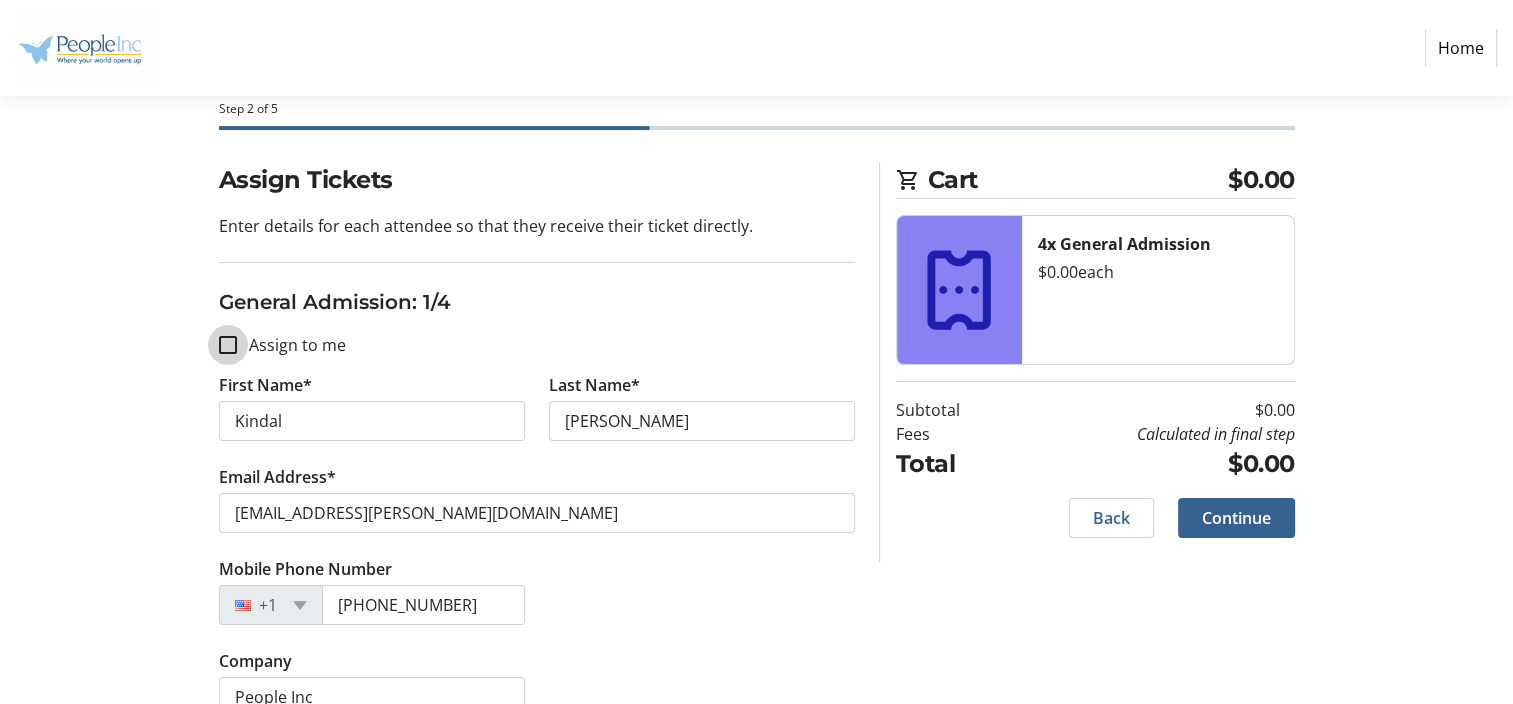 click on "Assign to me" at bounding box center (228, 345) 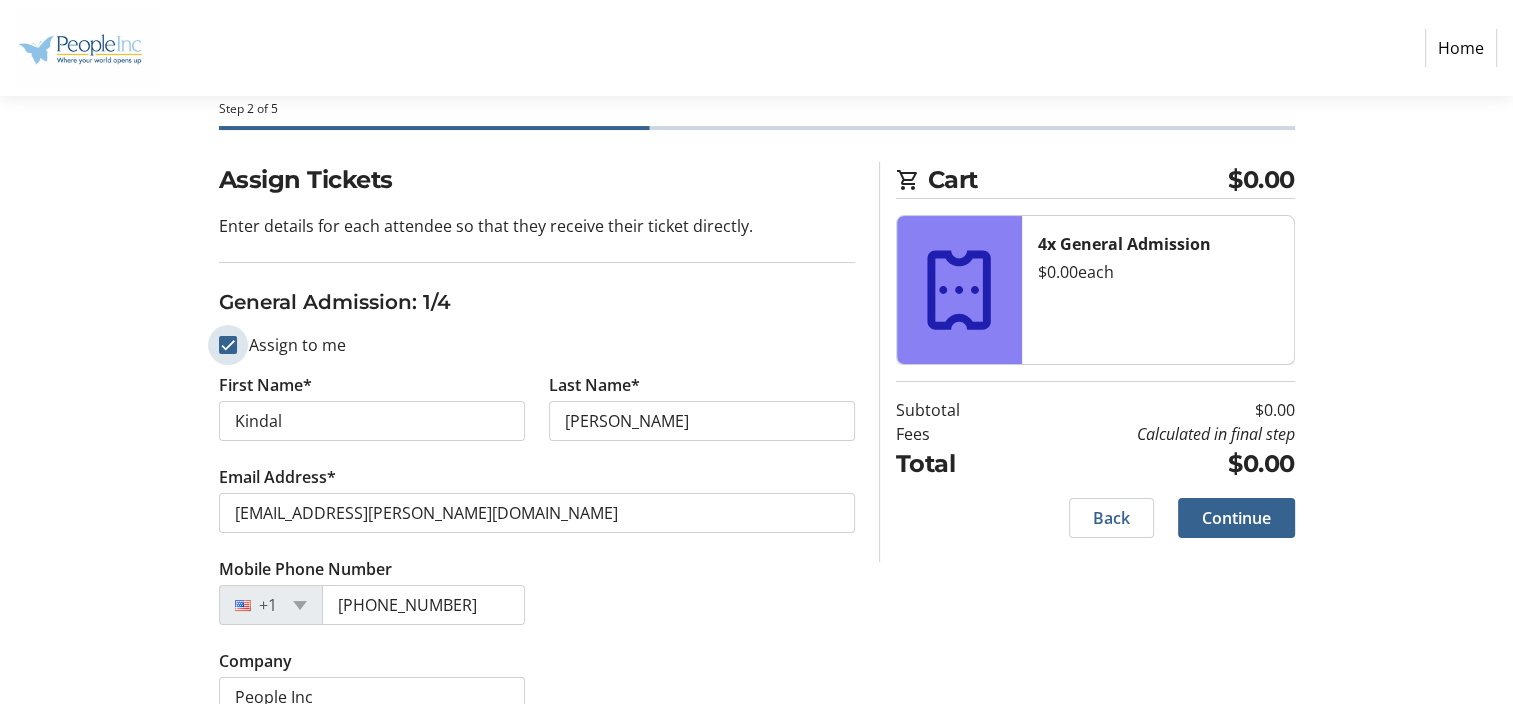 checkbox on "true" 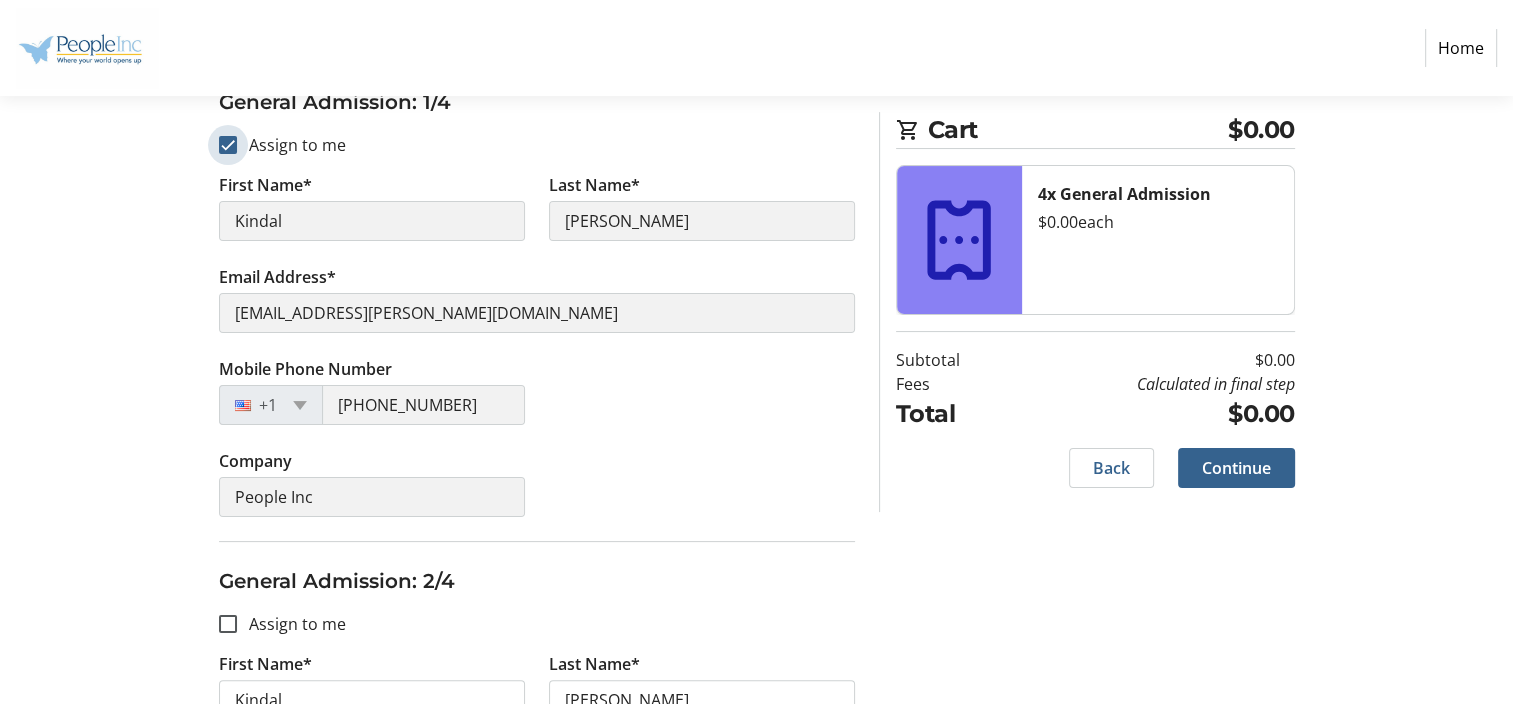type on "Amber" 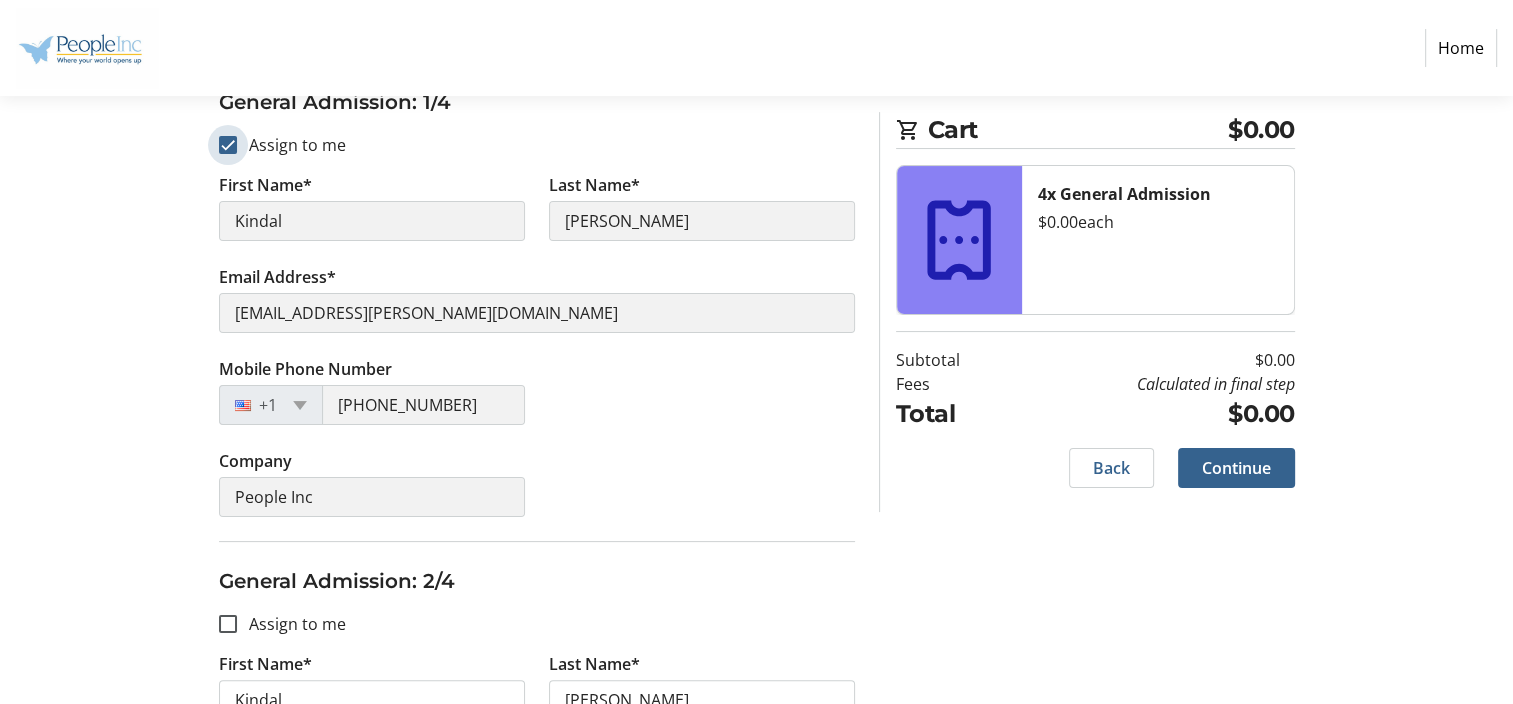 type on "Ziolkowski" 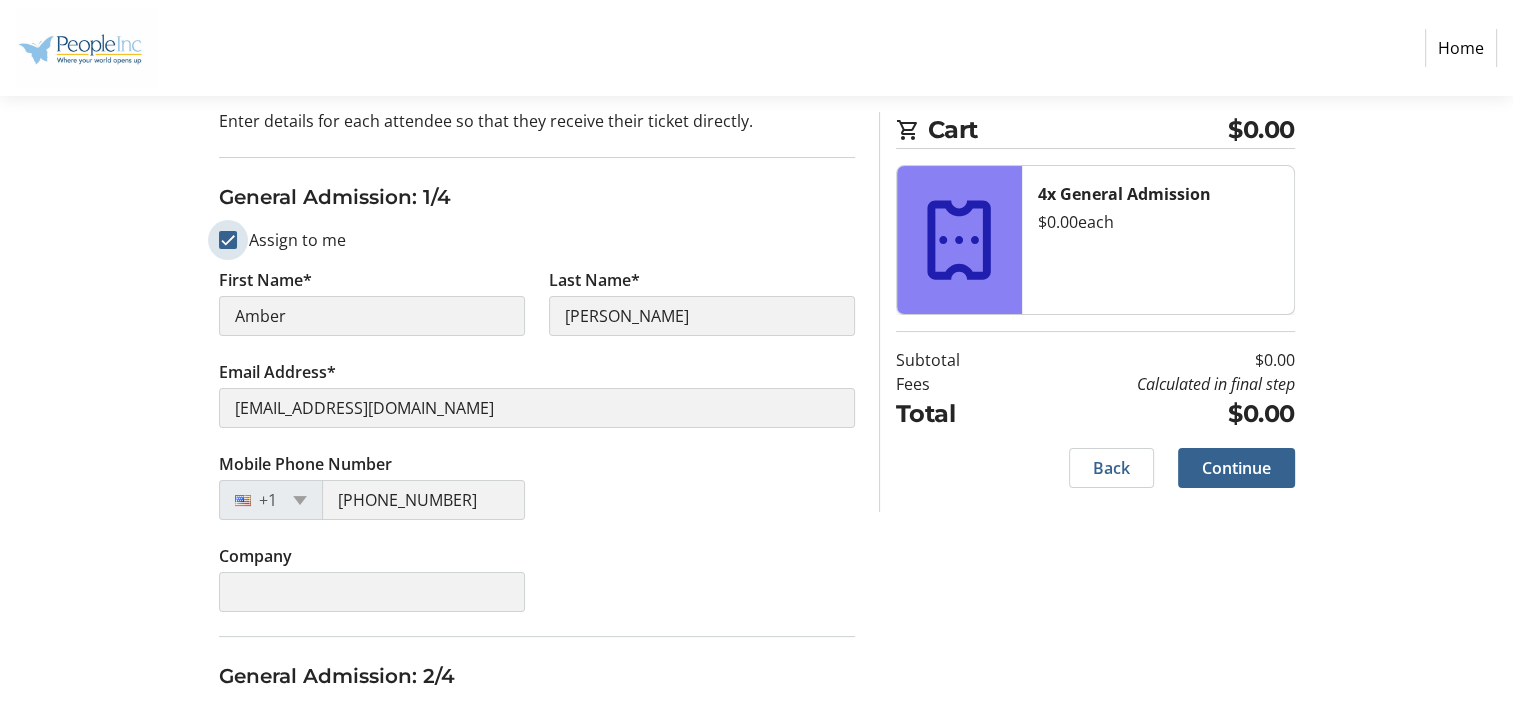 scroll, scrollTop: 100, scrollLeft: 0, axis: vertical 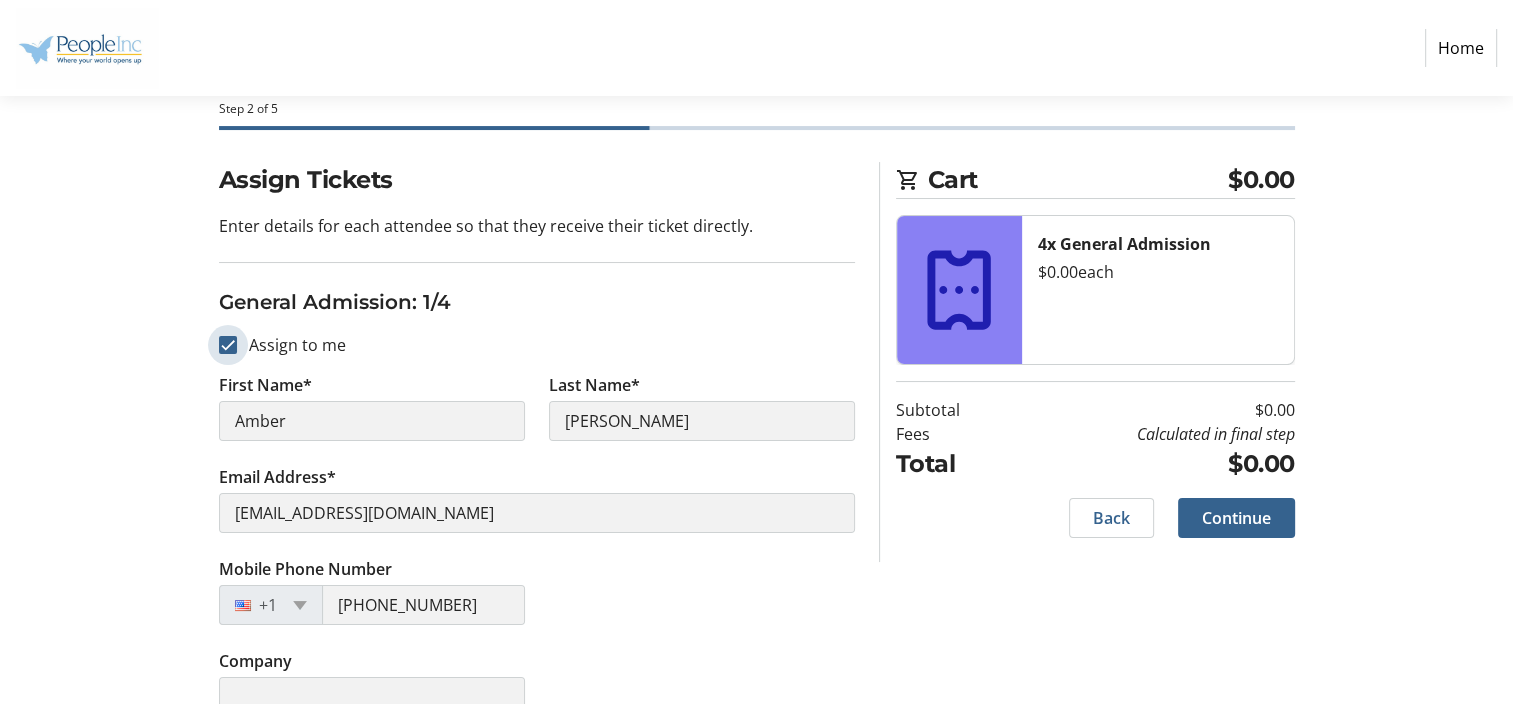click on "Assign to me" at bounding box center (228, 345) 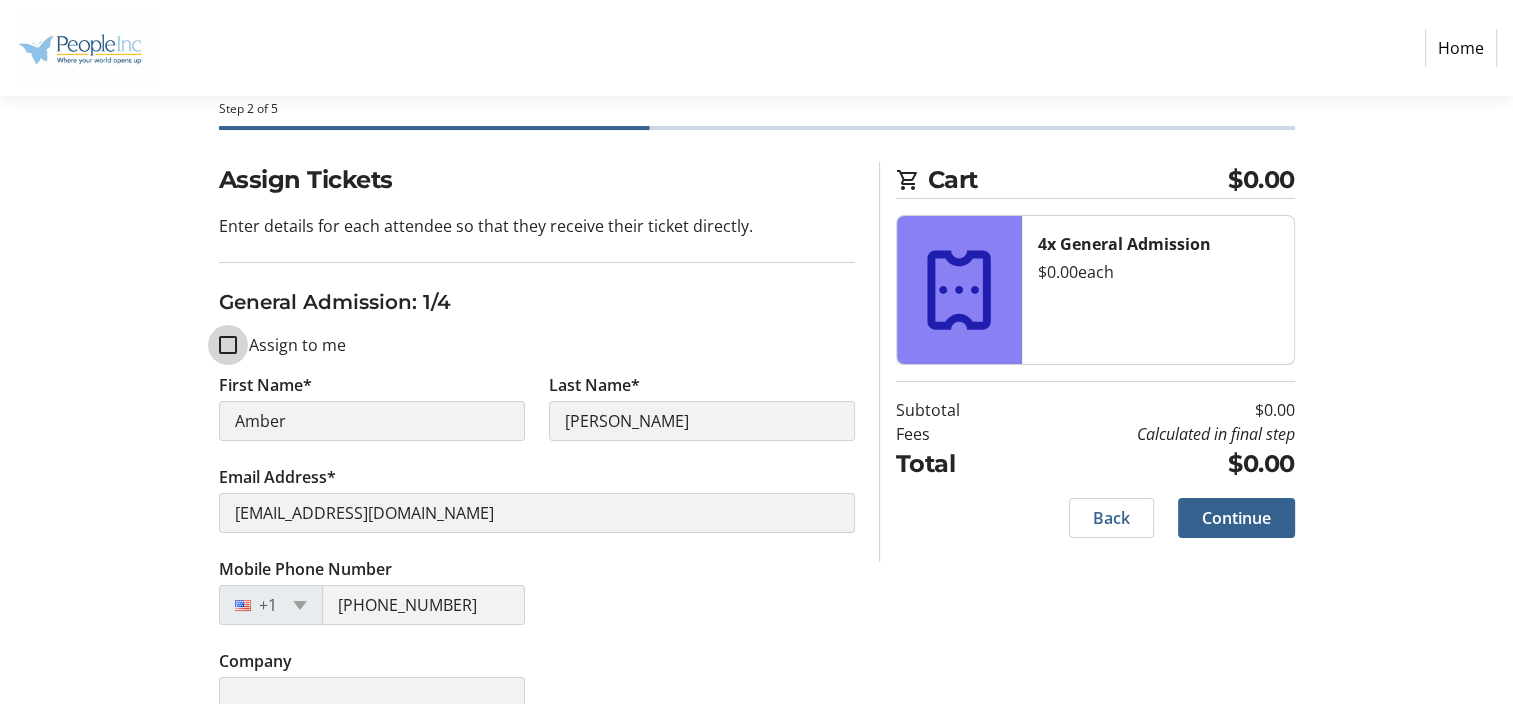 checkbox on "false" 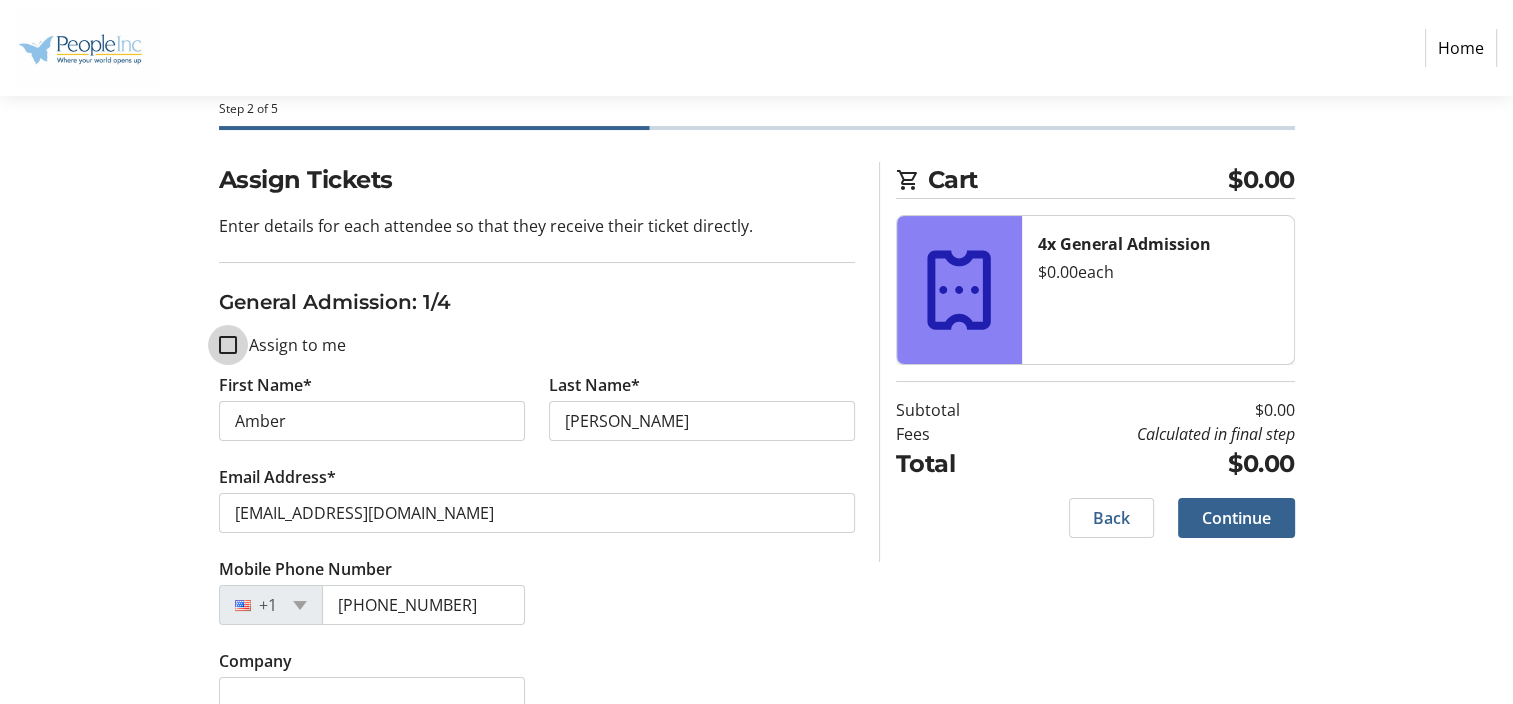 type 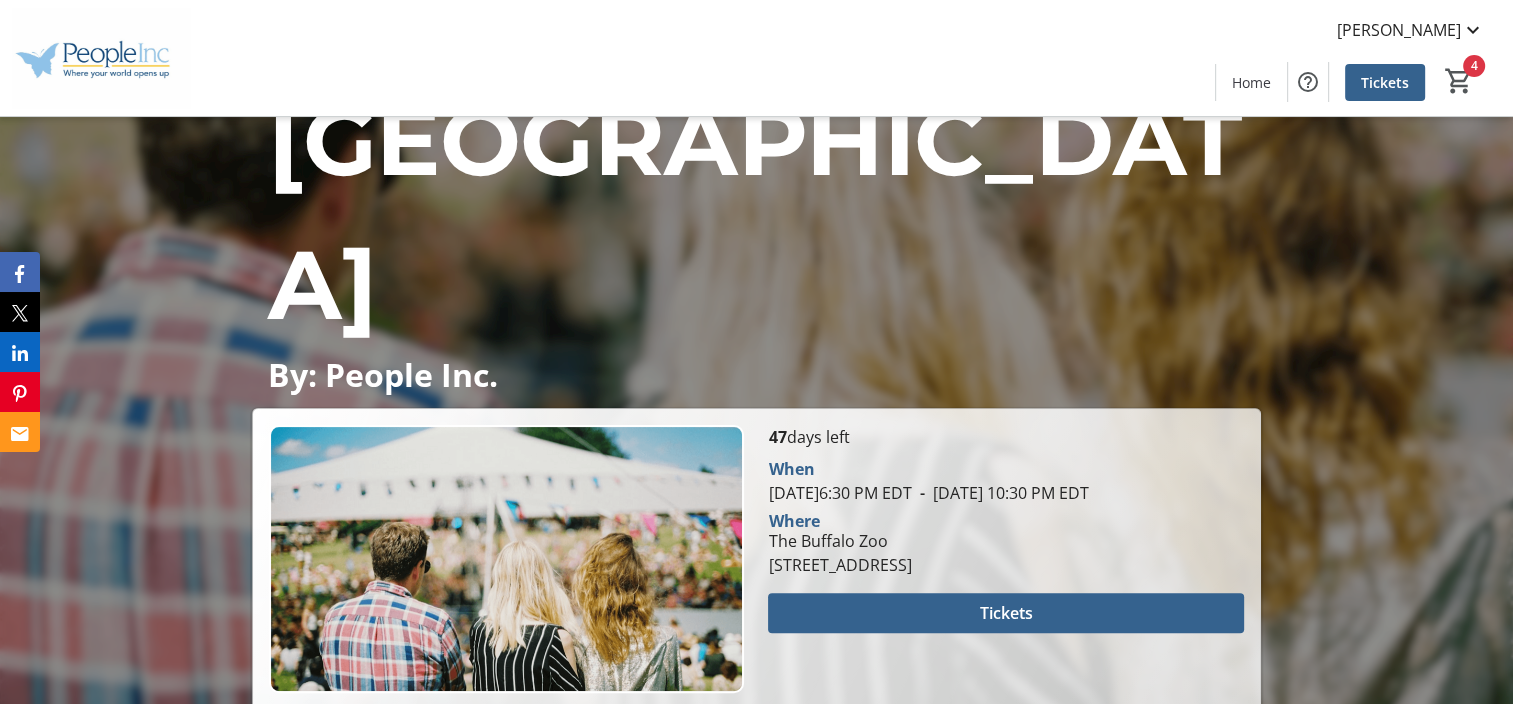 scroll, scrollTop: 500, scrollLeft: 0, axis: vertical 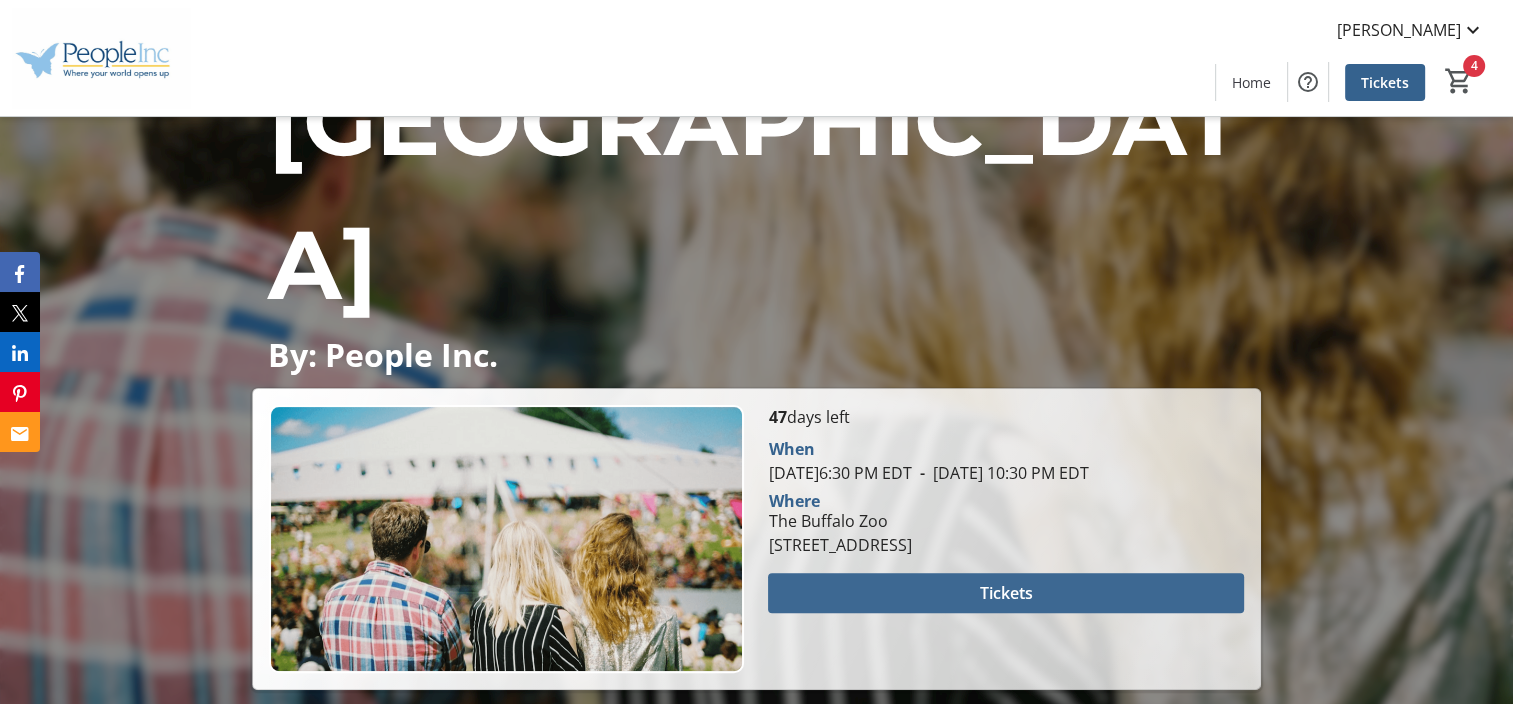 click on "Tickets" at bounding box center [1006, 593] 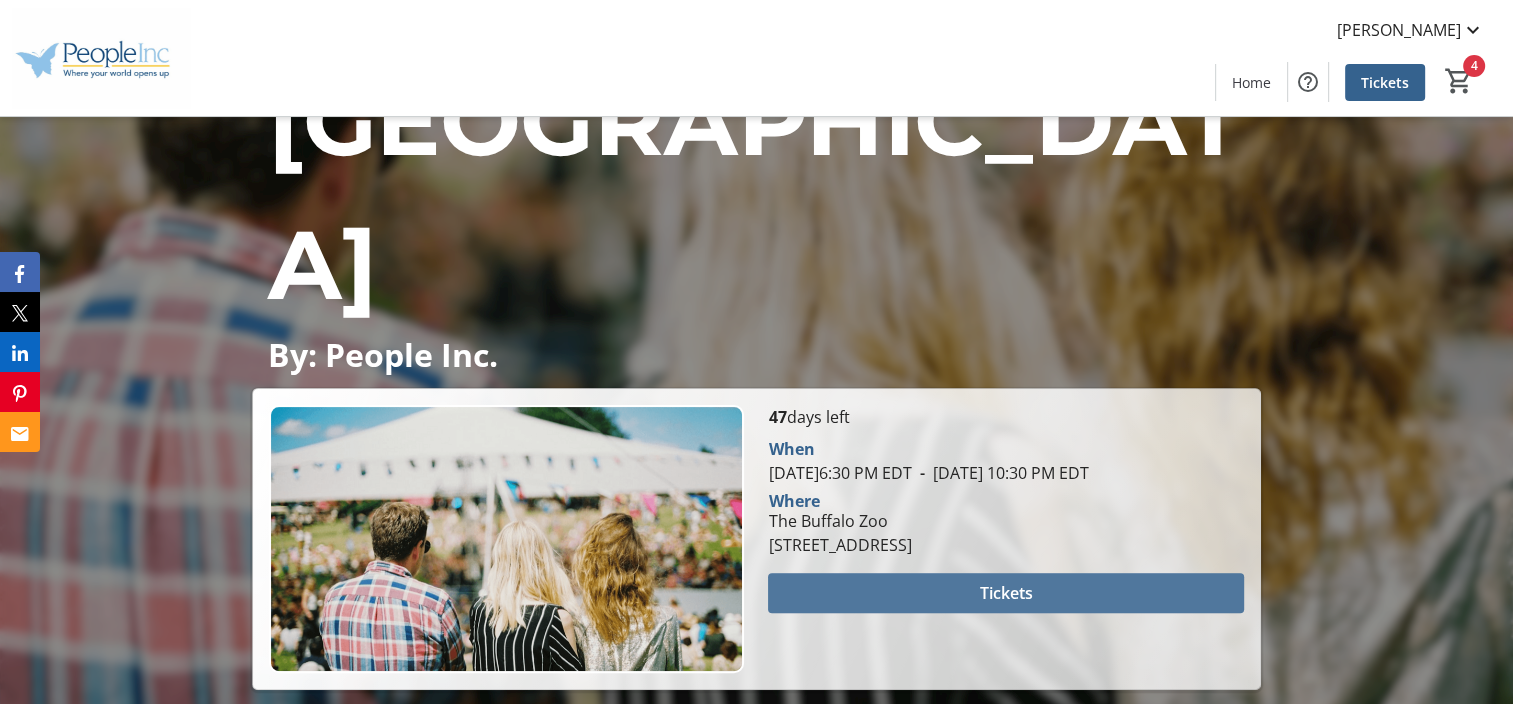 scroll, scrollTop: 0, scrollLeft: 0, axis: both 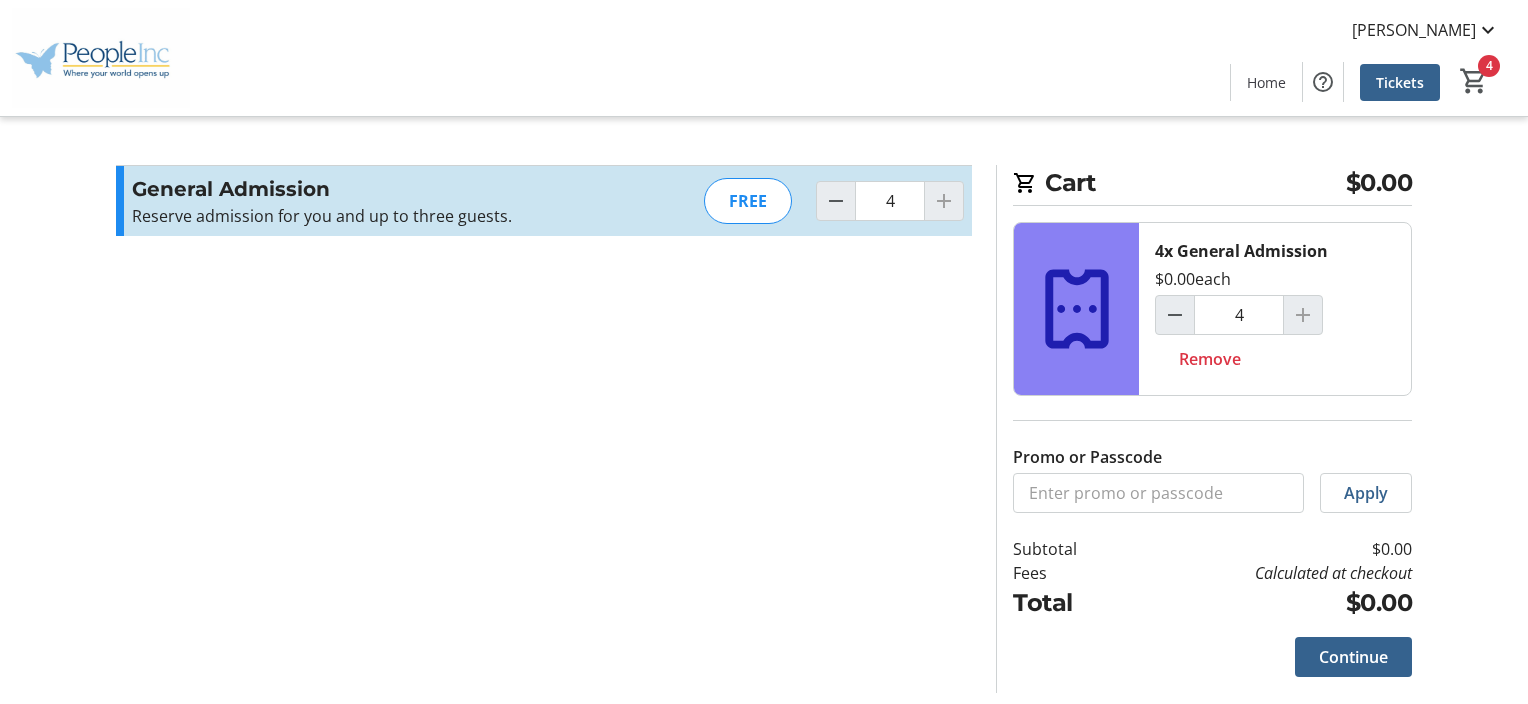 click 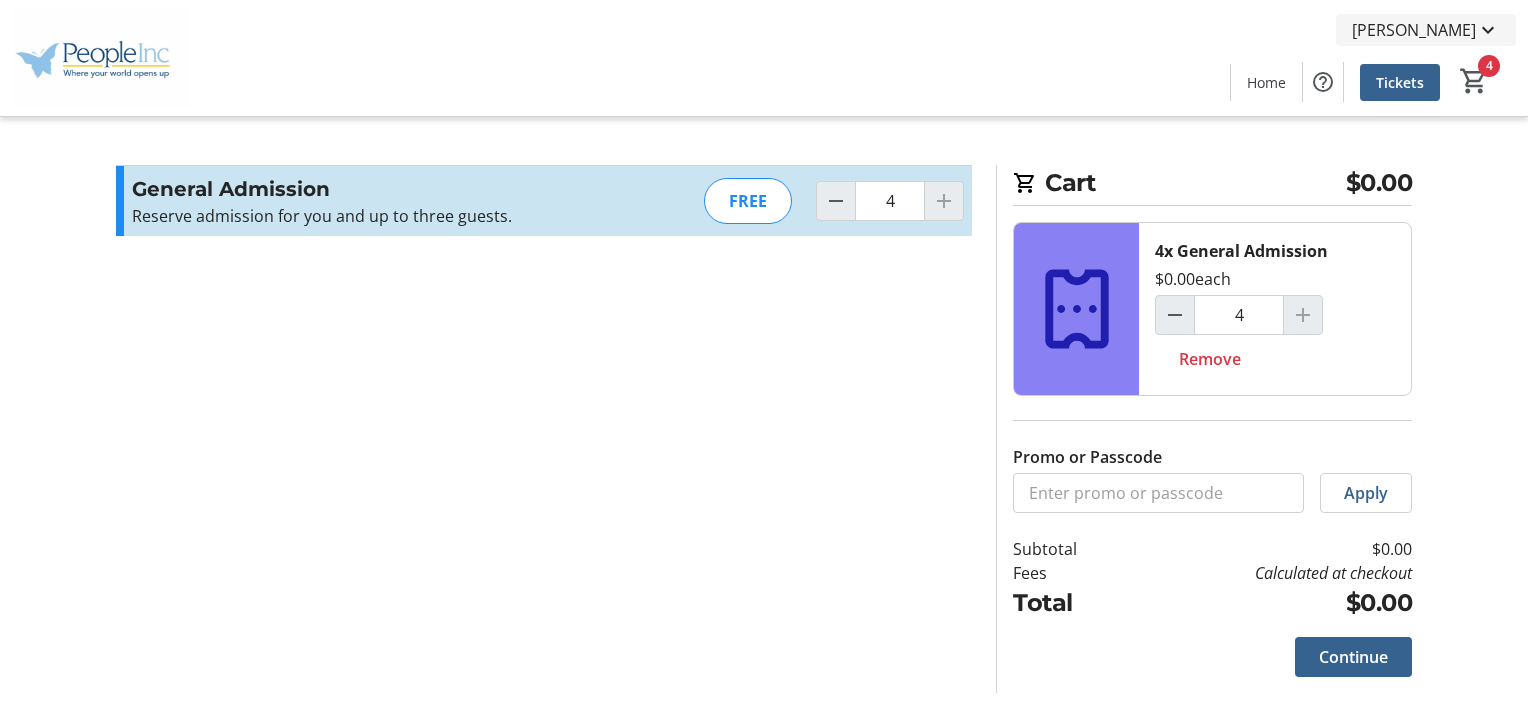 click on "[PERSON_NAME]" 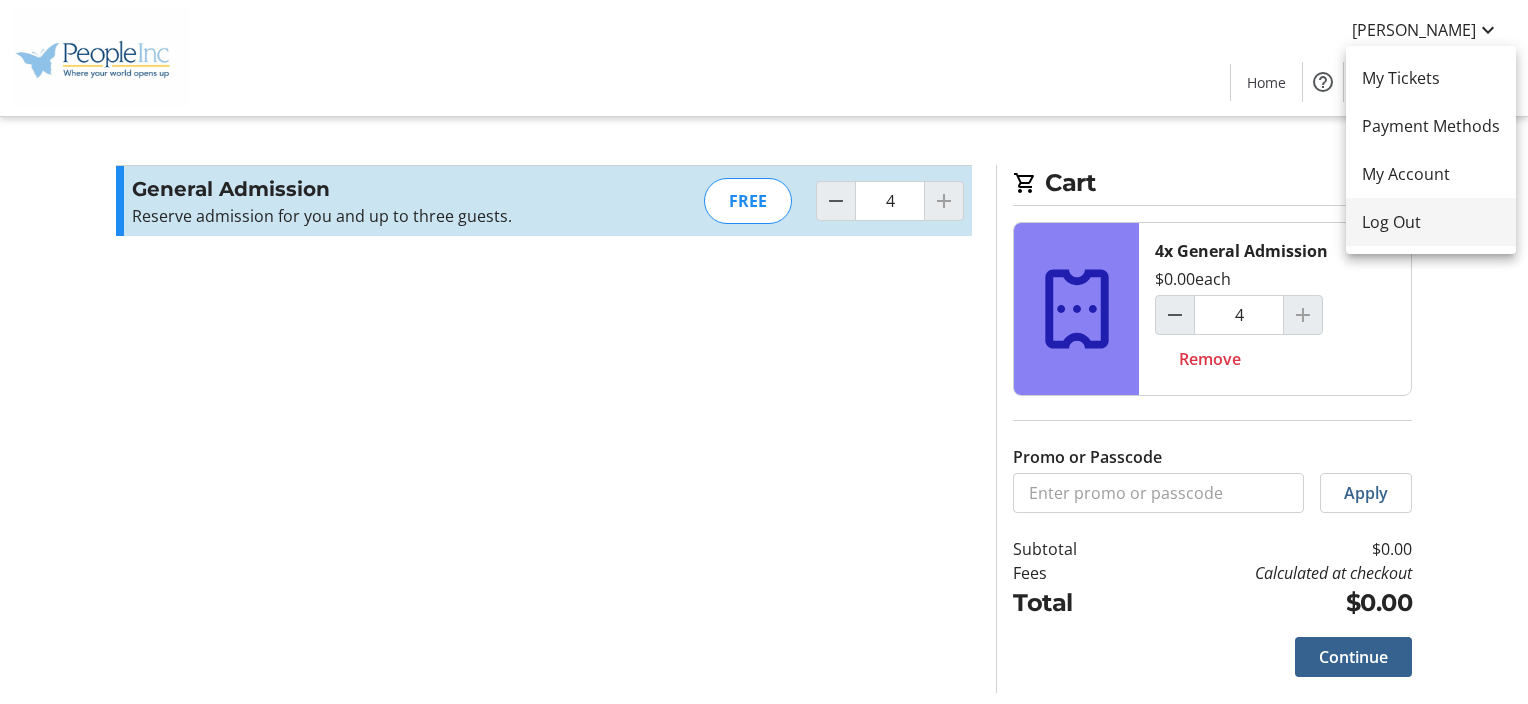 click on "Log Out" at bounding box center [1431, 222] 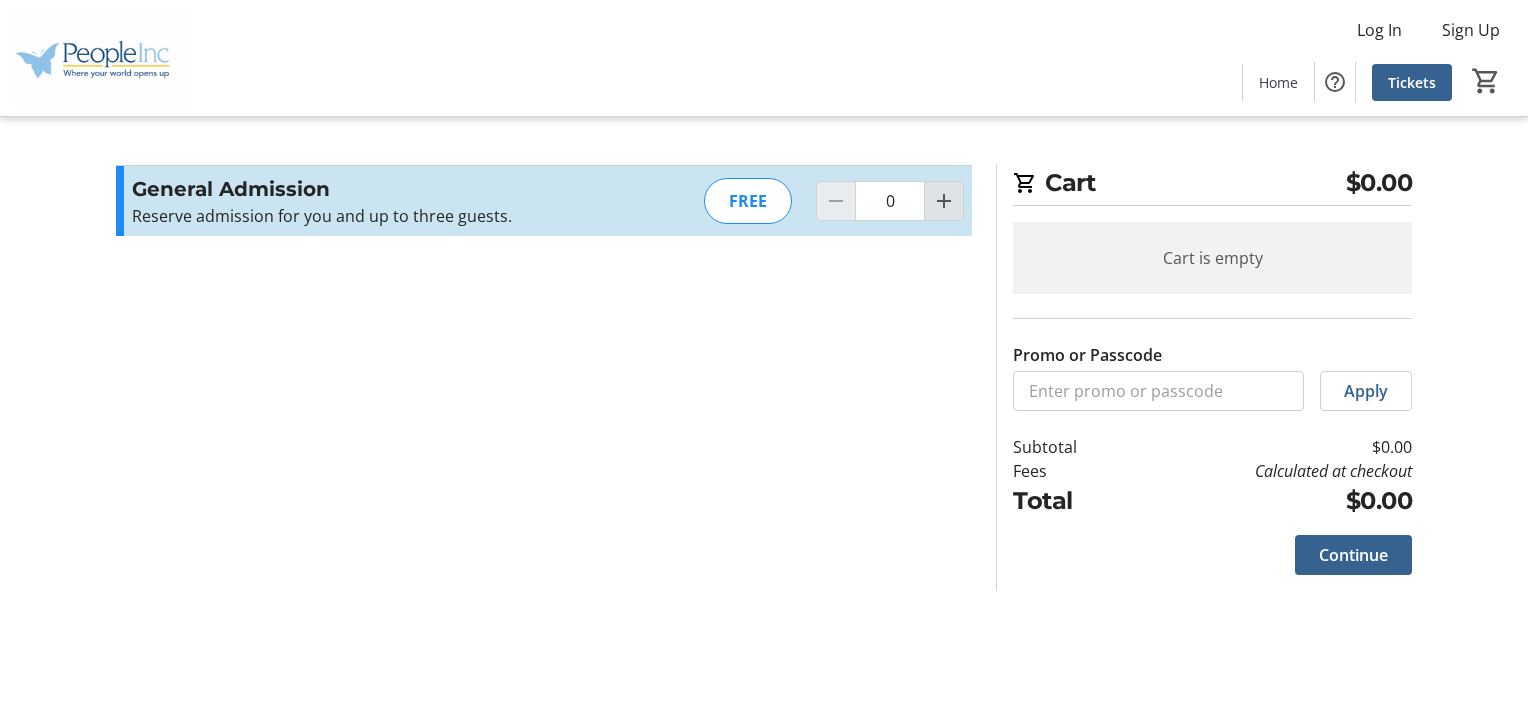 click 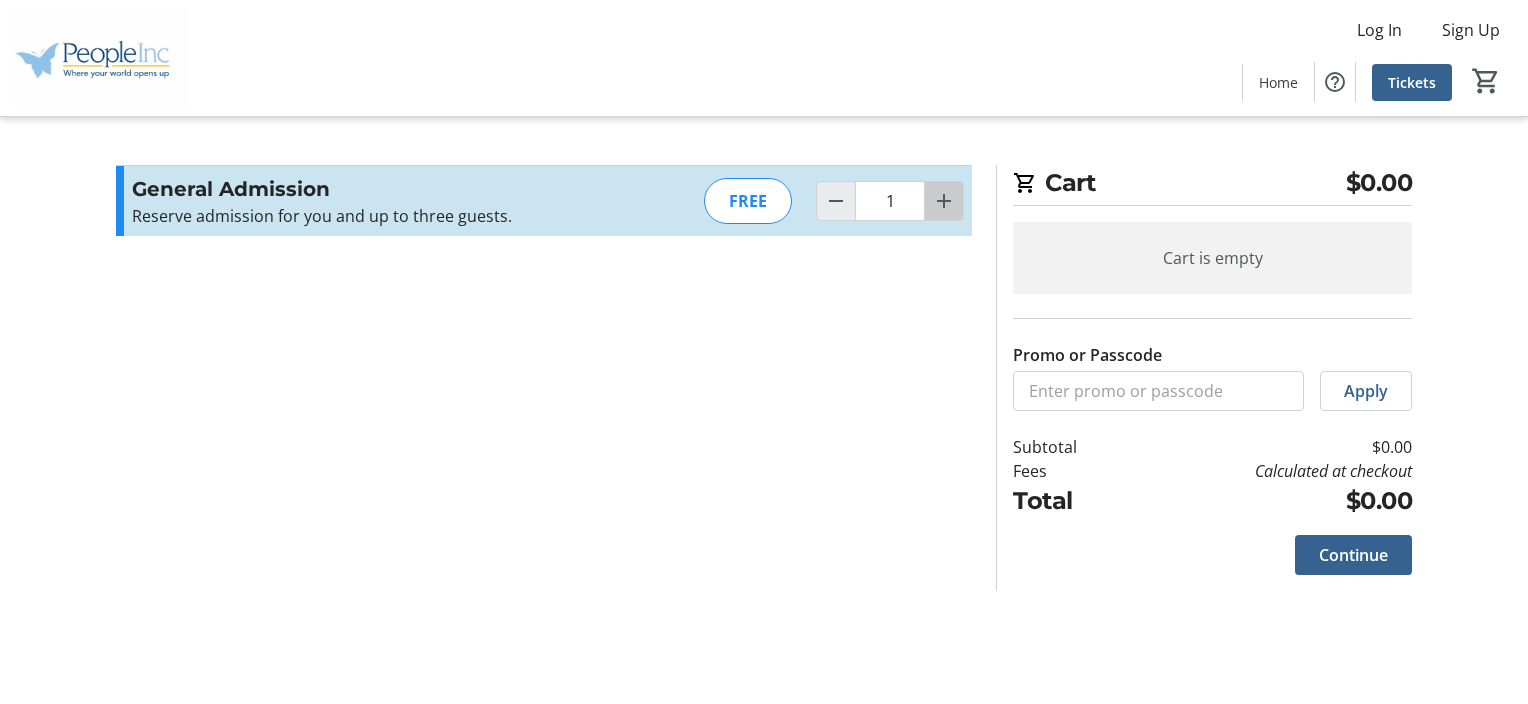 click 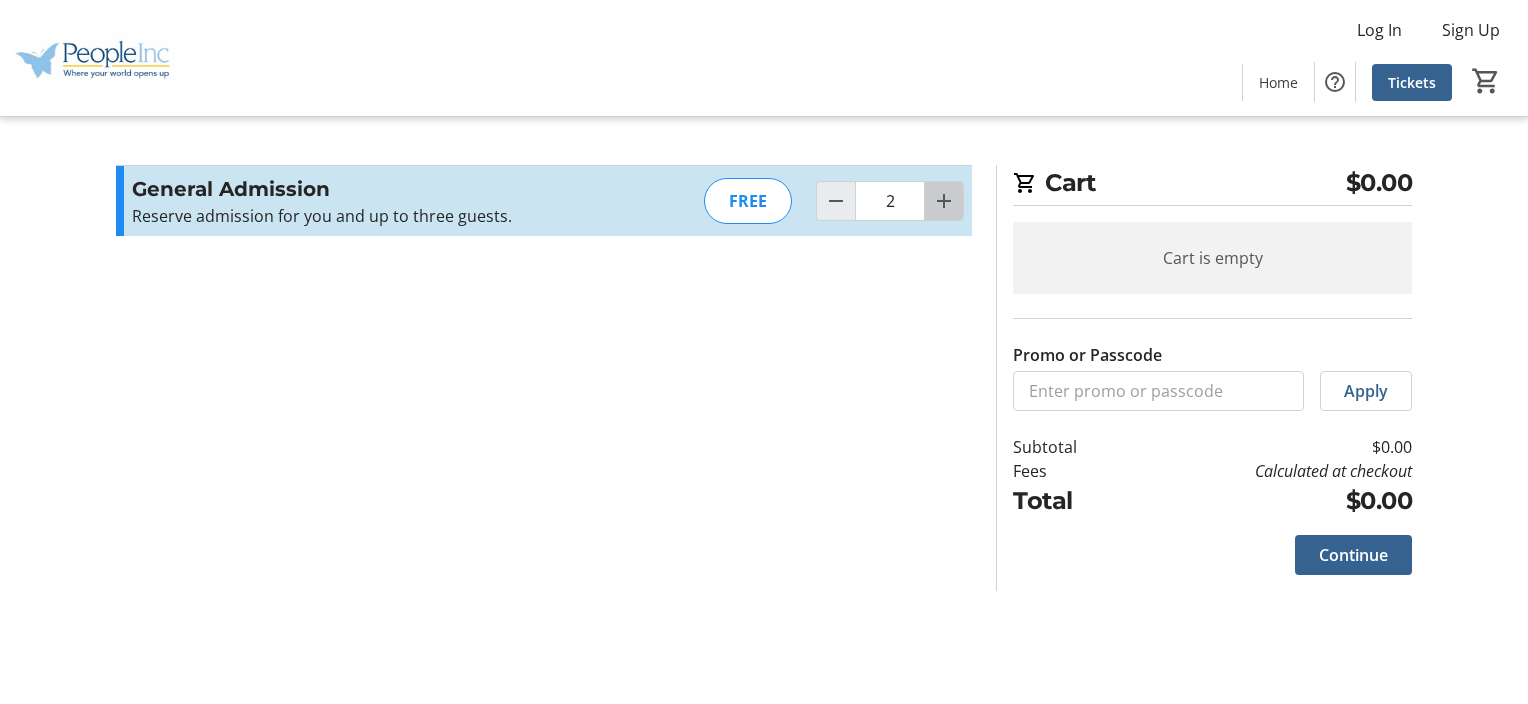 click 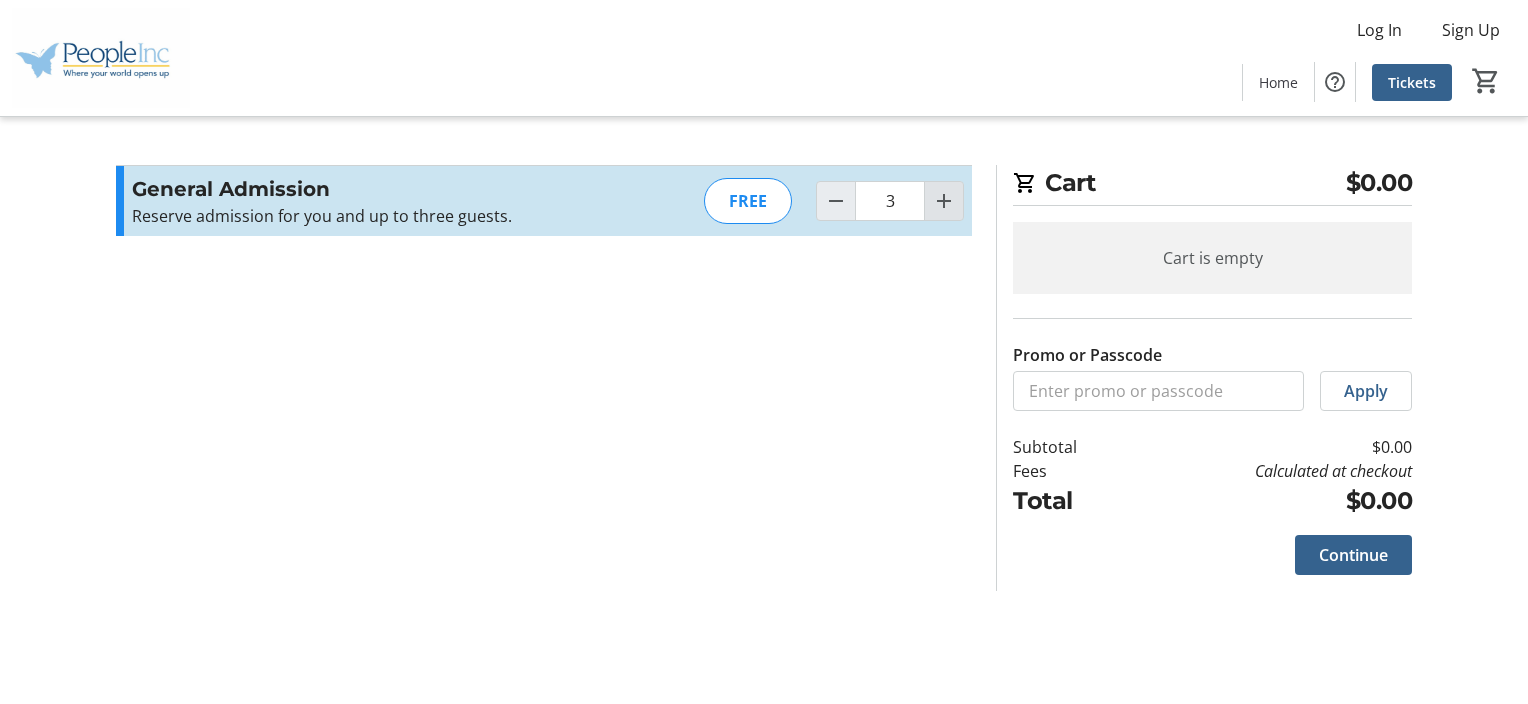 click 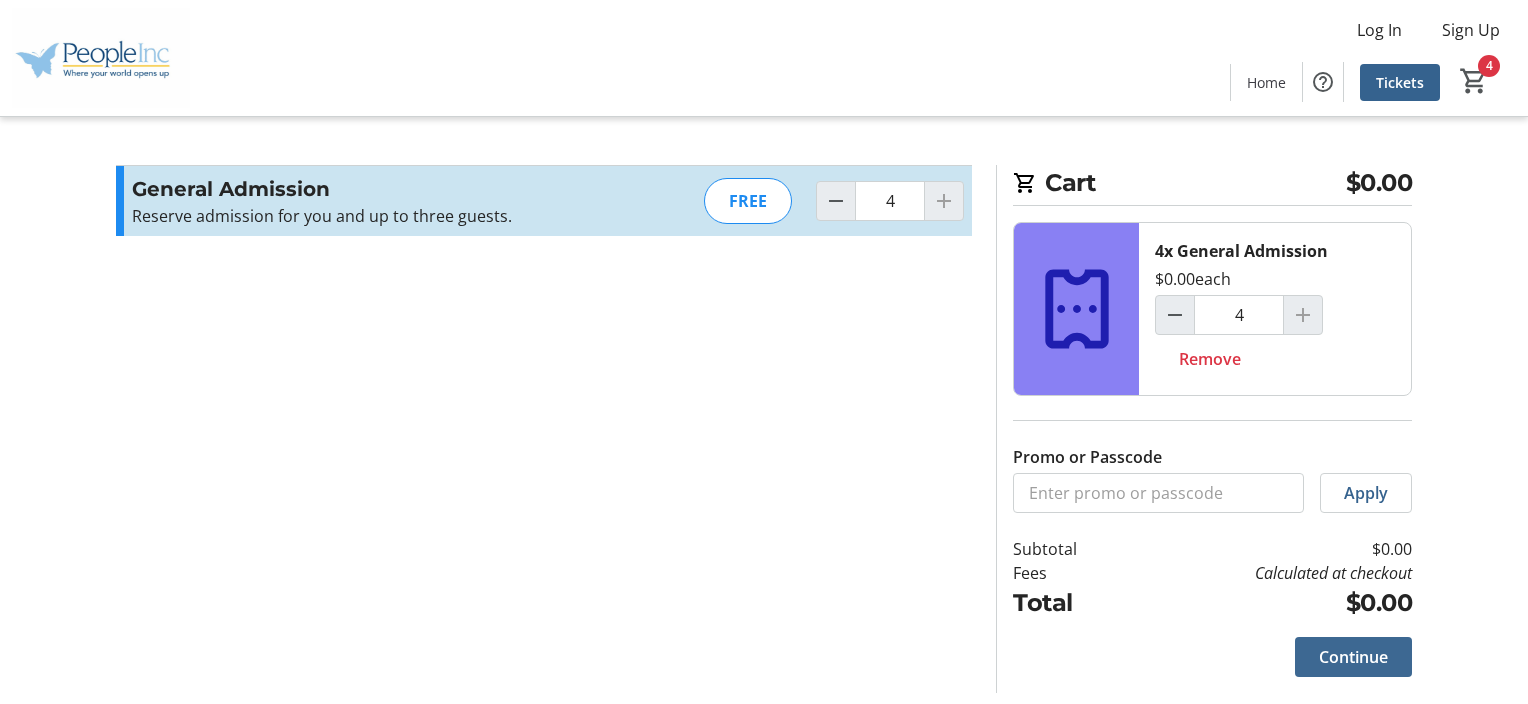 click on "Continue" 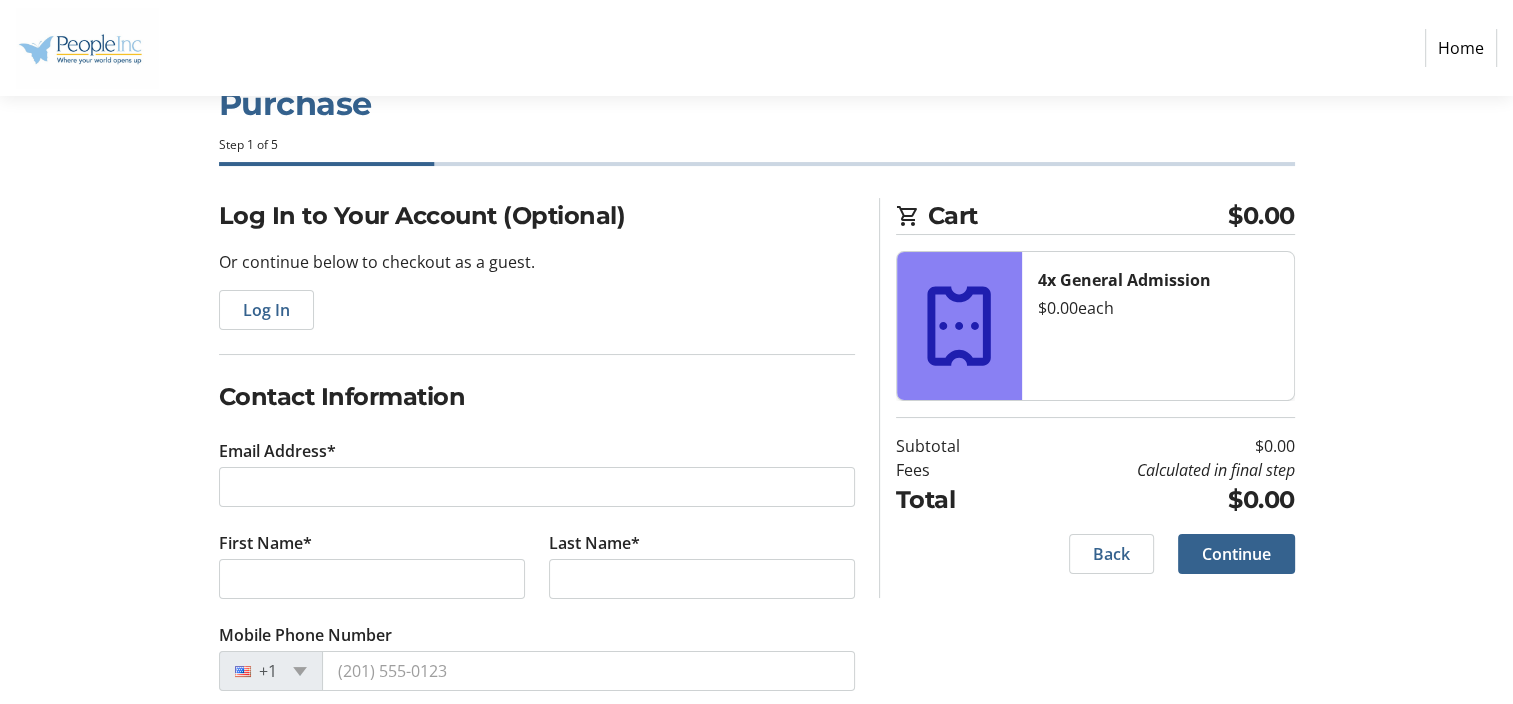 scroll, scrollTop: 97, scrollLeft: 0, axis: vertical 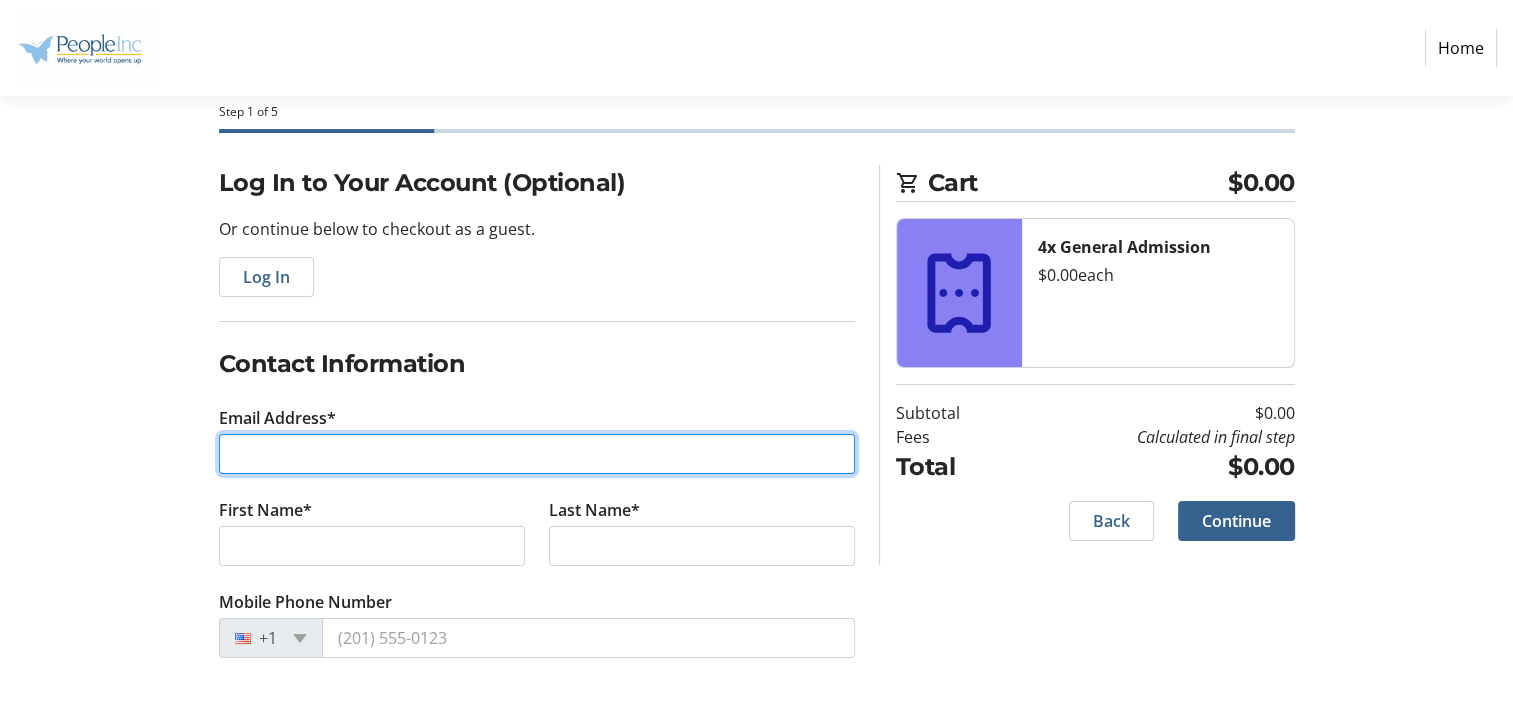 click on "Email Address*" at bounding box center [537, 454] 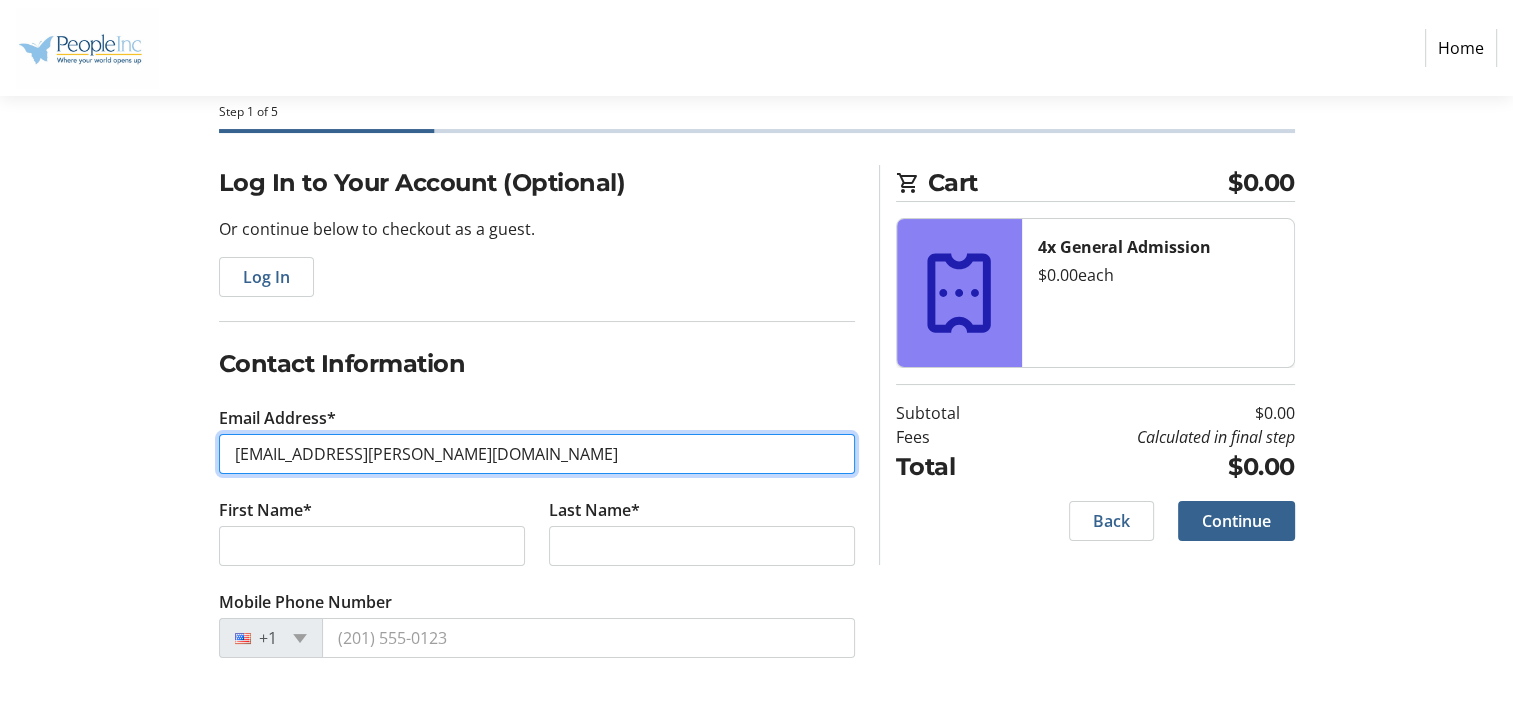 type on "[EMAIL_ADDRESS][PERSON_NAME][DOMAIN_NAME]" 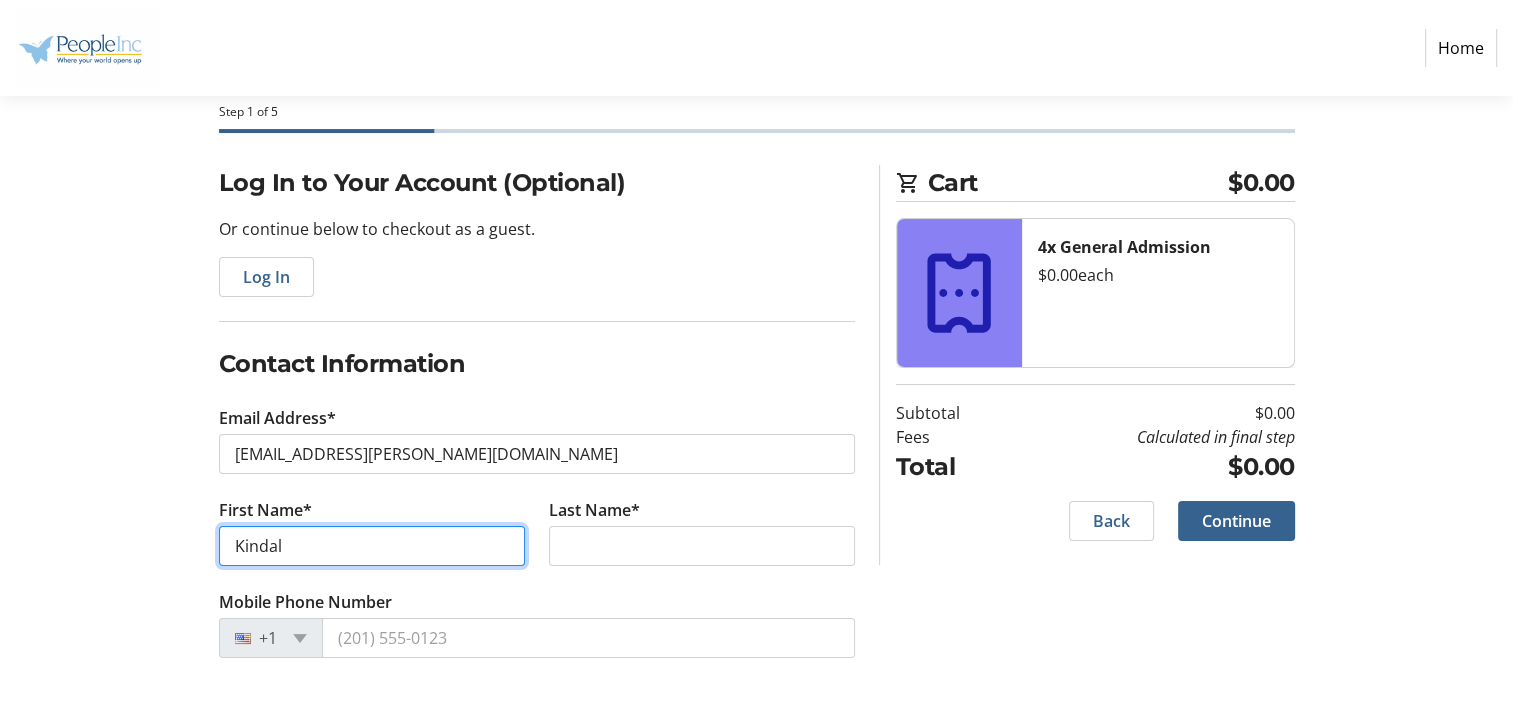 type on "Kindal" 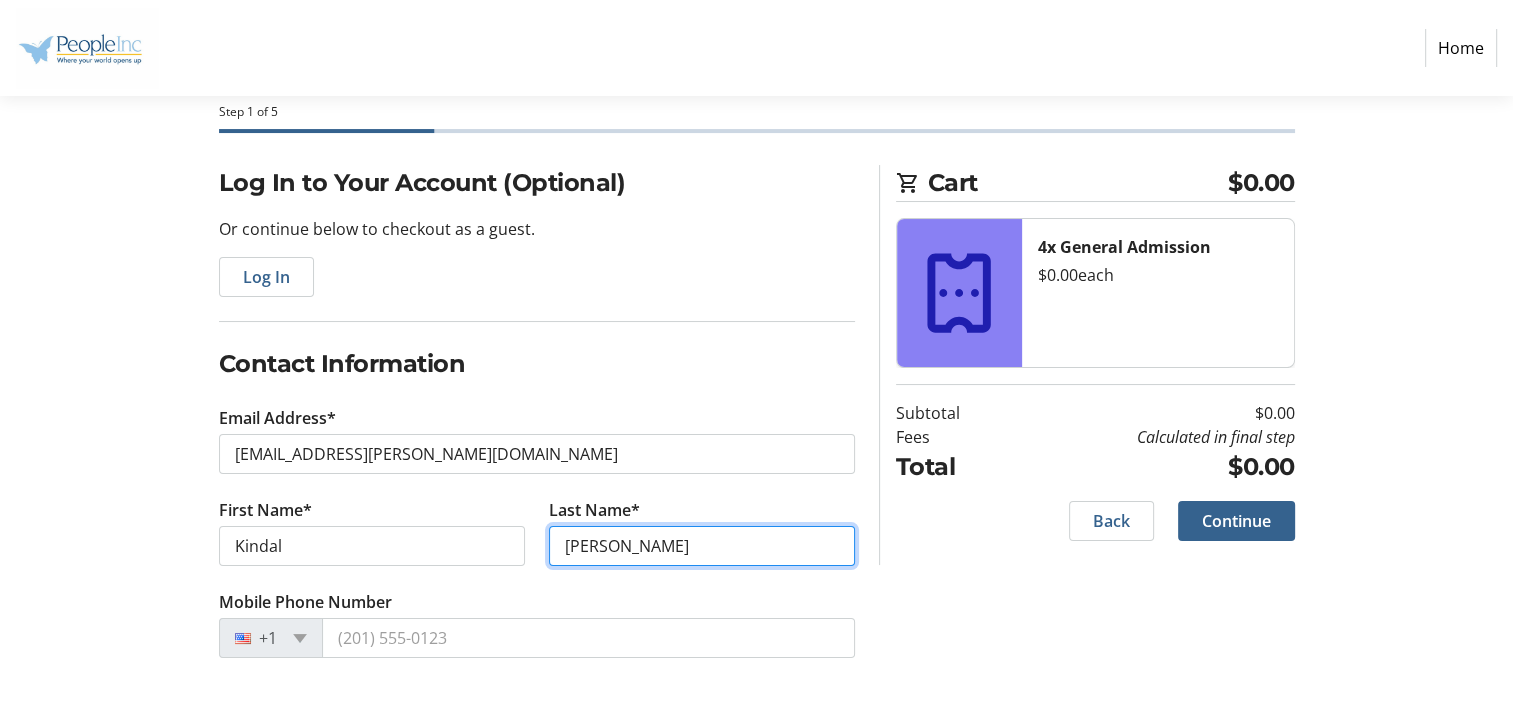 type on "[PERSON_NAME]" 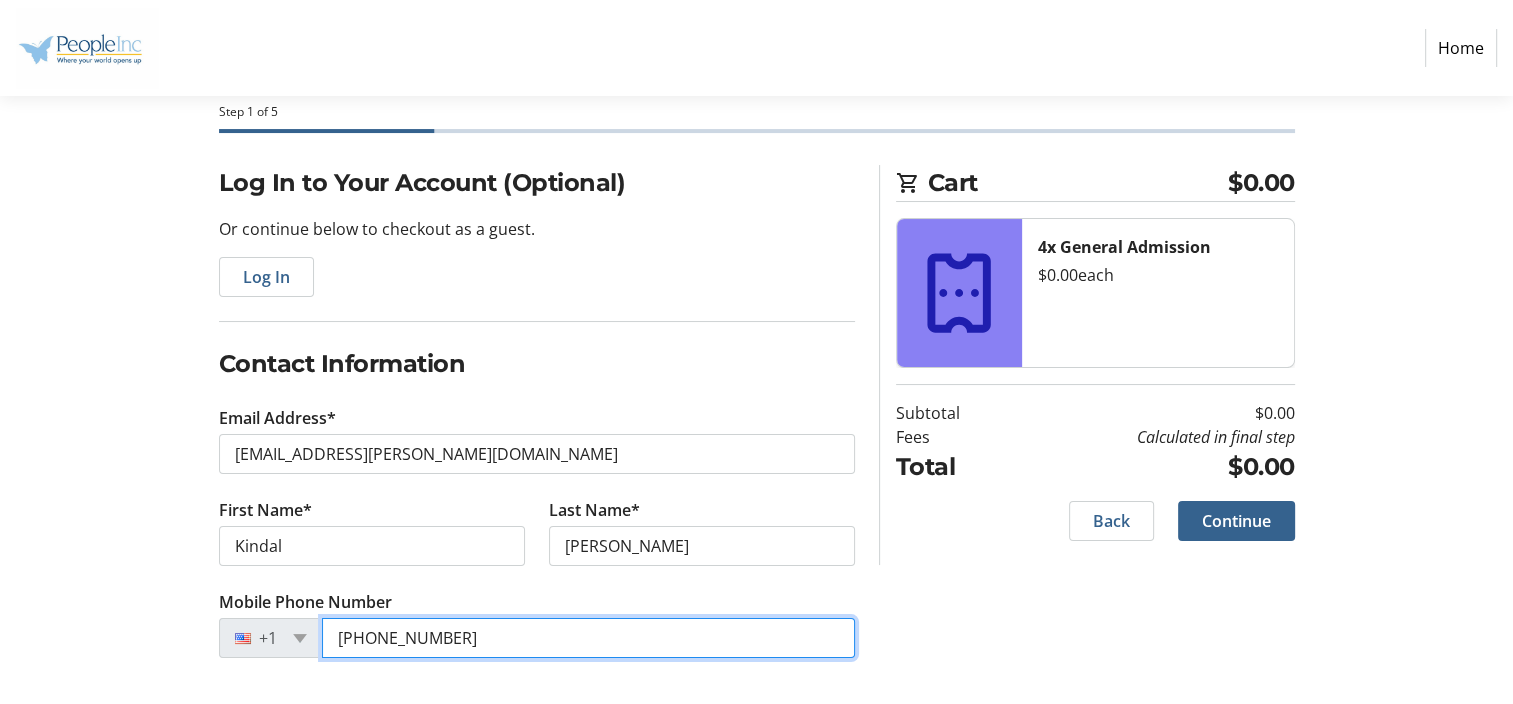 type on "[PHONE_NUMBER]" 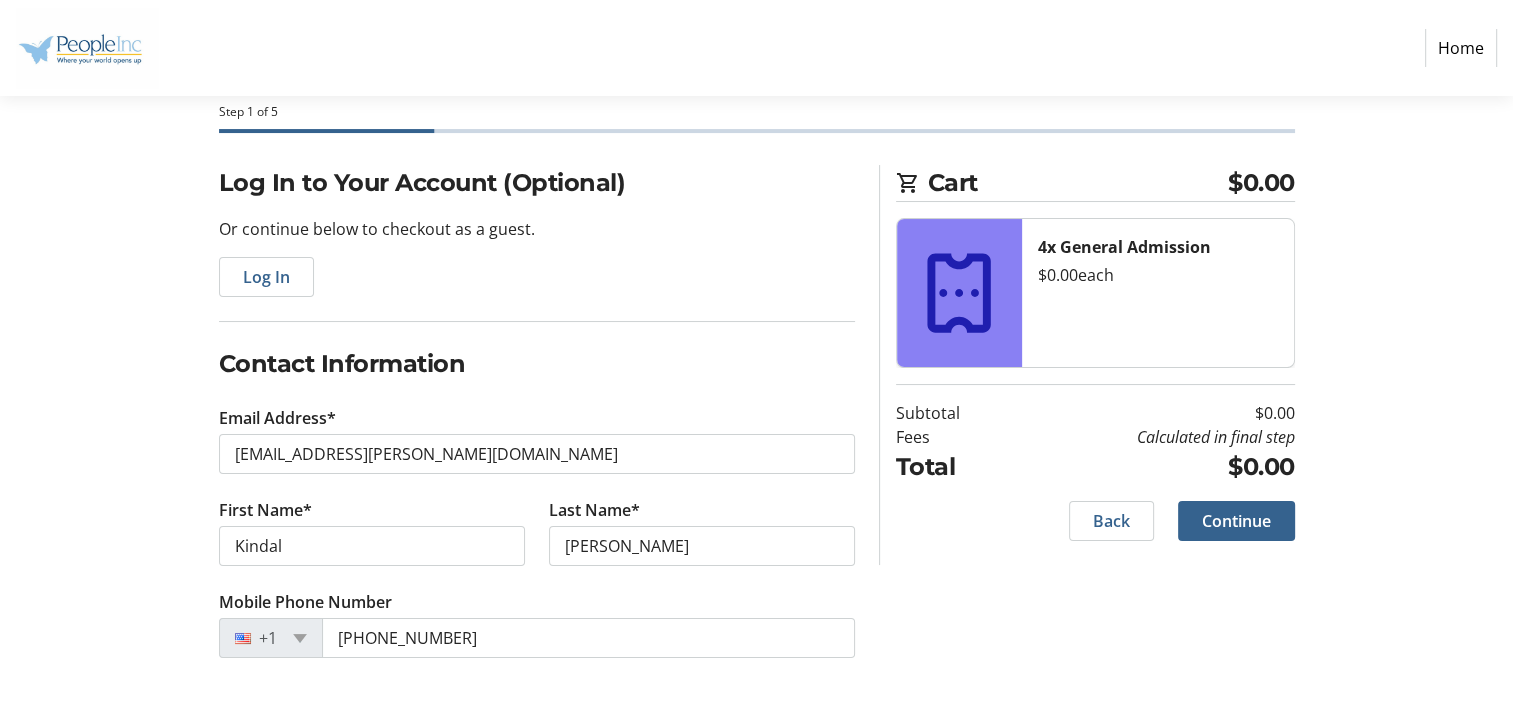 click on "Email Address* [EMAIL_ADDRESS][PERSON_NAME][DOMAIN_NAME]" 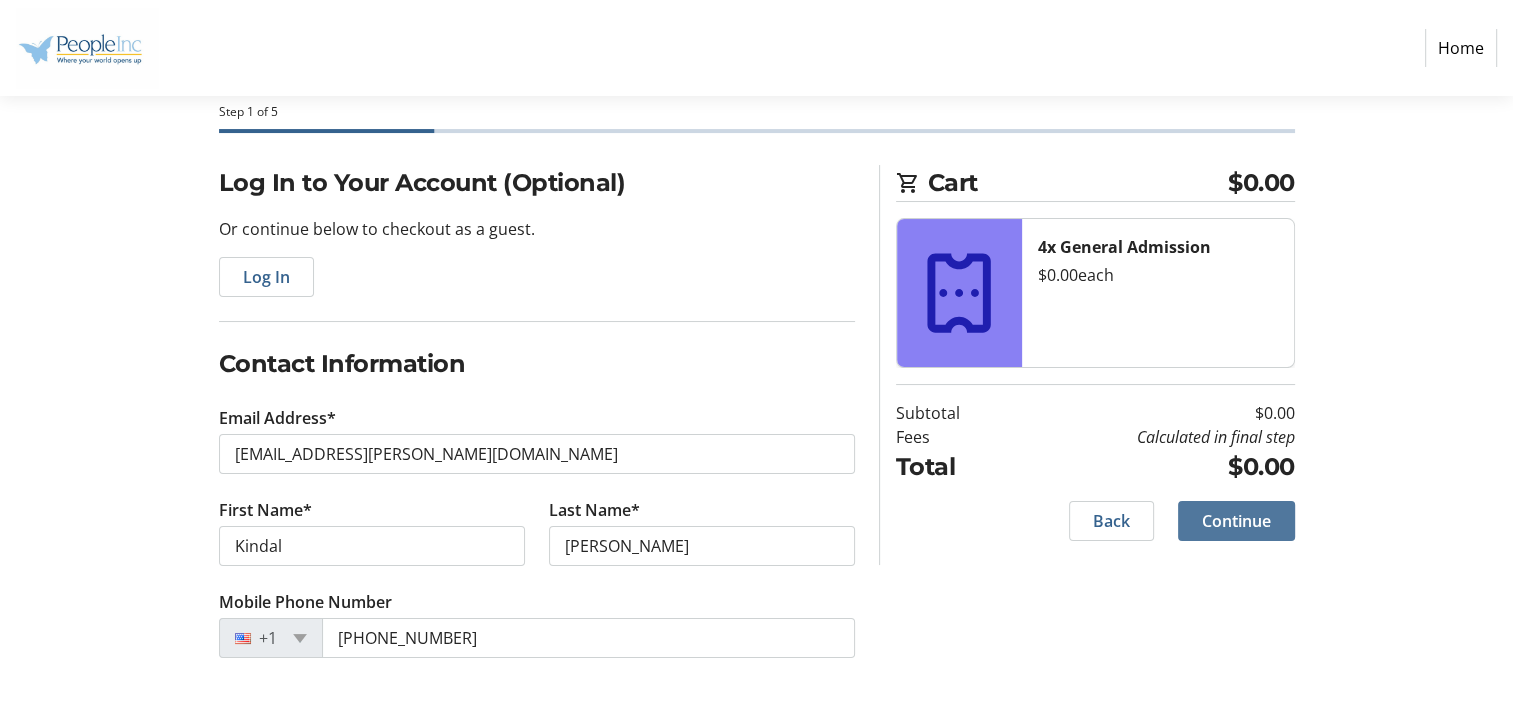 click on "Continue" 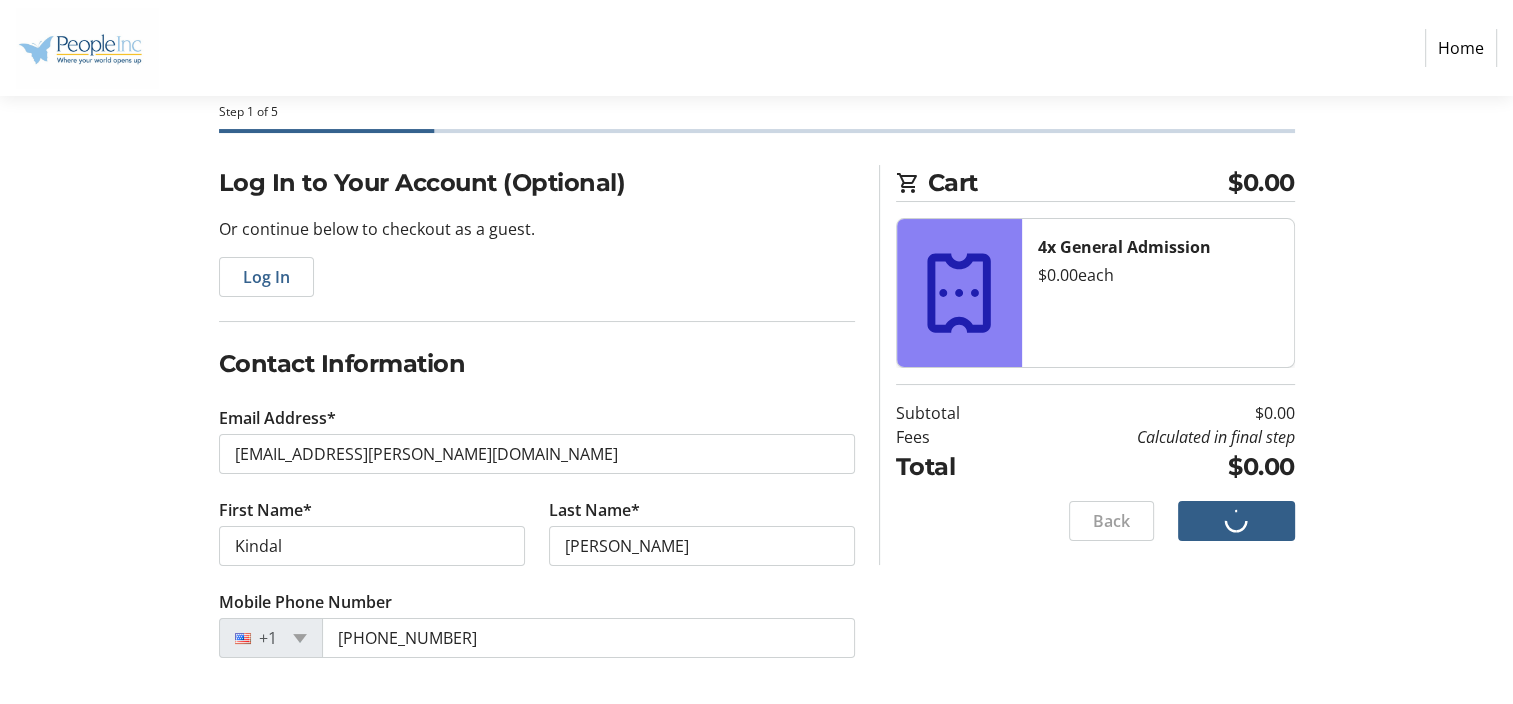 scroll, scrollTop: 0, scrollLeft: 0, axis: both 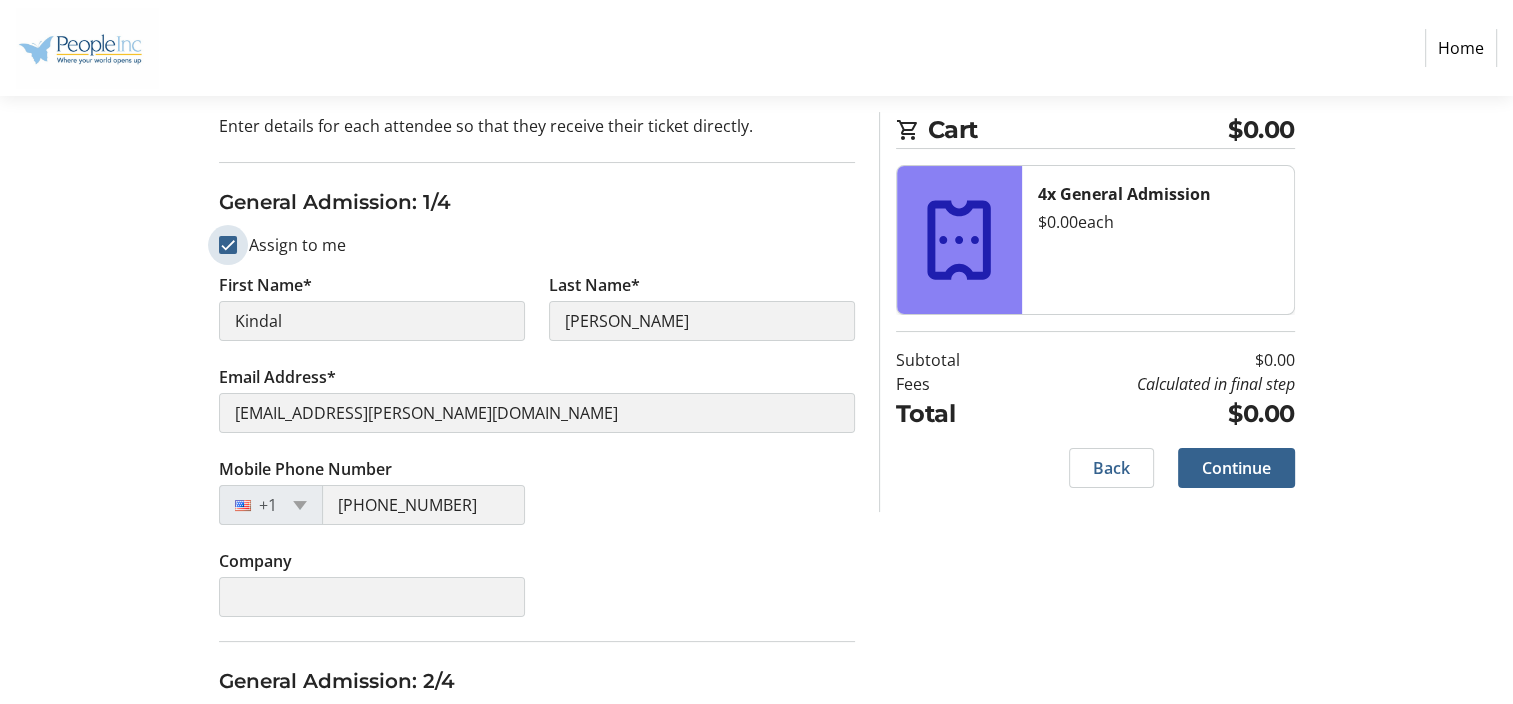 click on "Assign to me" at bounding box center (228, 245) 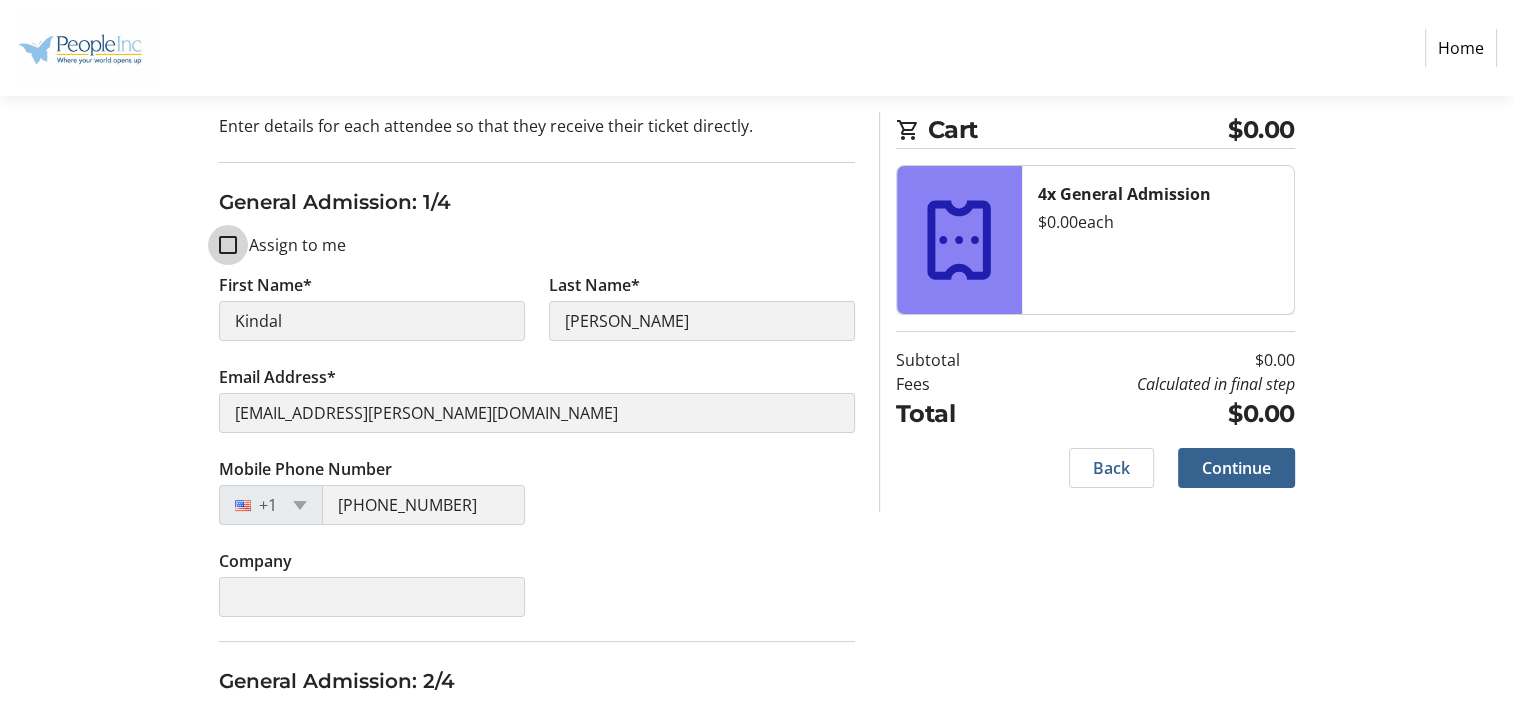checkbox on "false" 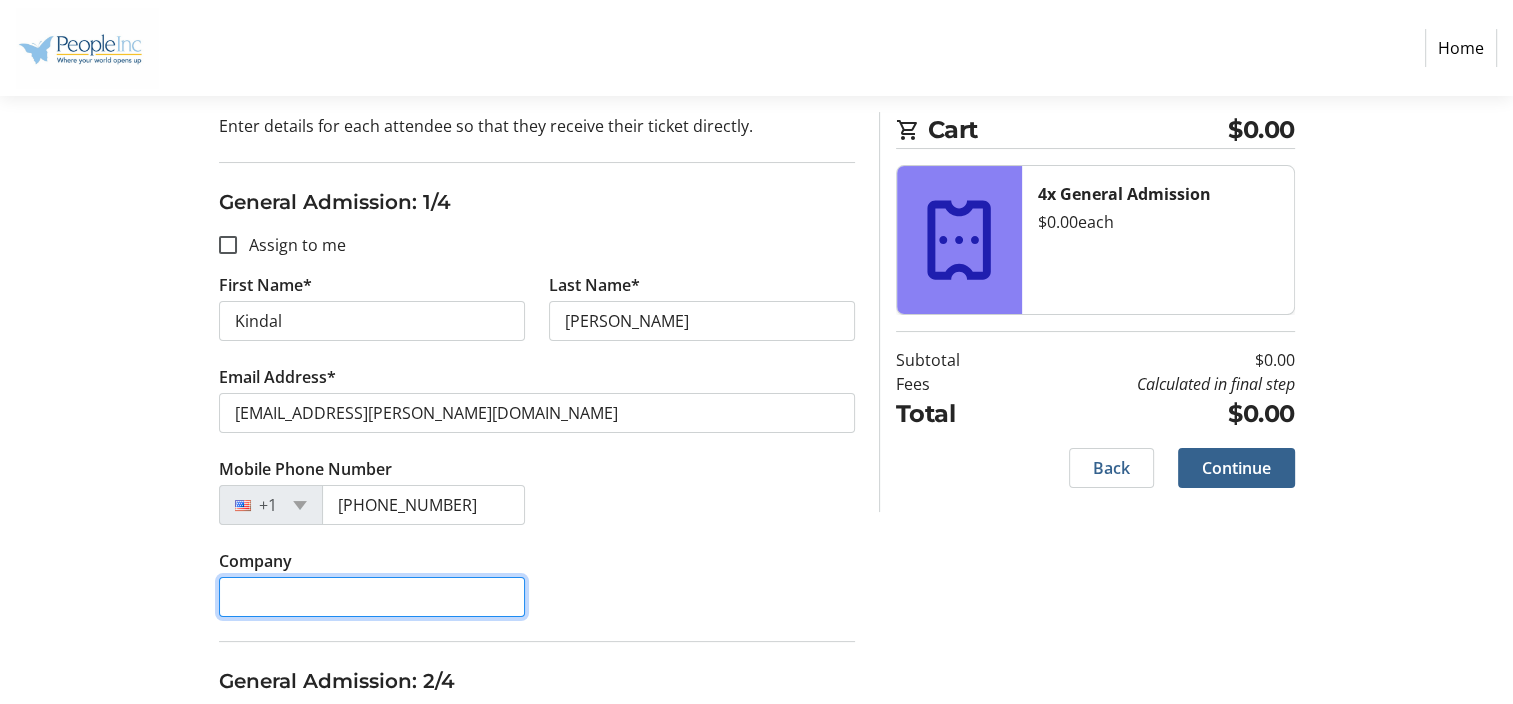 click on "Company" at bounding box center (372, 597) 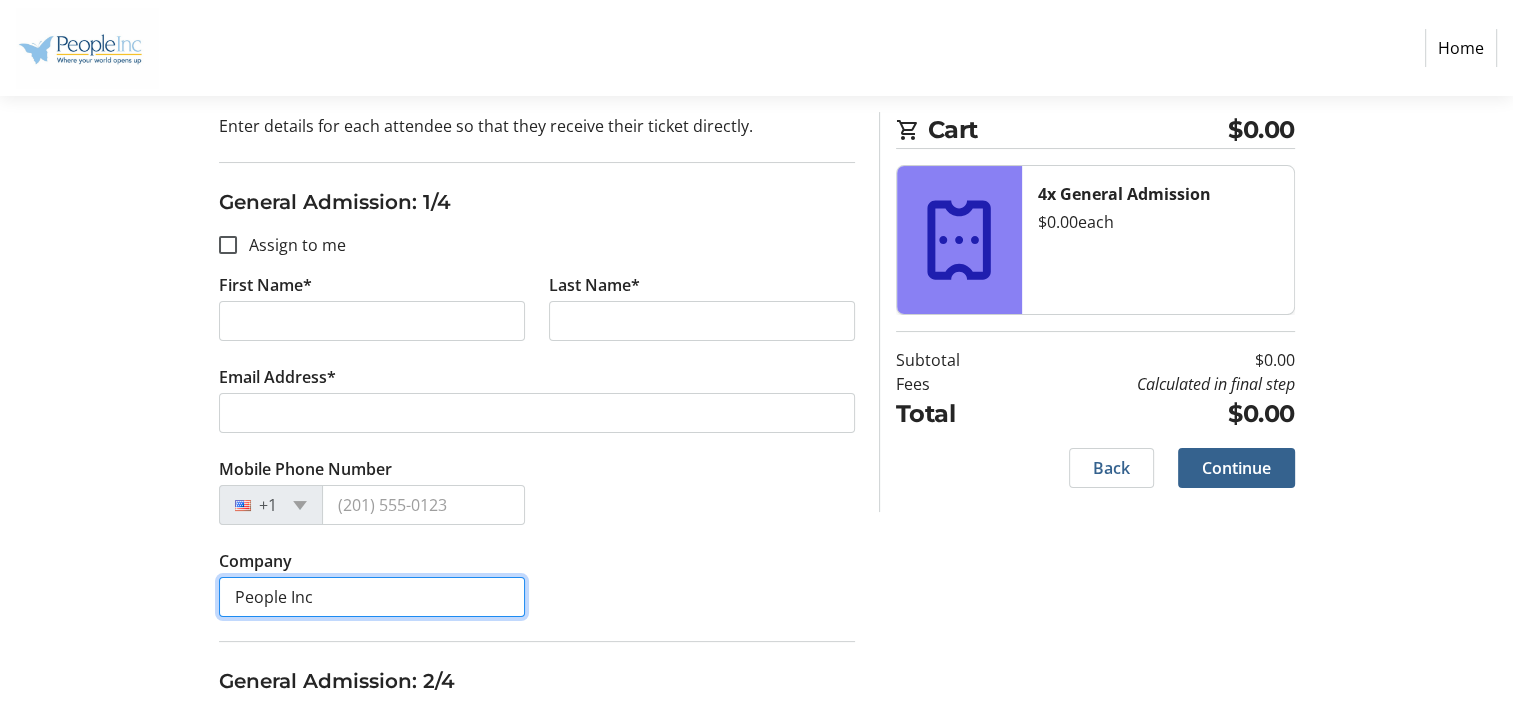 type on "People Inc" 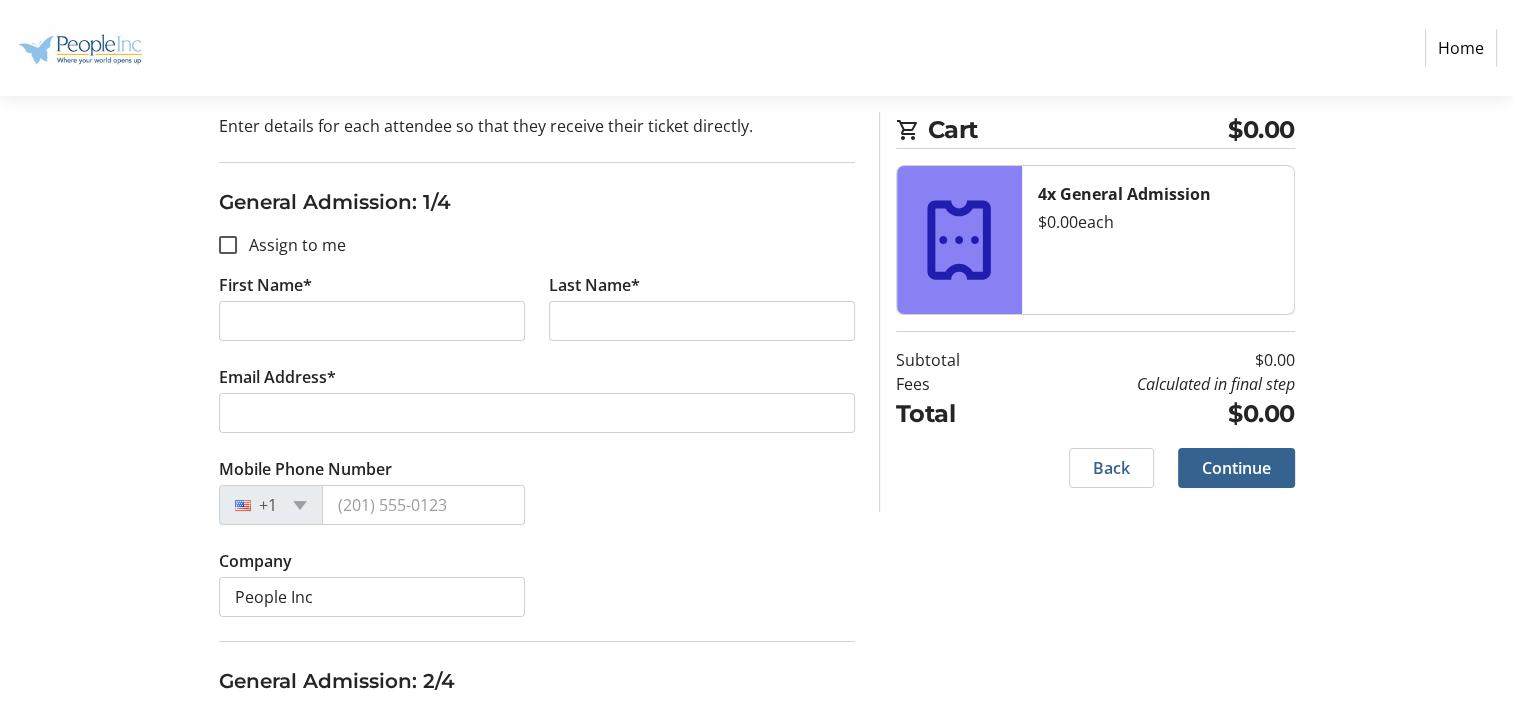 click on "Mobile Phone Number +1" 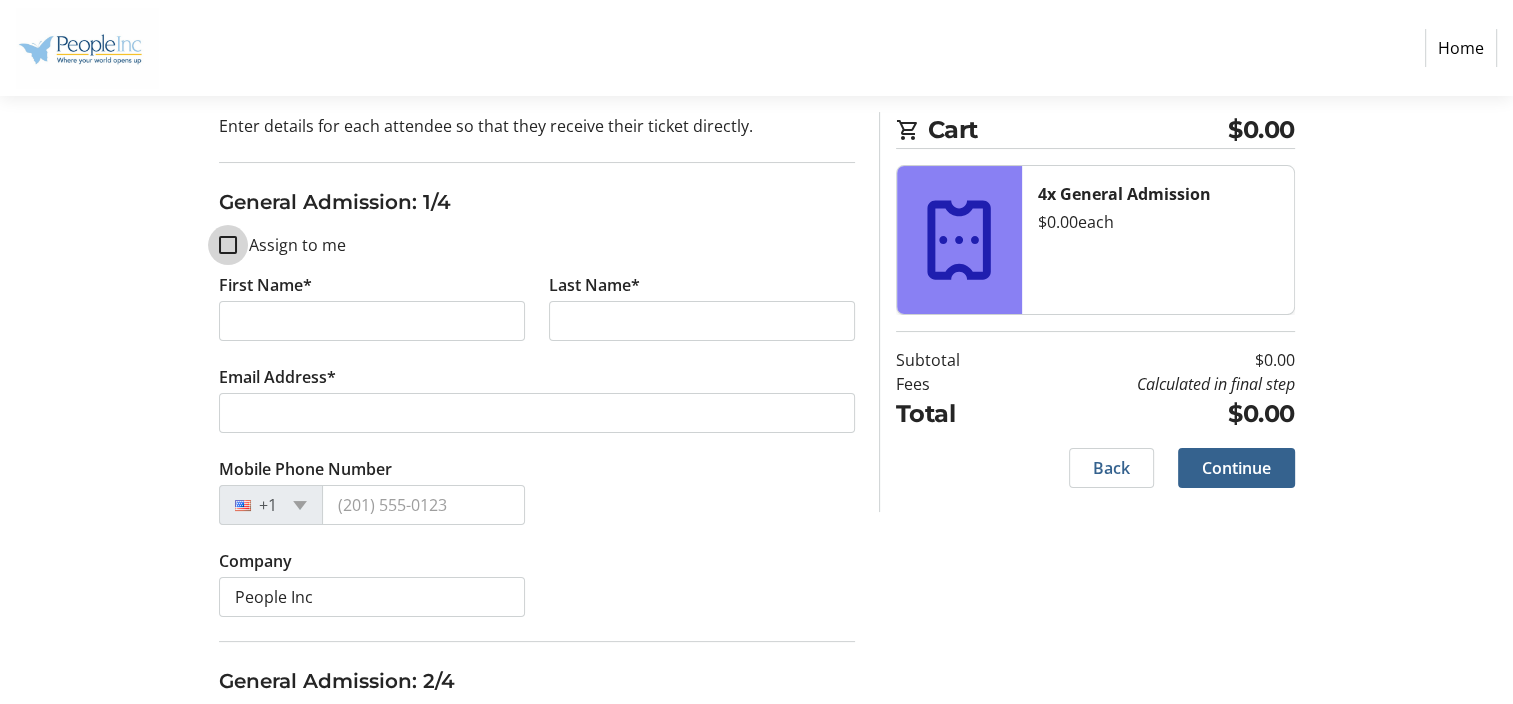 click on "Assign to me" at bounding box center (228, 245) 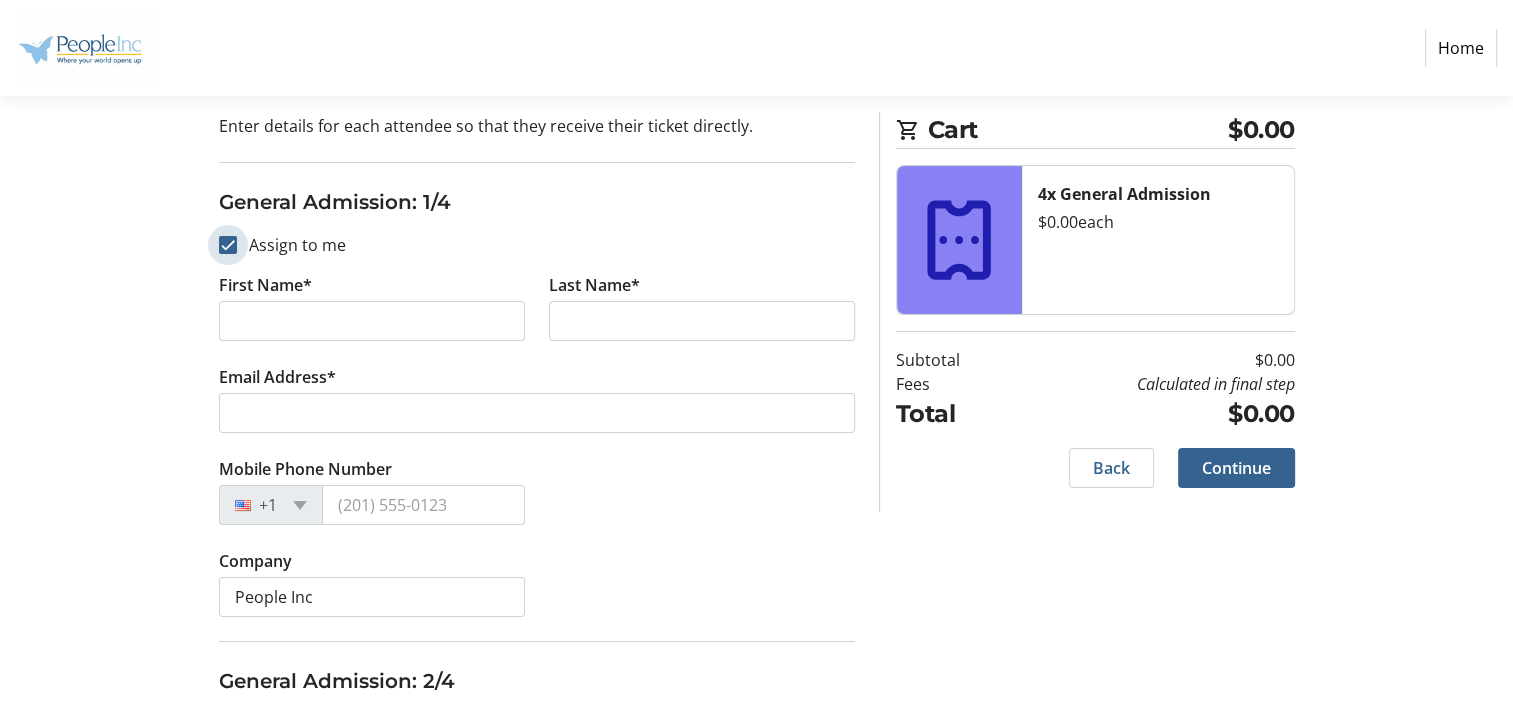 checkbox on "true" 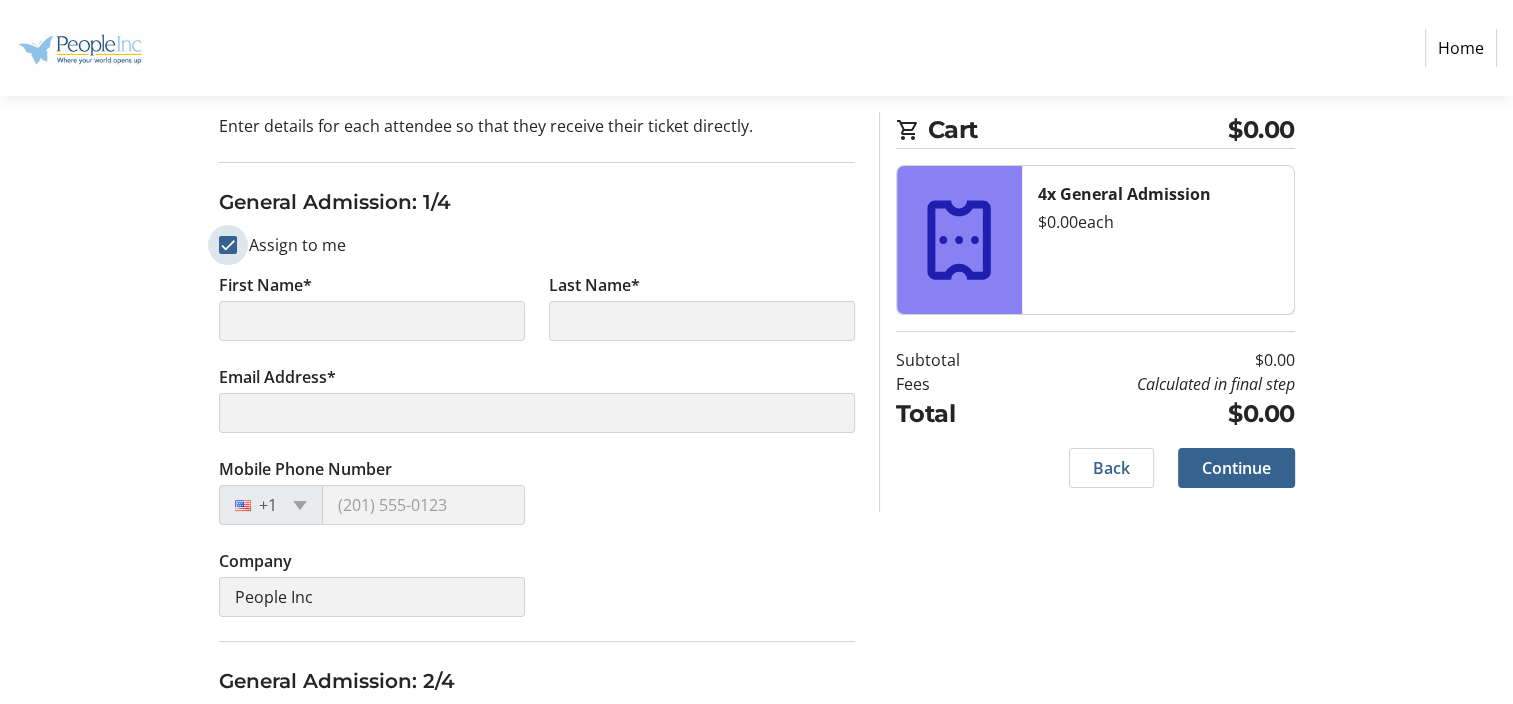 type on "Kindal" 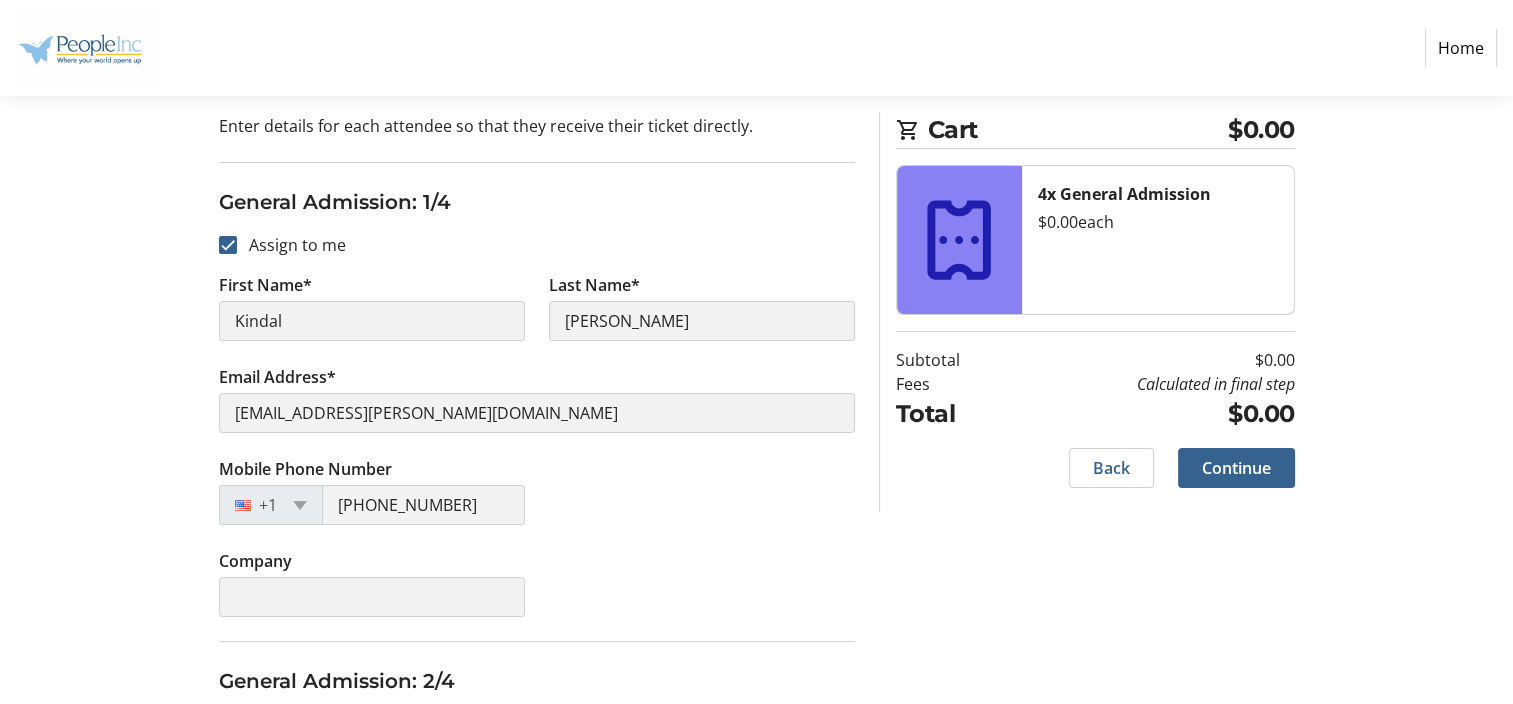 click on "Mobile Phone Number [PHONE_NUMBER]" 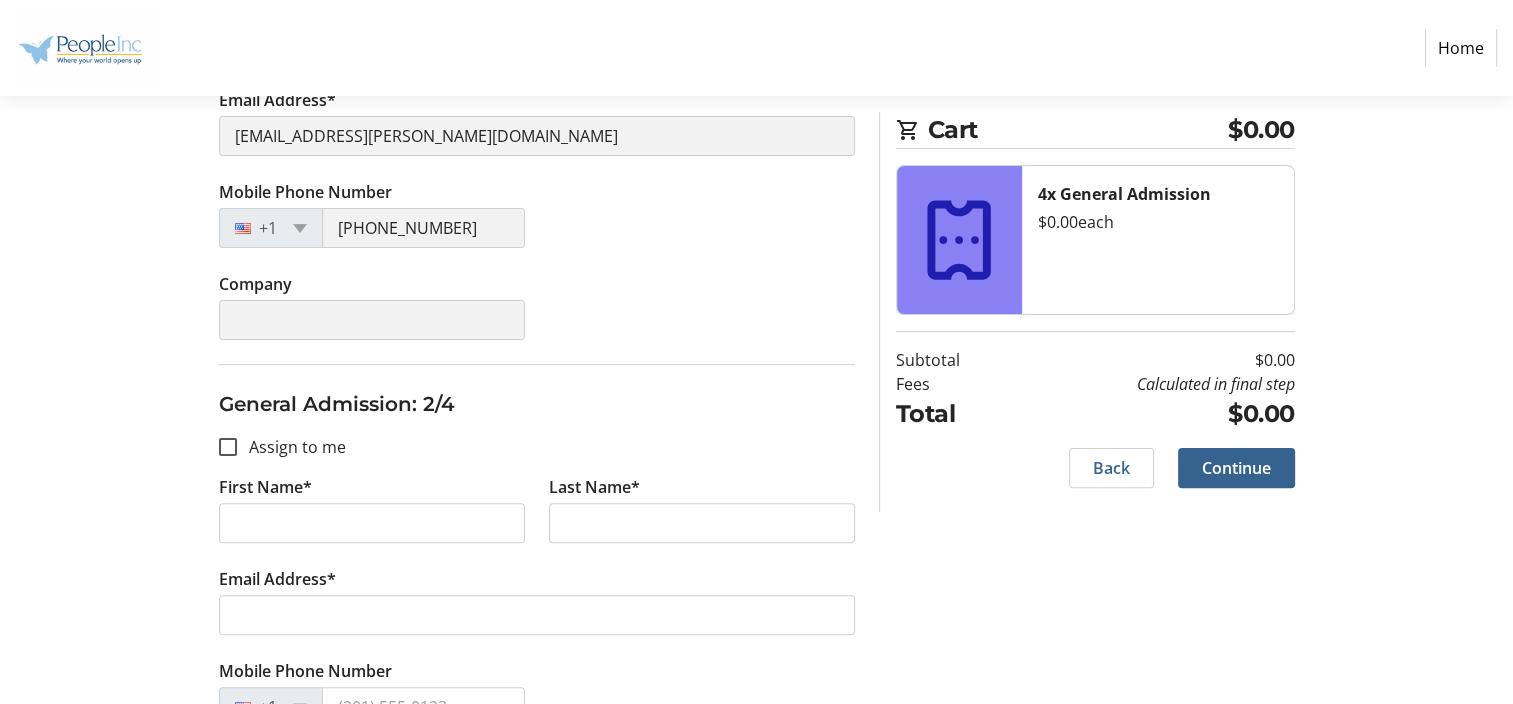 scroll, scrollTop: 500, scrollLeft: 0, axis: vertical 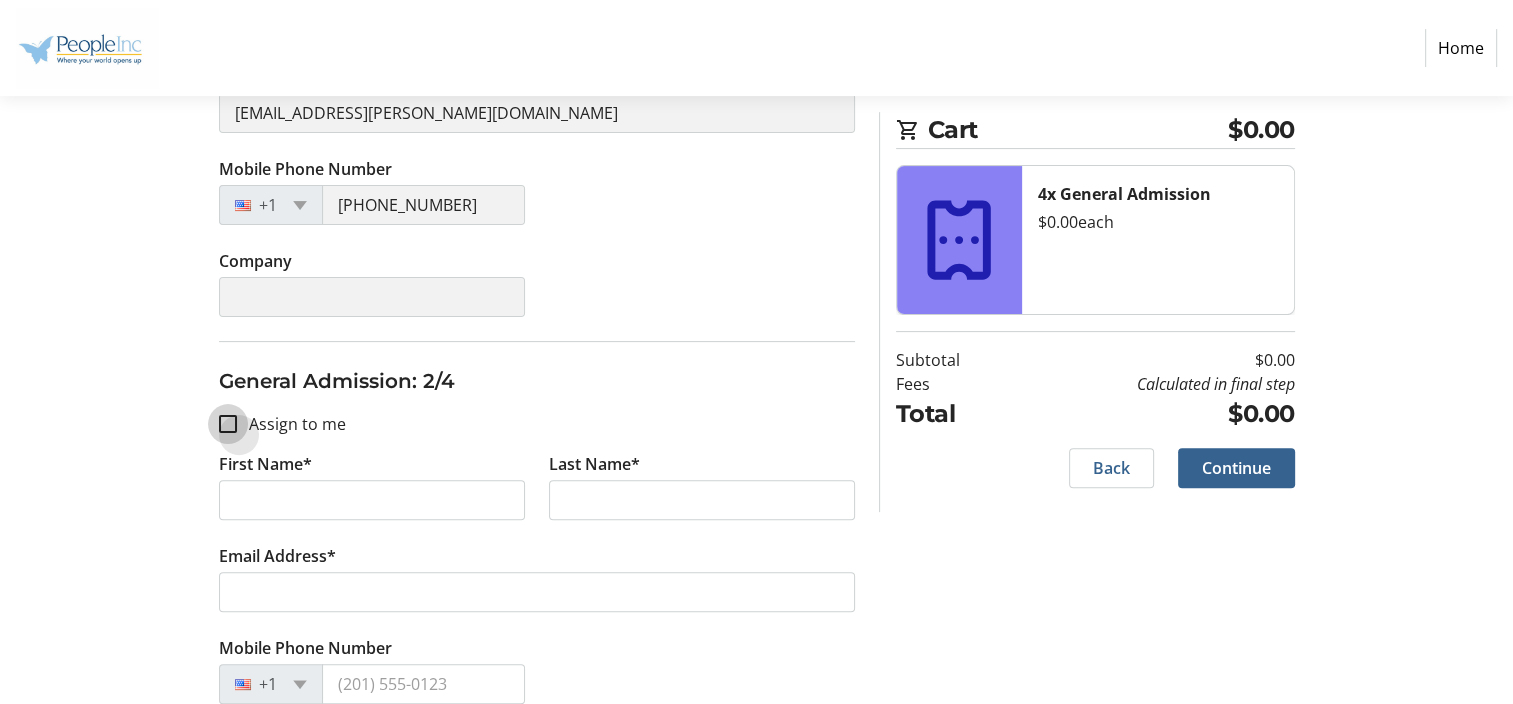 click on "Assign to me" at bounding box center [228, 424] 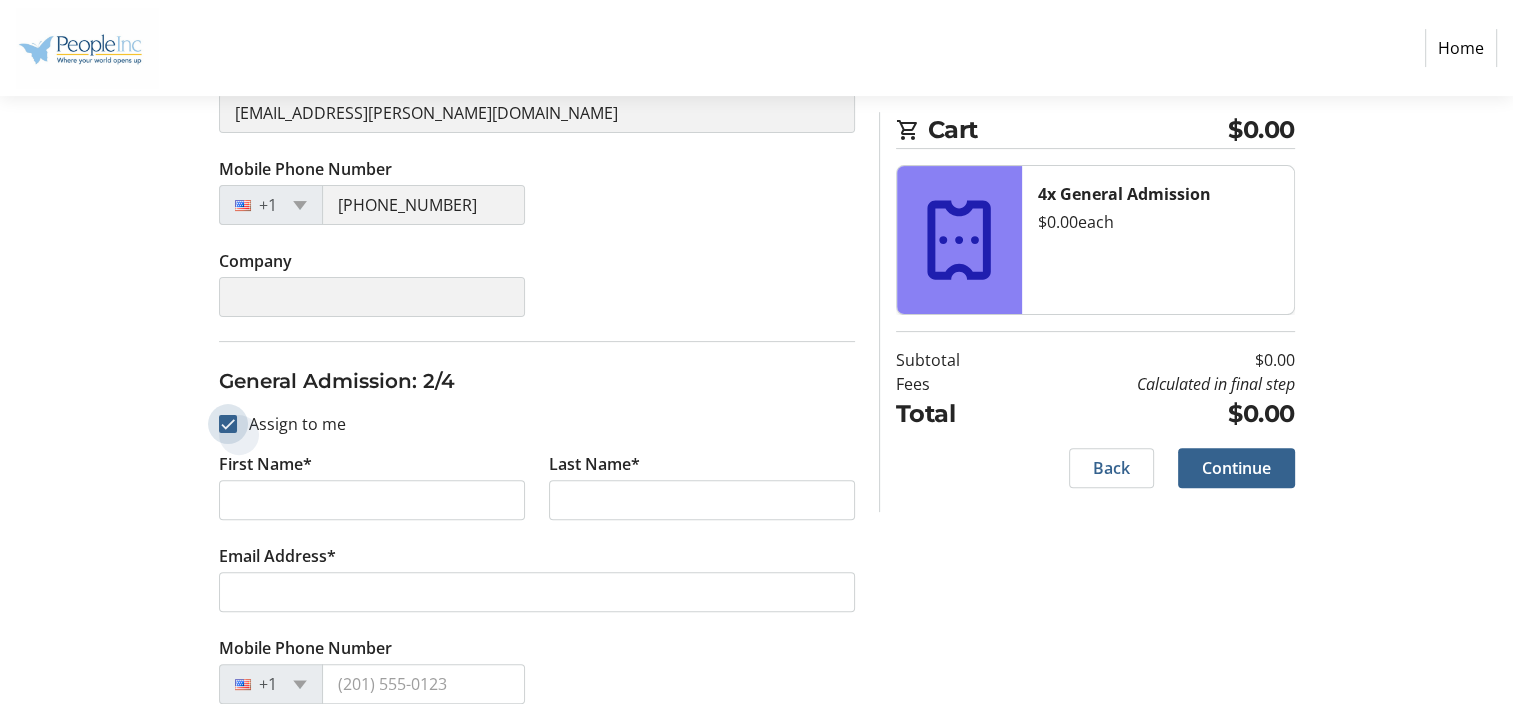 checkbox on "true" 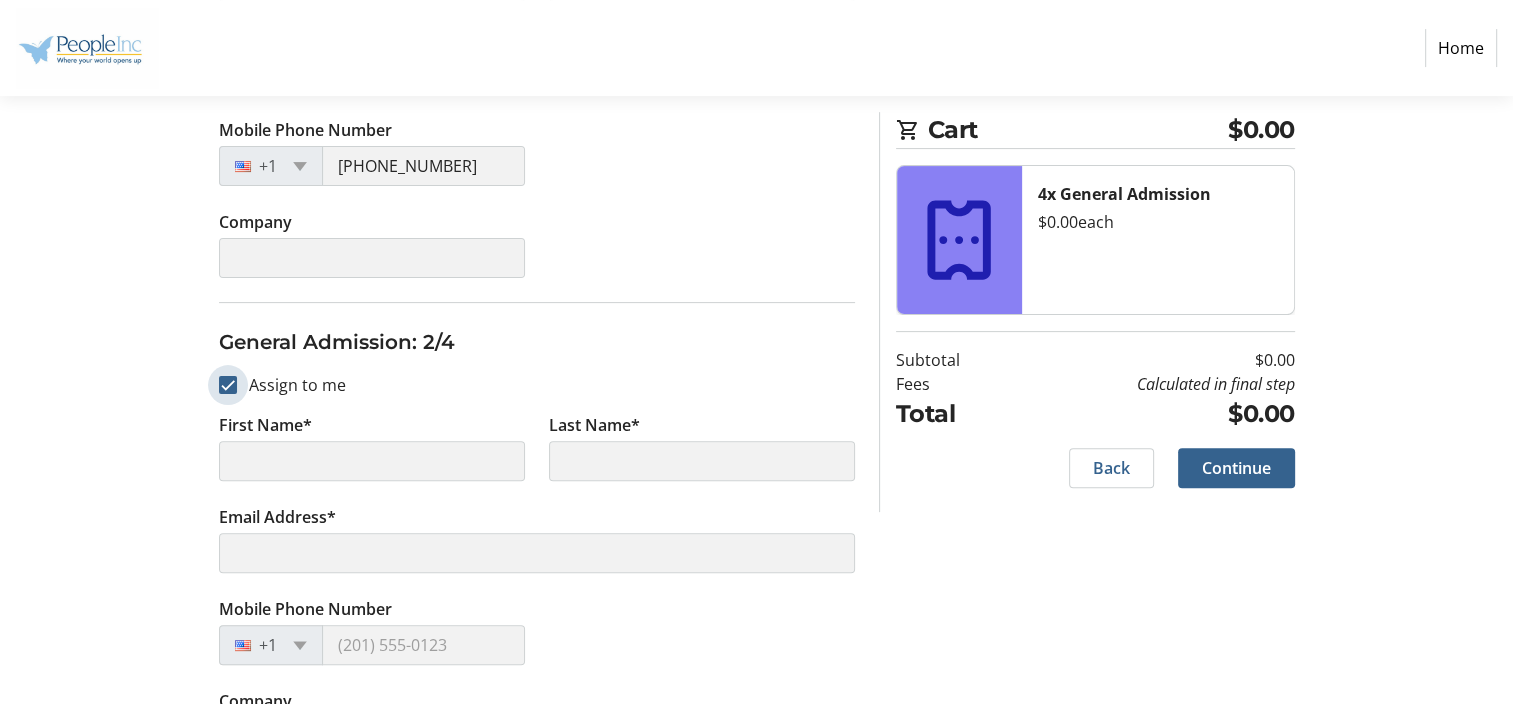 scroll, scrollTop: 600, scrollLeft: 0, axis: vertical 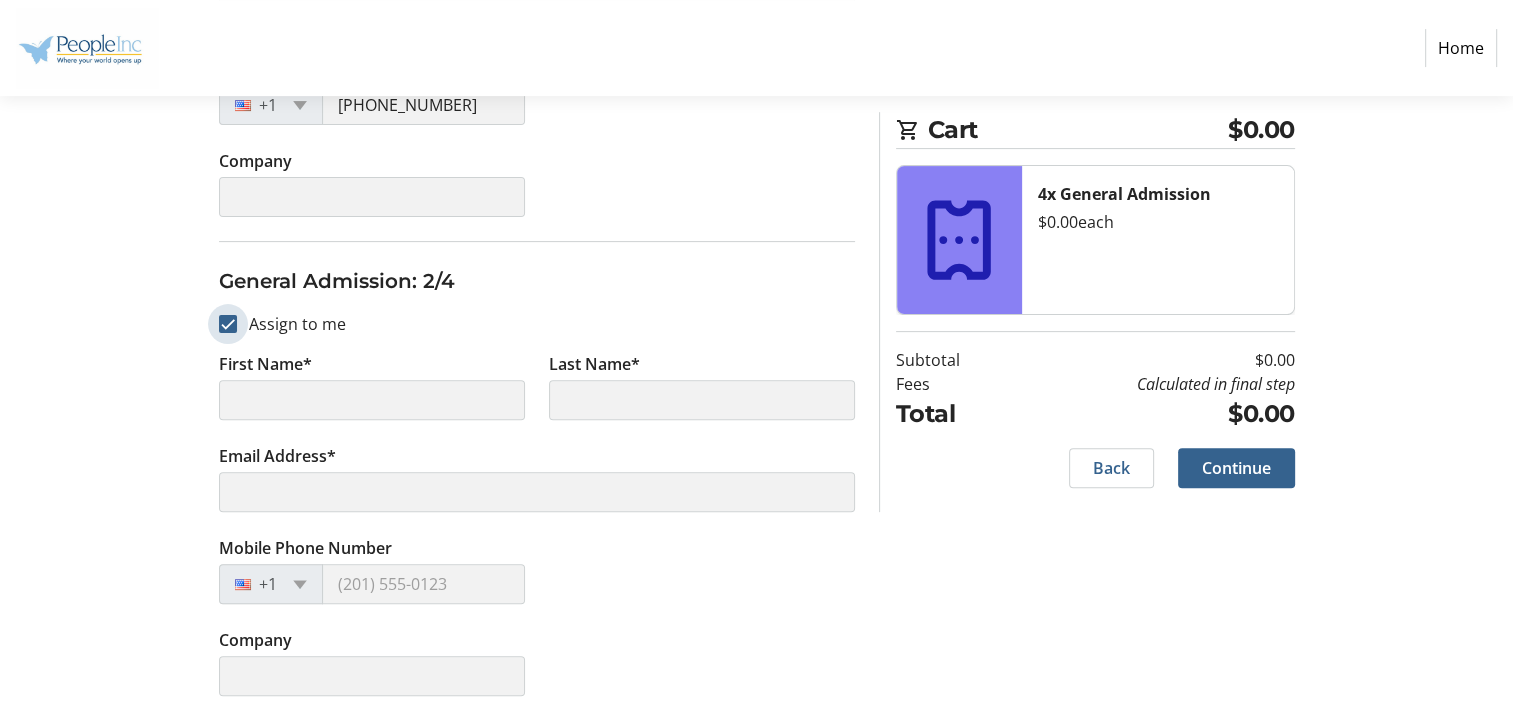 type on "Kindal" 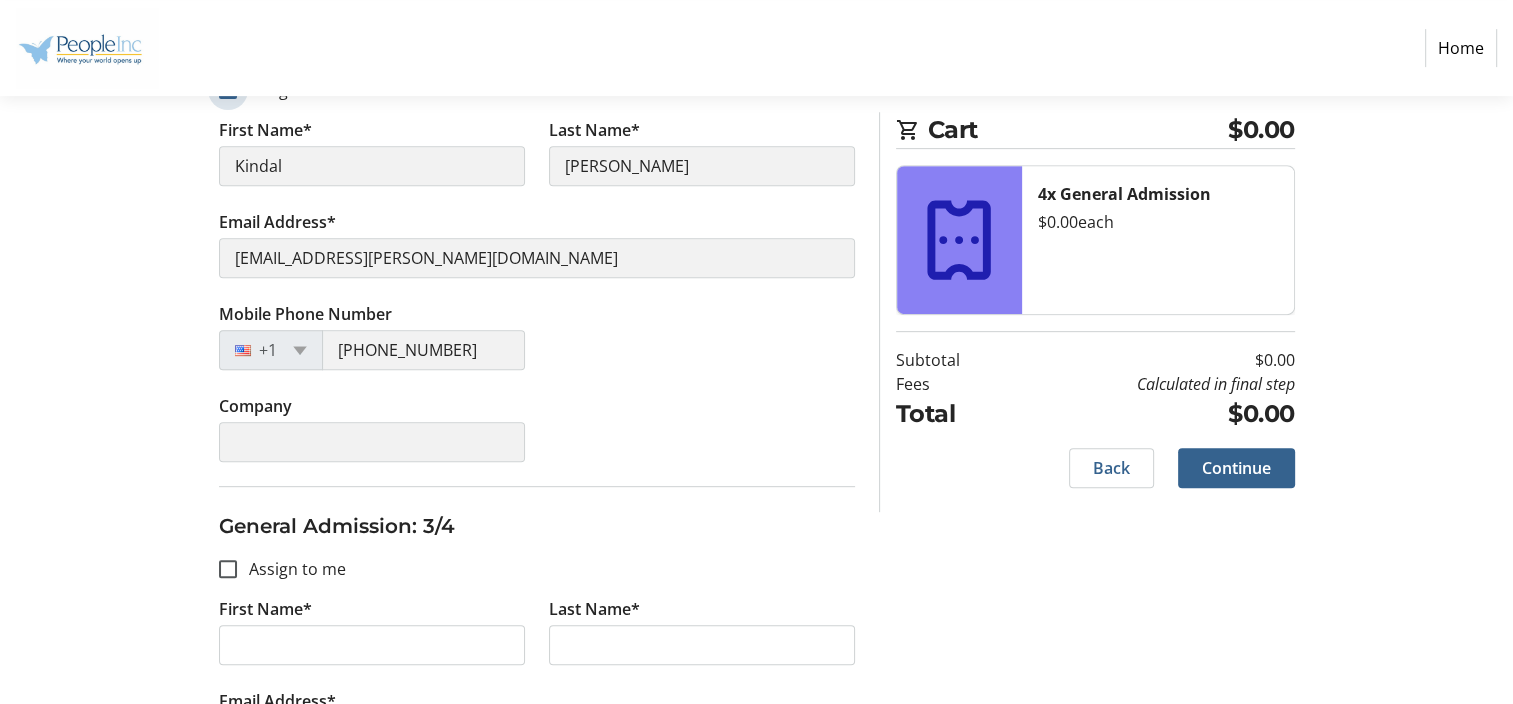 scroll, scrollTop: 900, scrollLeft: 0, axis: vertical 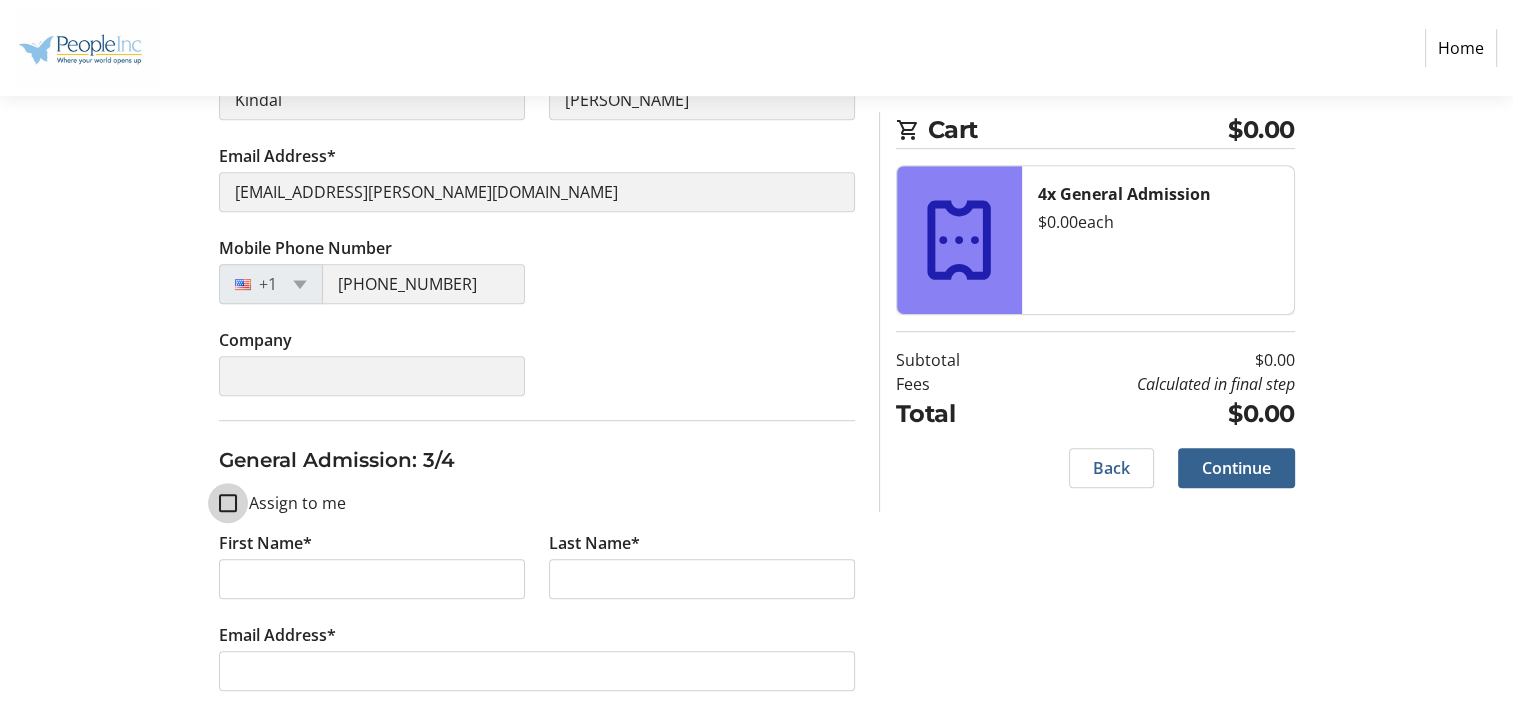 click on "Assign to me" at bounding box center [228, 503] 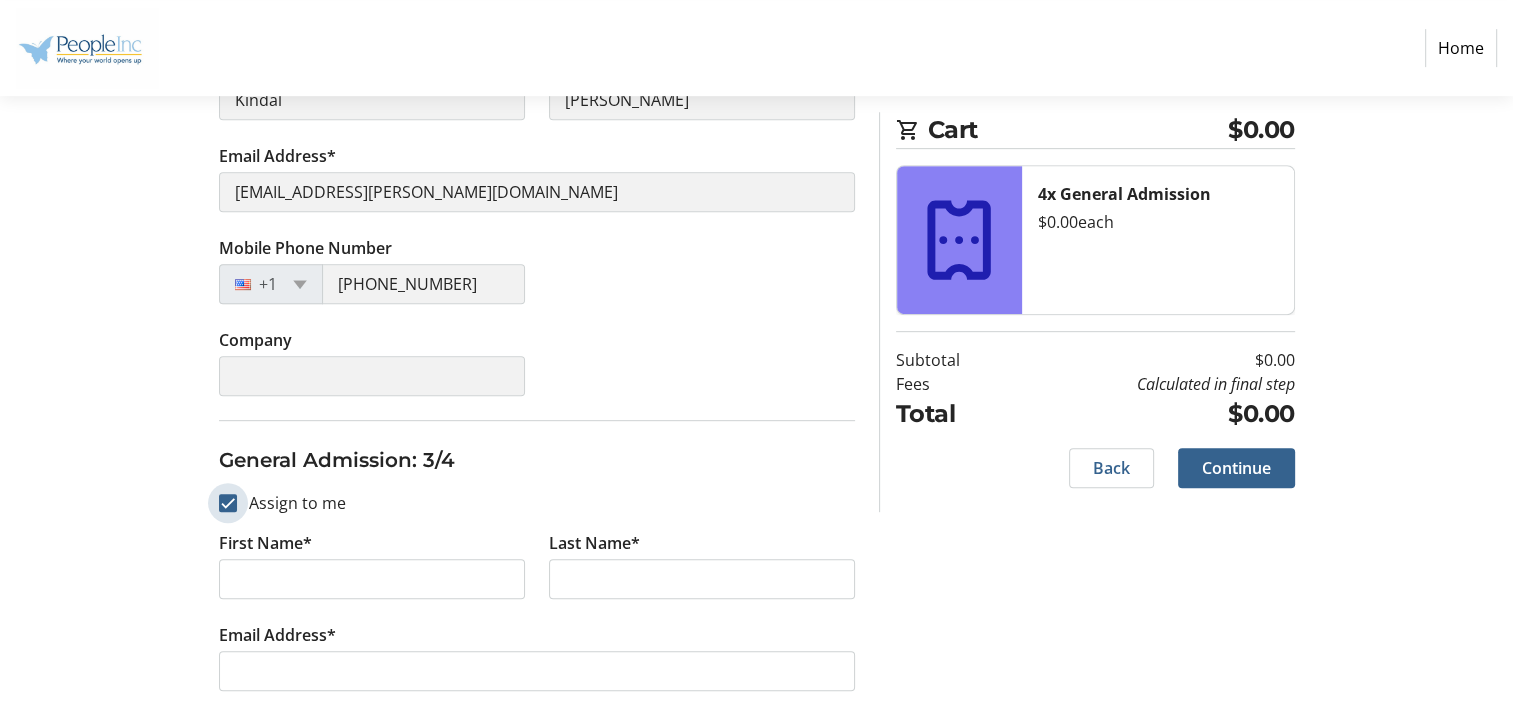 checkbox on "true" 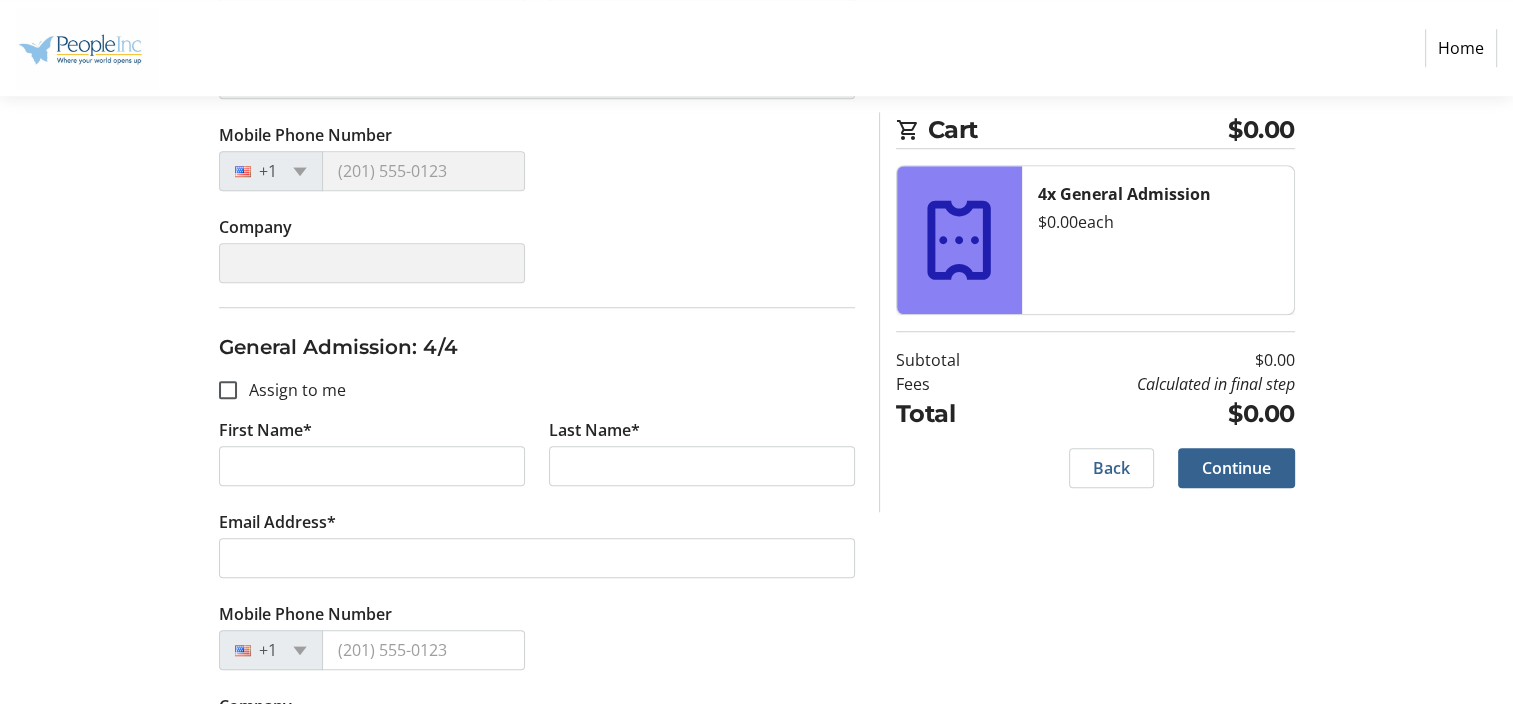 scroll, scrollTop: 1568, scrollLeft: 0, axis: vertical 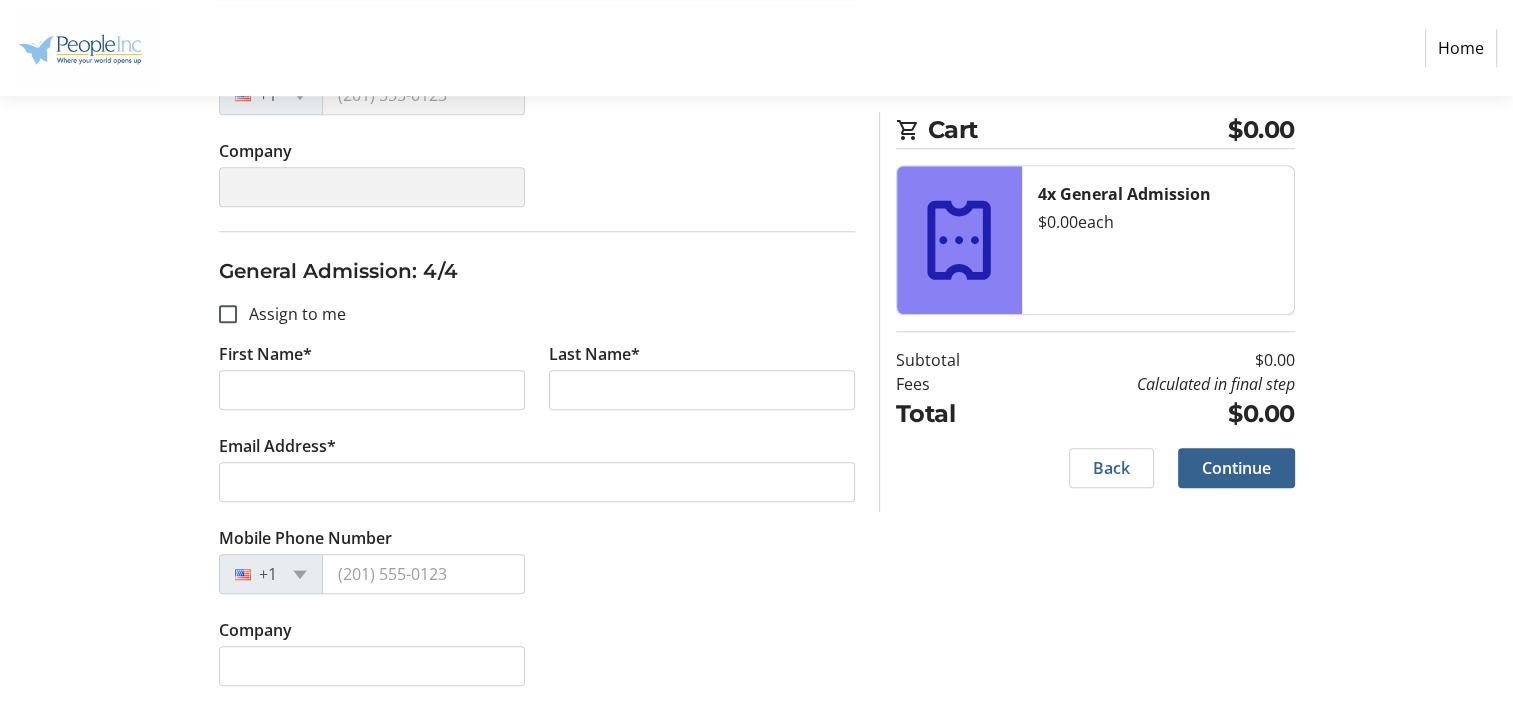 type on "Kindal" 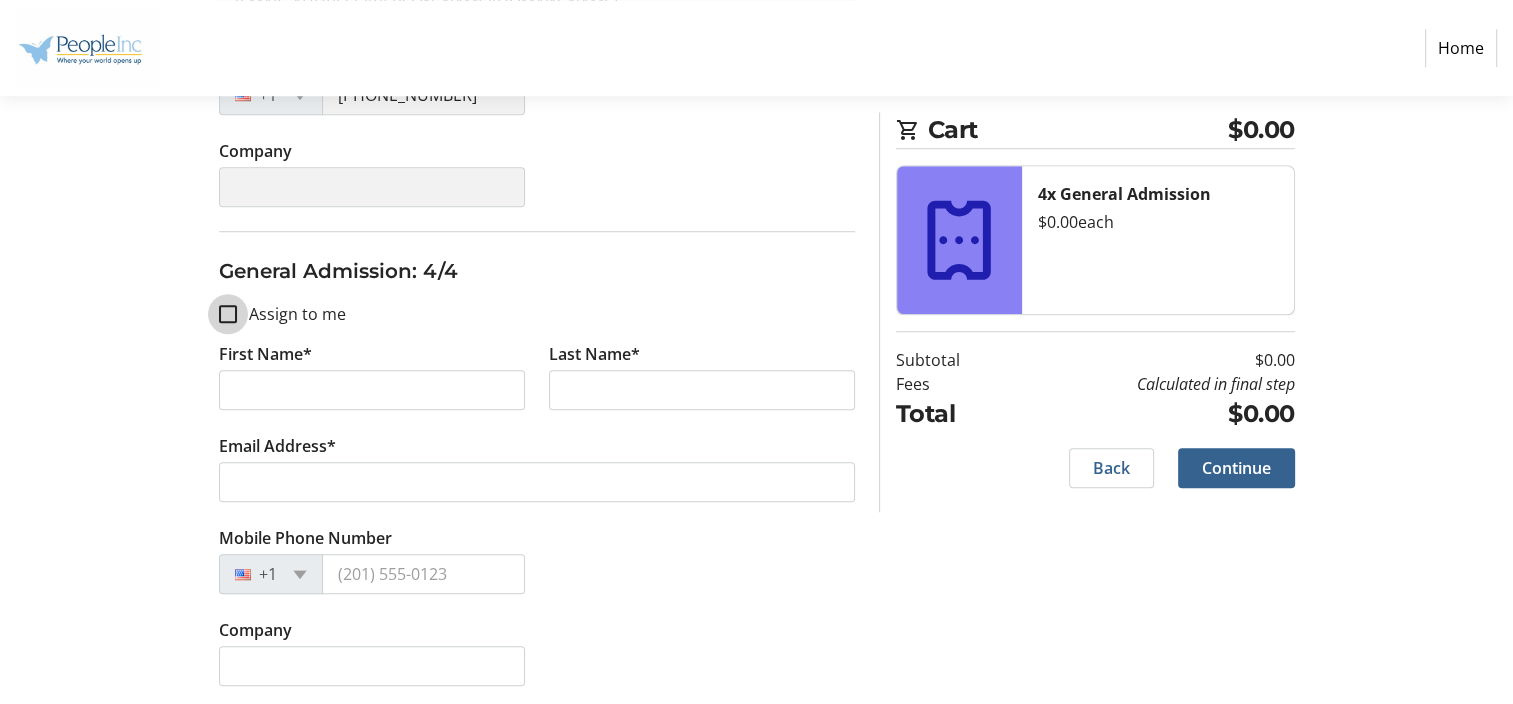 click on "Assign to me" at bounding box center (228, 314) 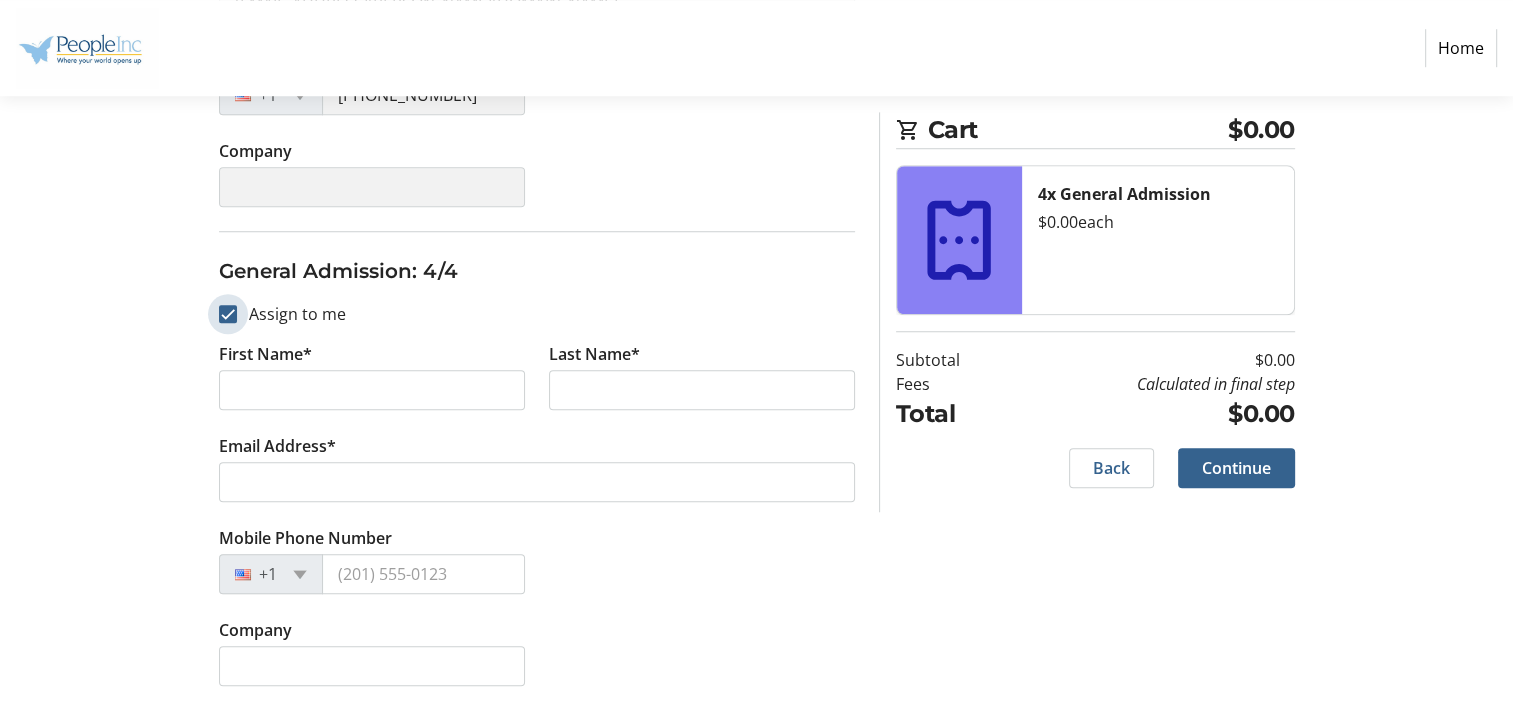 checkbox on "true" 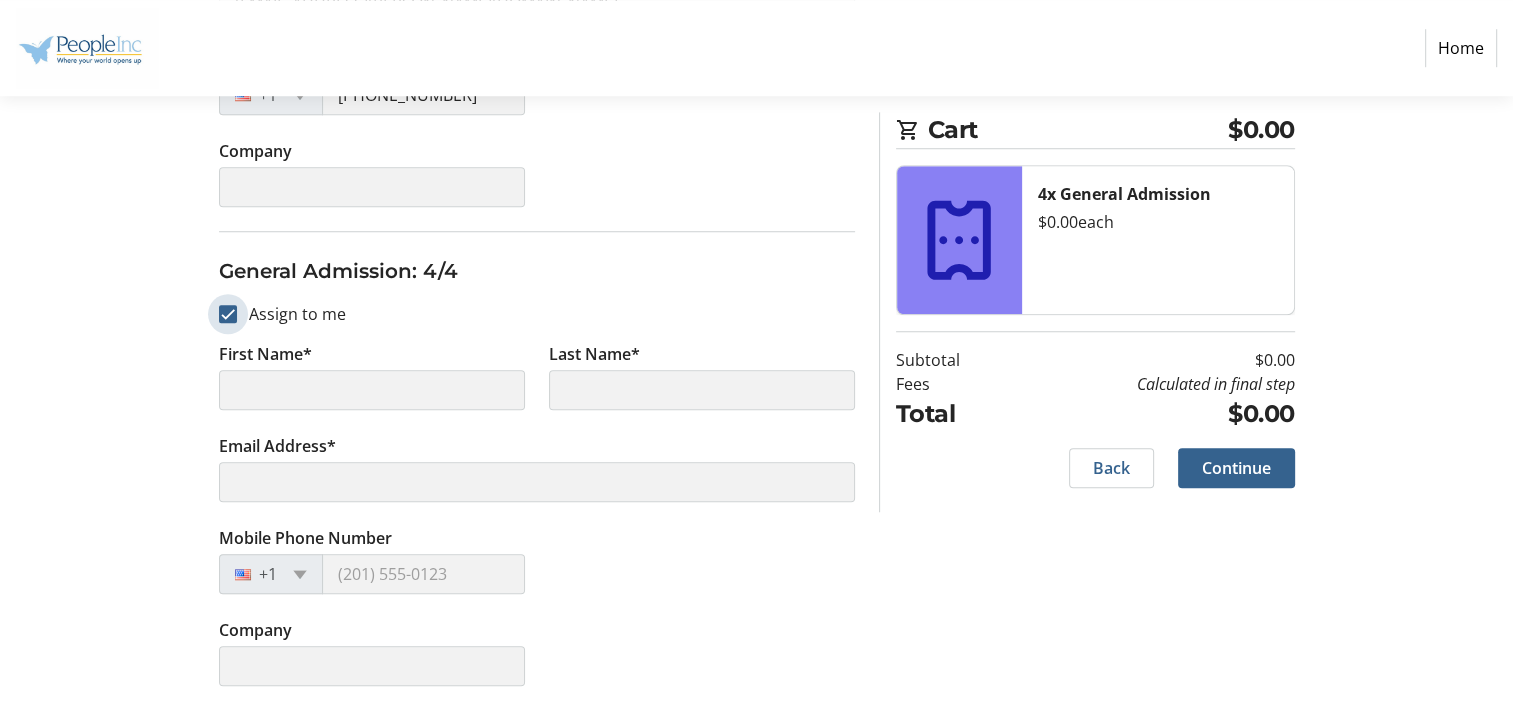 type on "Kindal" 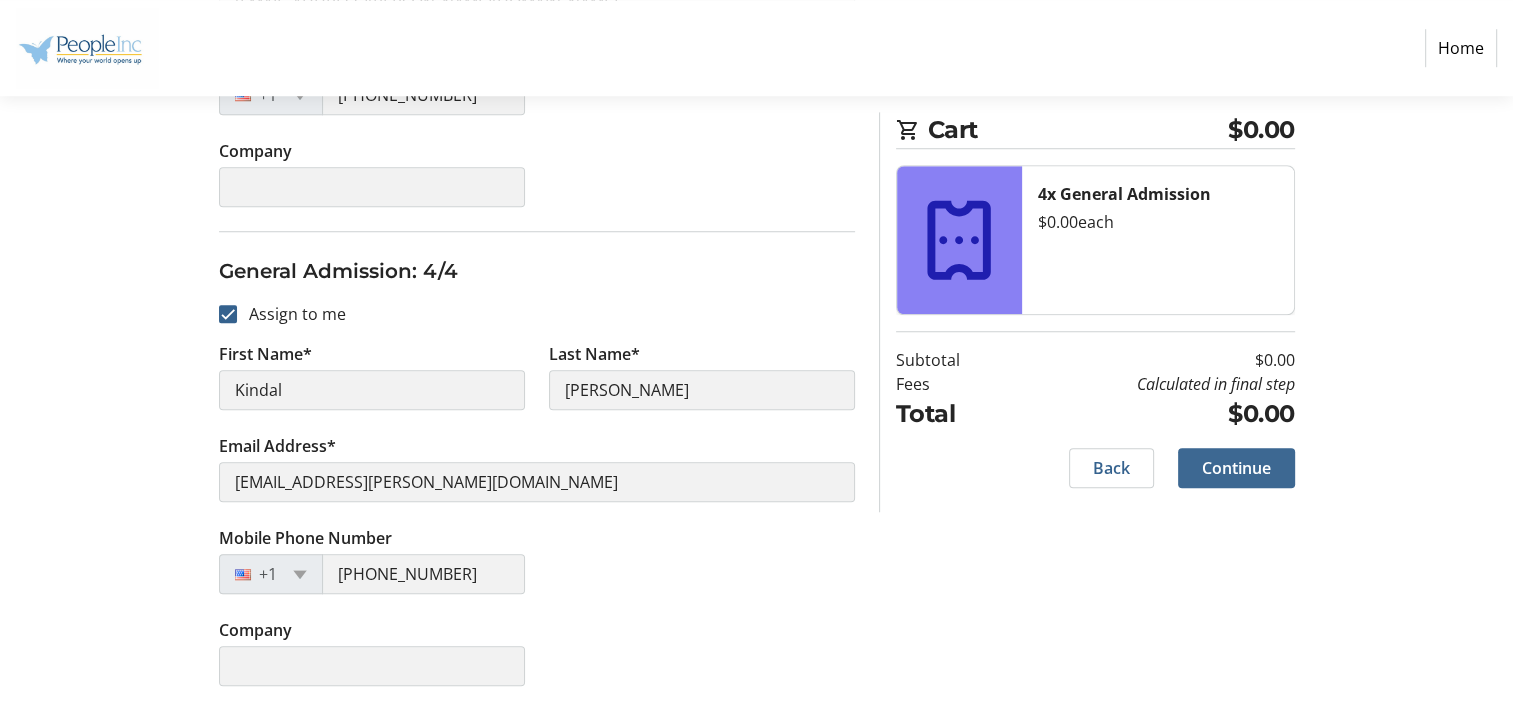 click on "Continue" 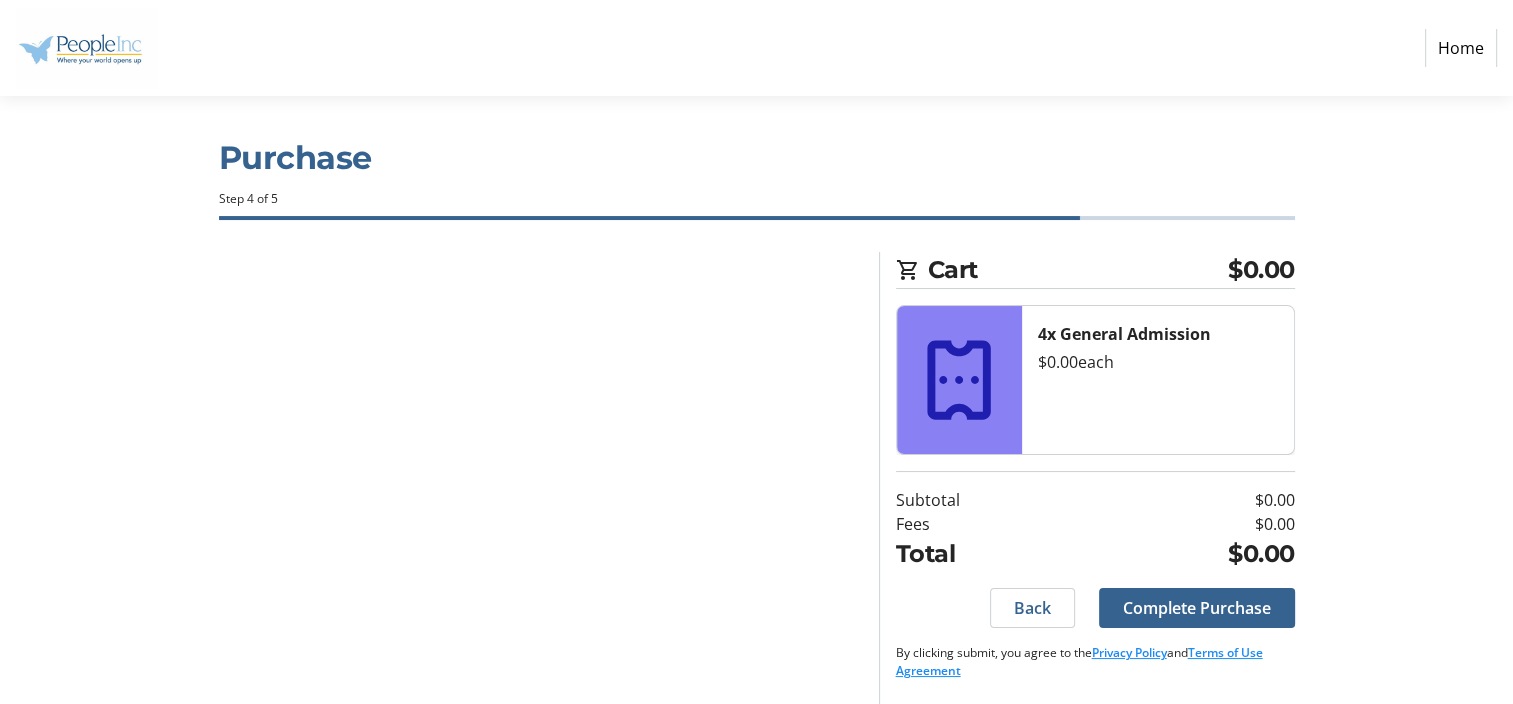 scroll, scrollTop: 9, scrollLeft: 0, axis: vertical 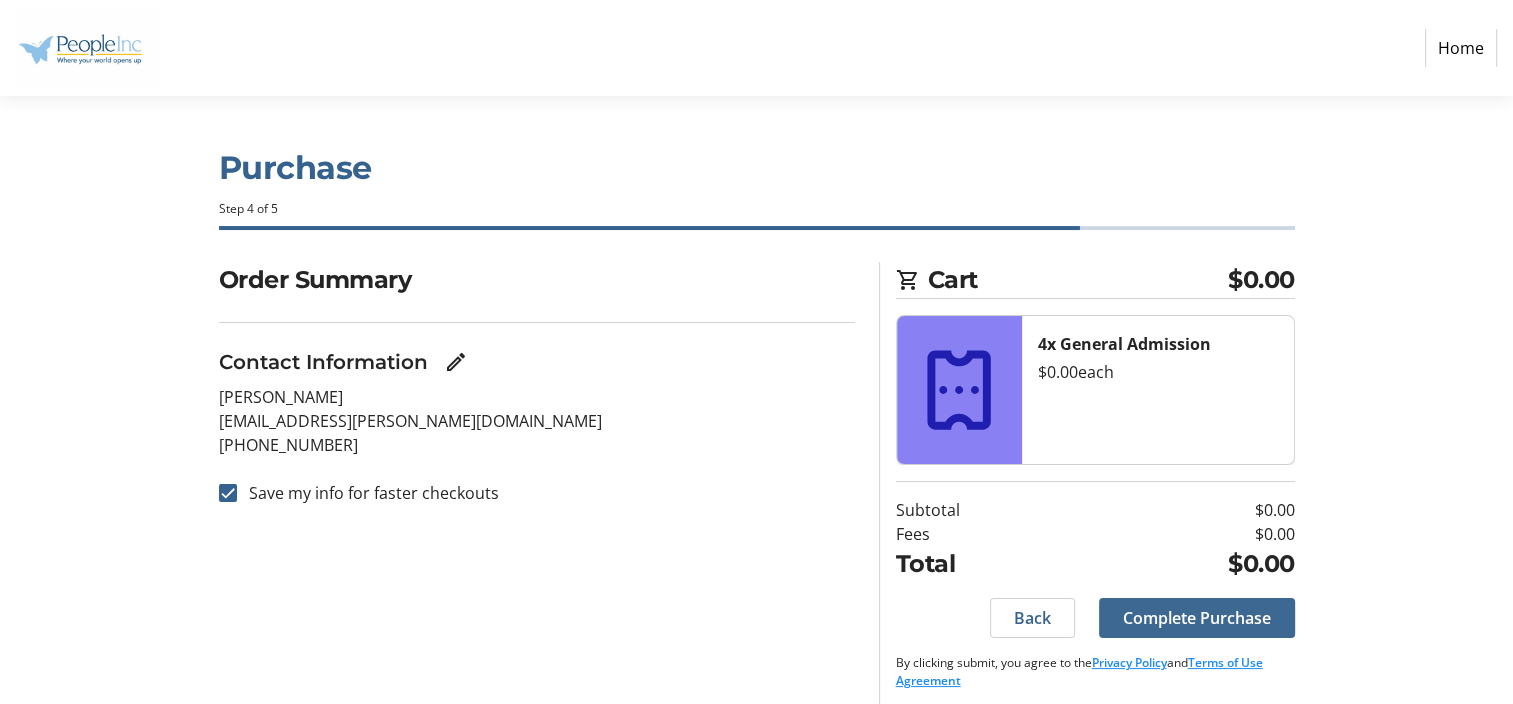 click on "Complete Purchase" 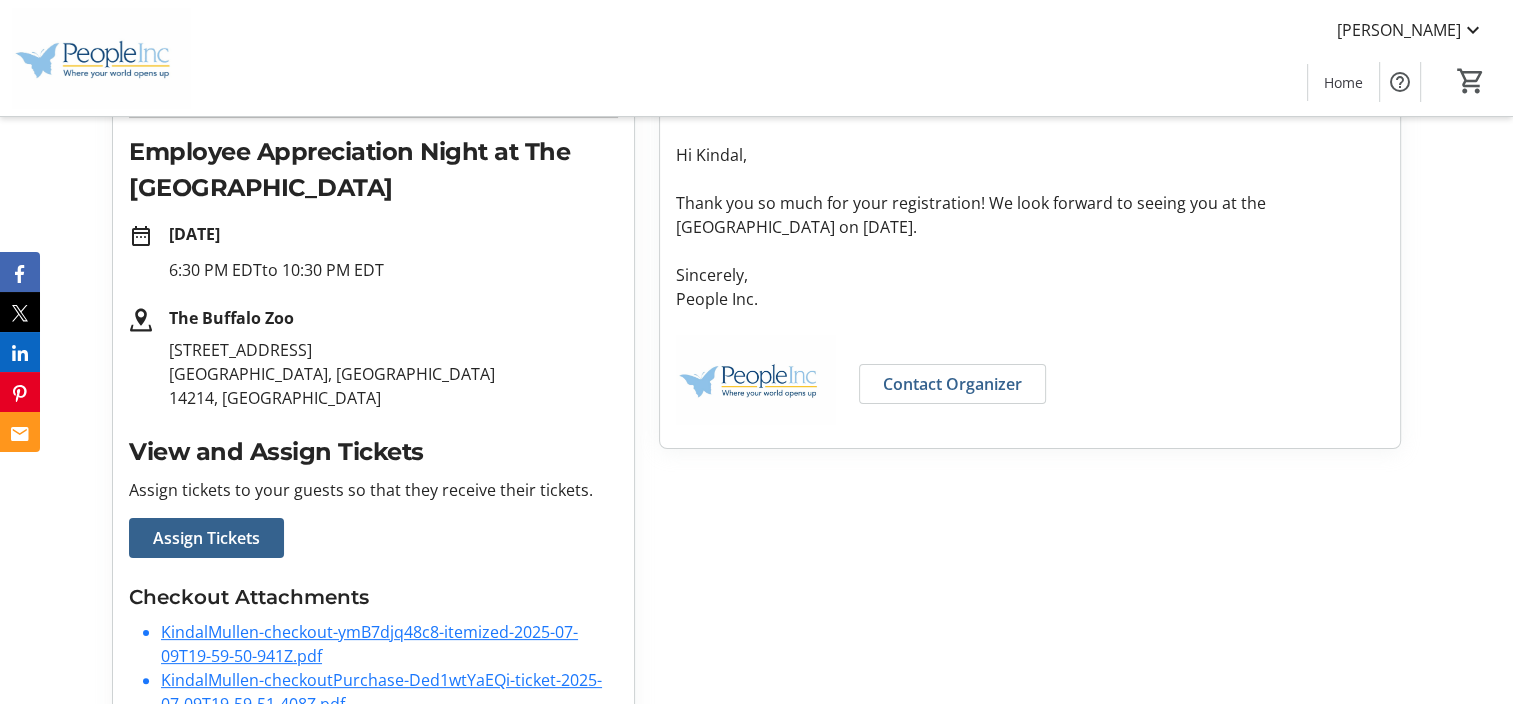 scroll, scrollTop: 300, scrollLeft: 0, axis: vertical 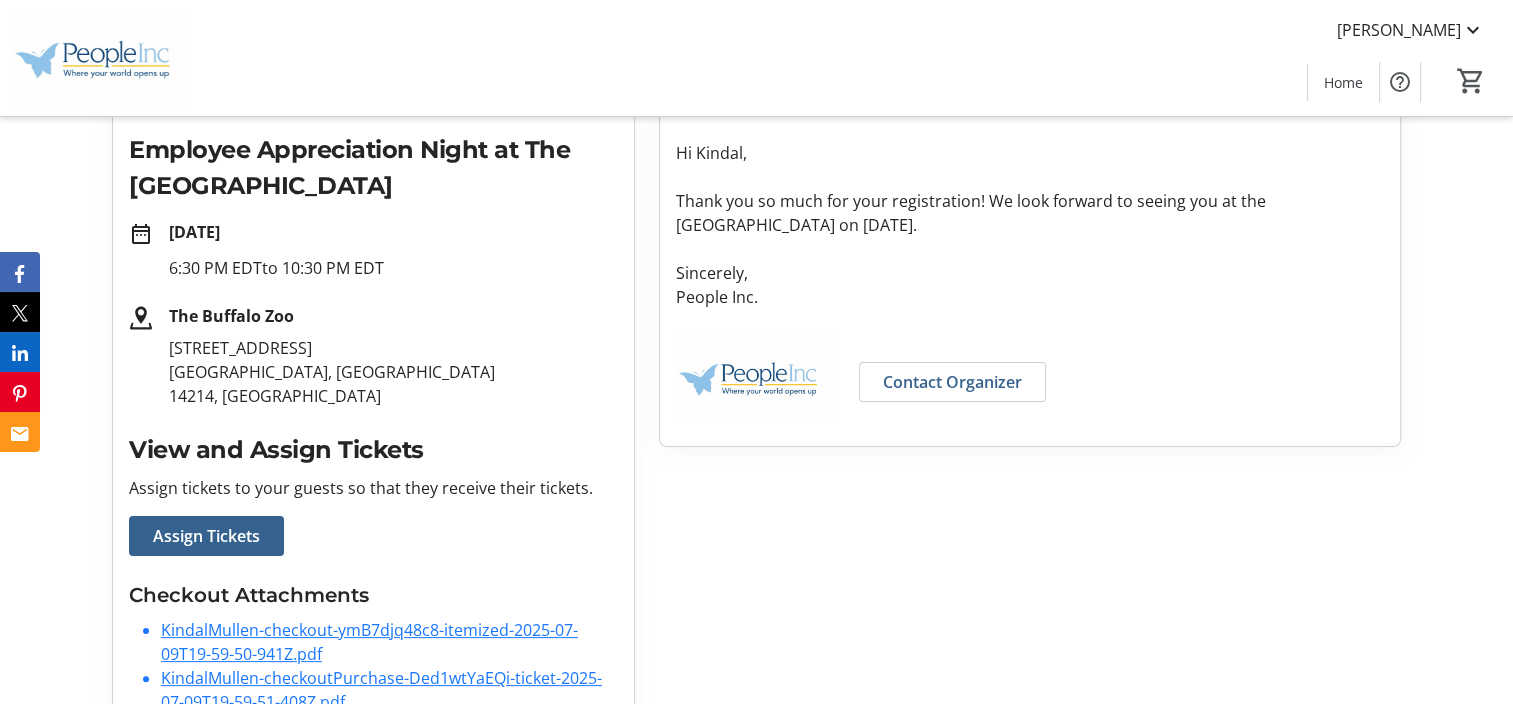 drag, startPoint x: 496, startPoint y: 85, endPoint x: 1060, endPoint y: 572, distance: 745.1611 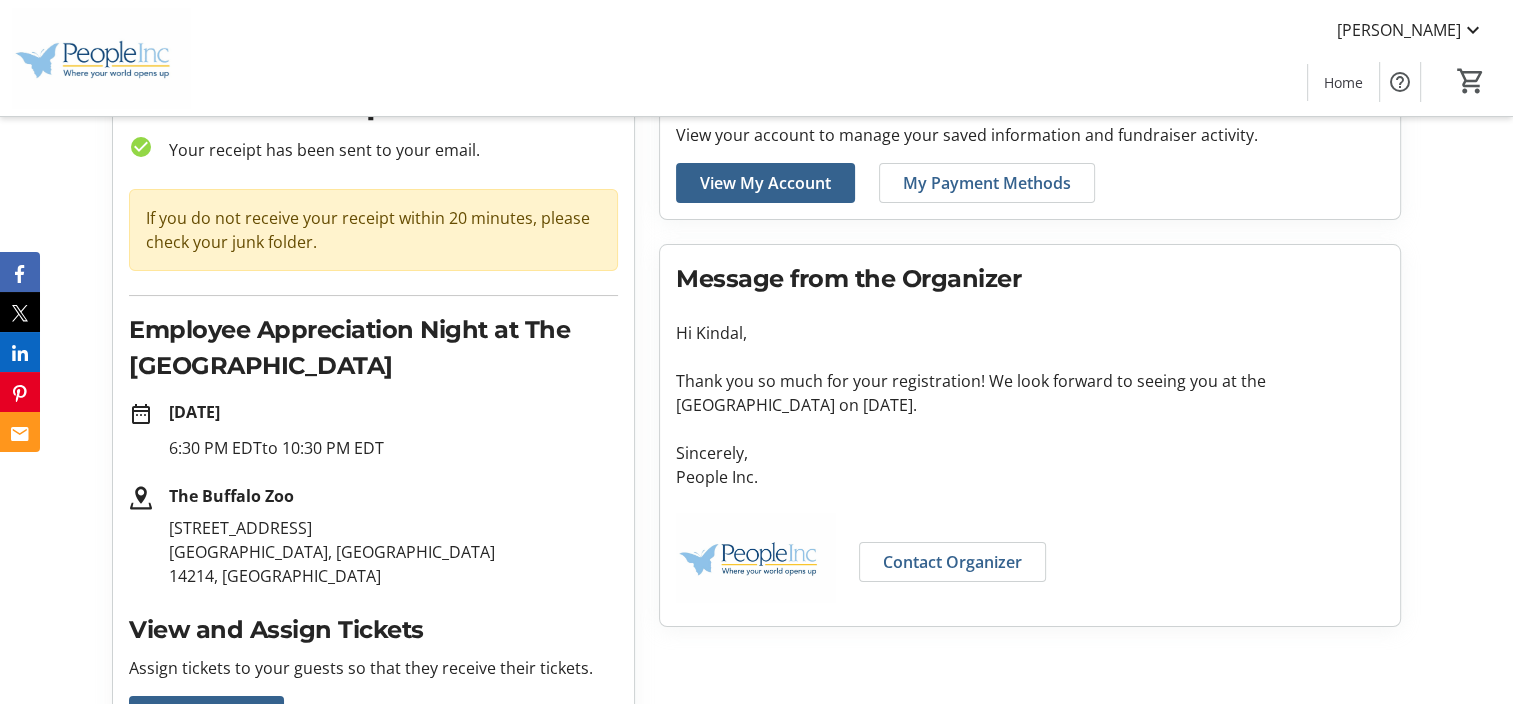 scroll, scrollTop: 0, scrollLeft: 0, axis: both 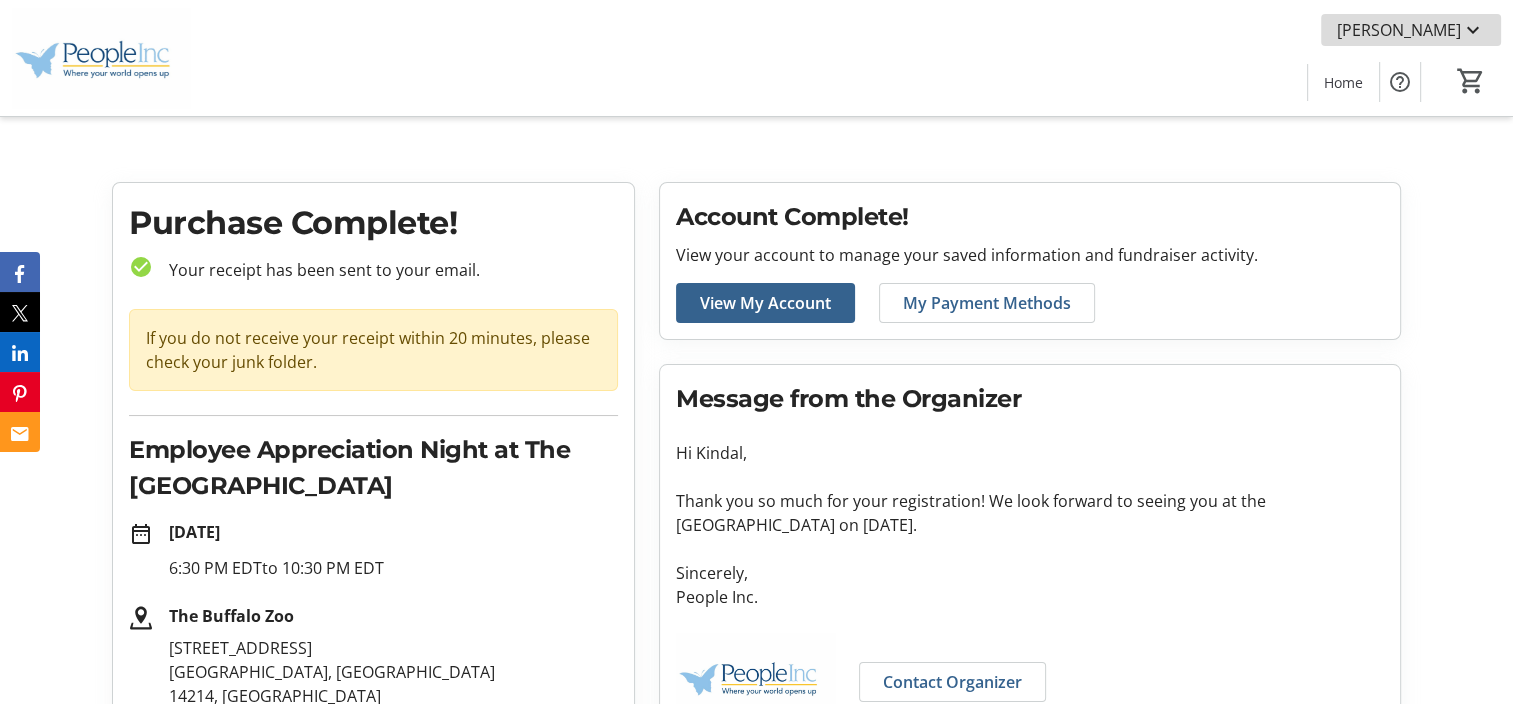 click 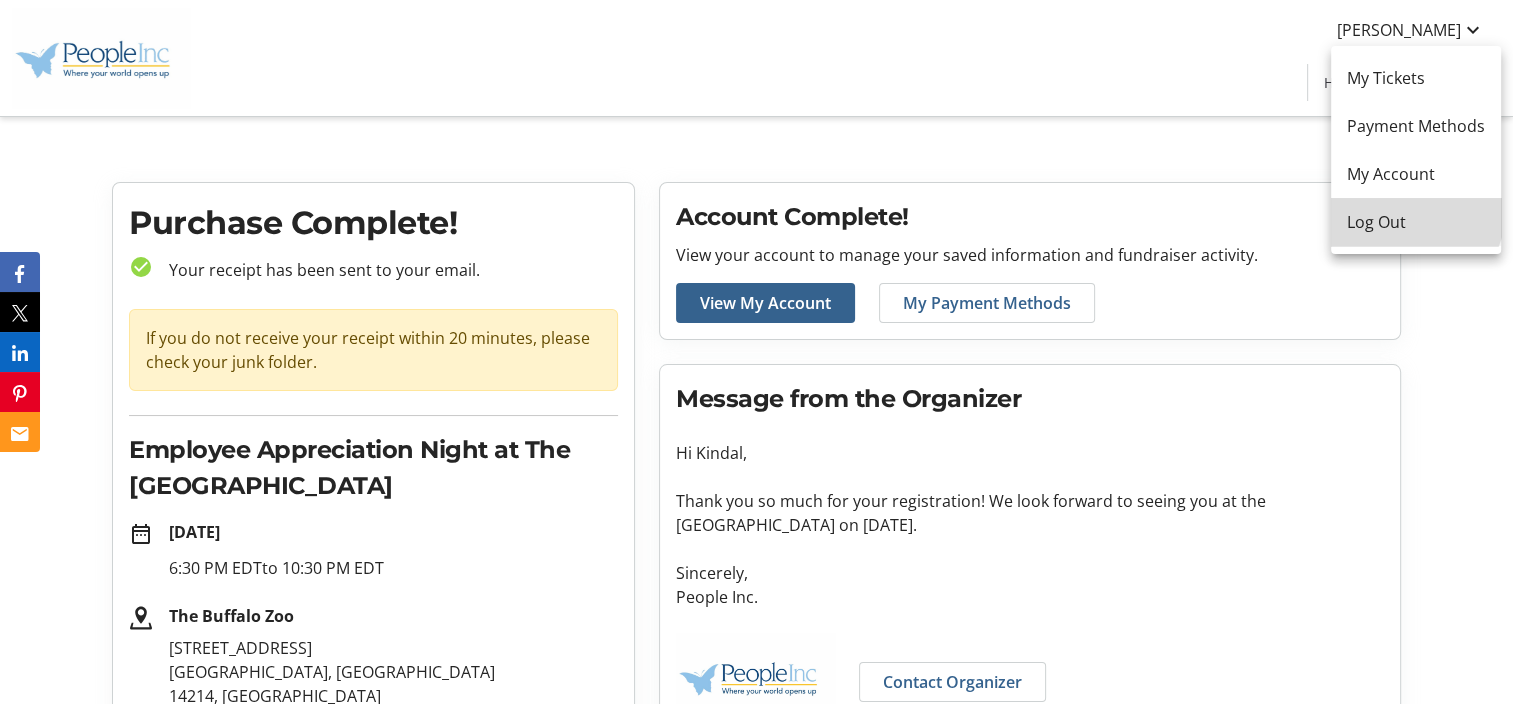 click on "Log Out" at bounding box center (1416, 222) 